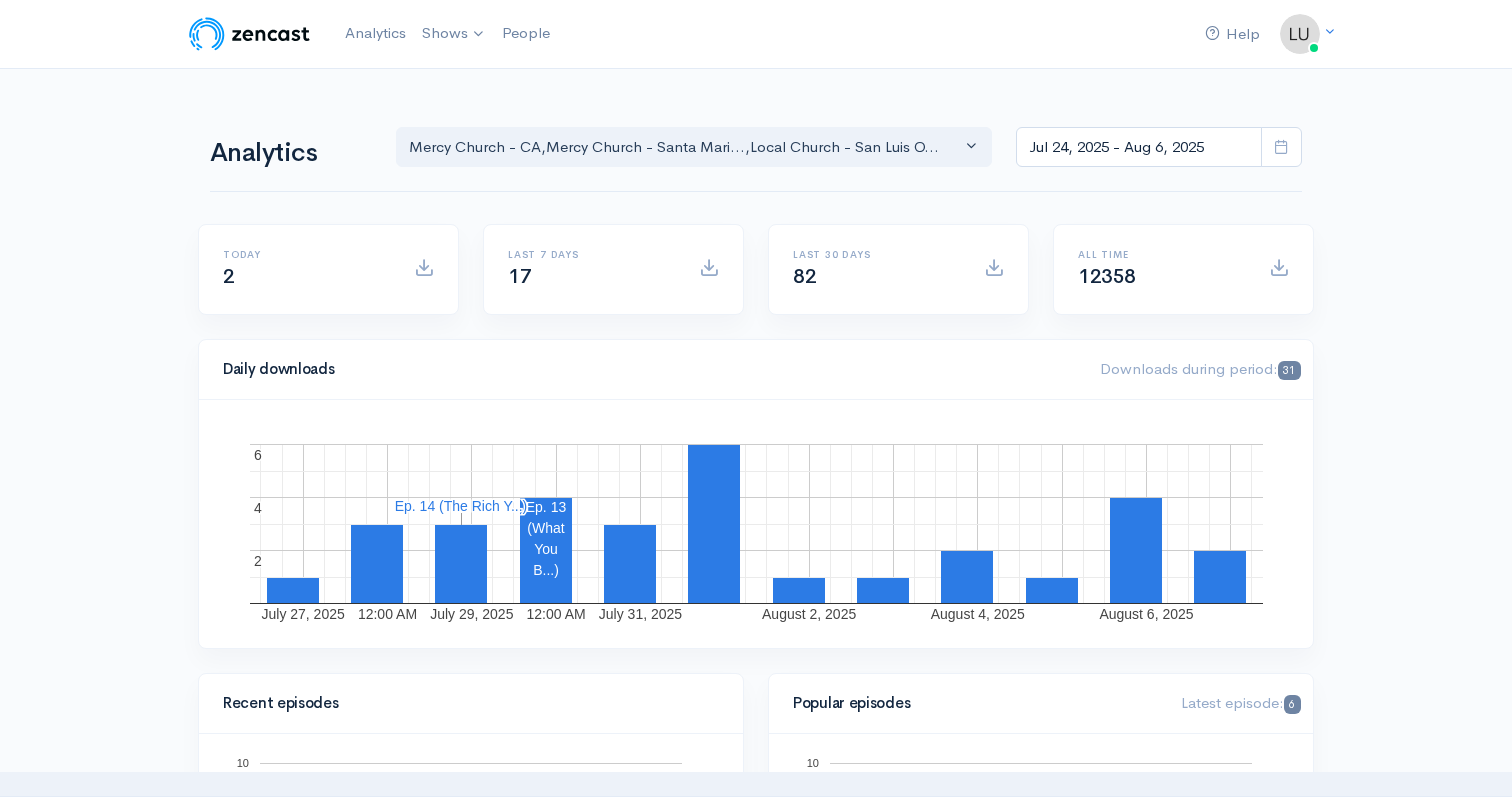 scroll, scrollTop: 0, scrollLeft: 0, axis: both 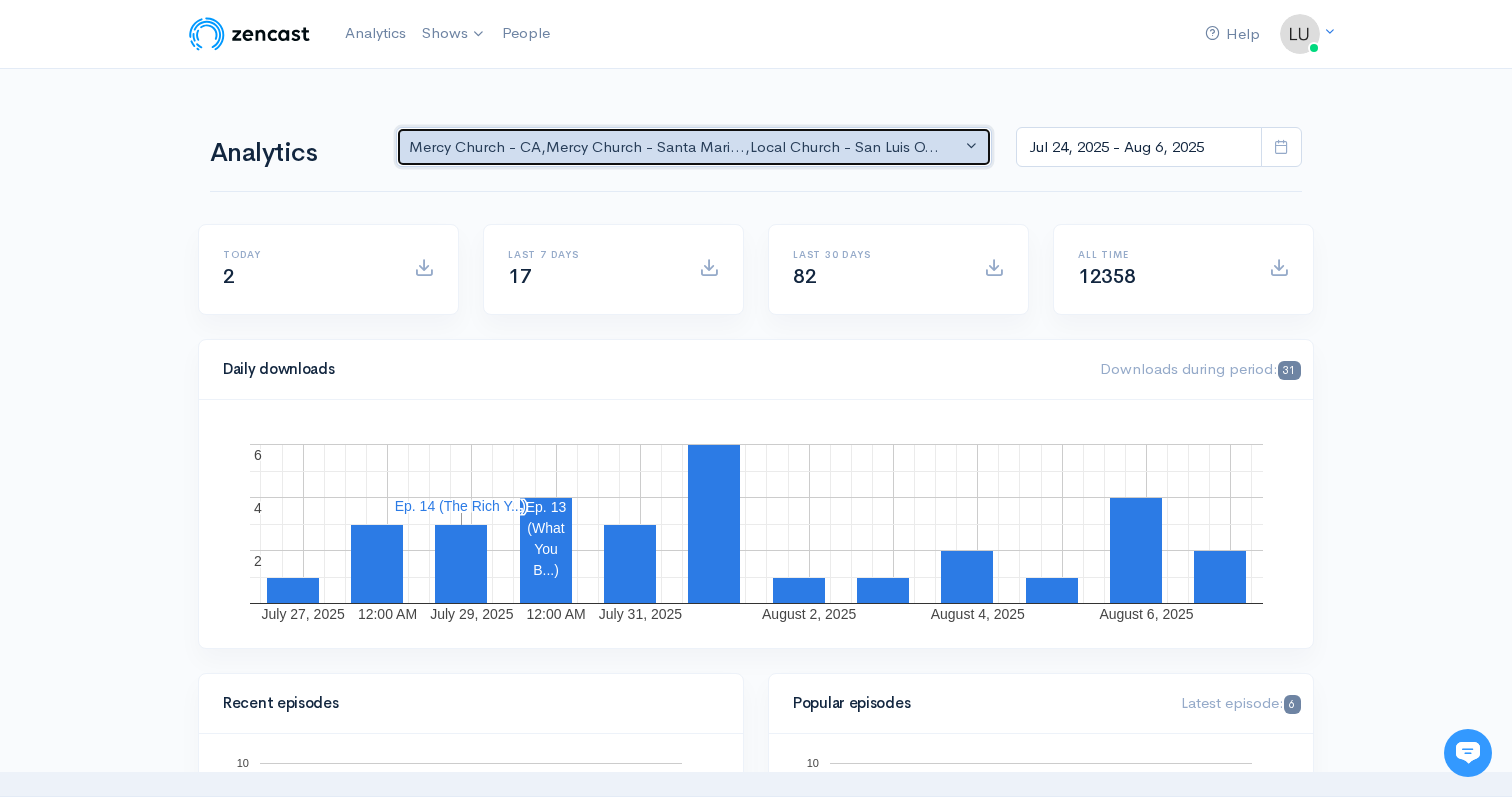 click on "Mercy Church - CA , Mercy Church - Santa Maria , Local Church - San Luis Obispo" at bounding box center (685, 147) 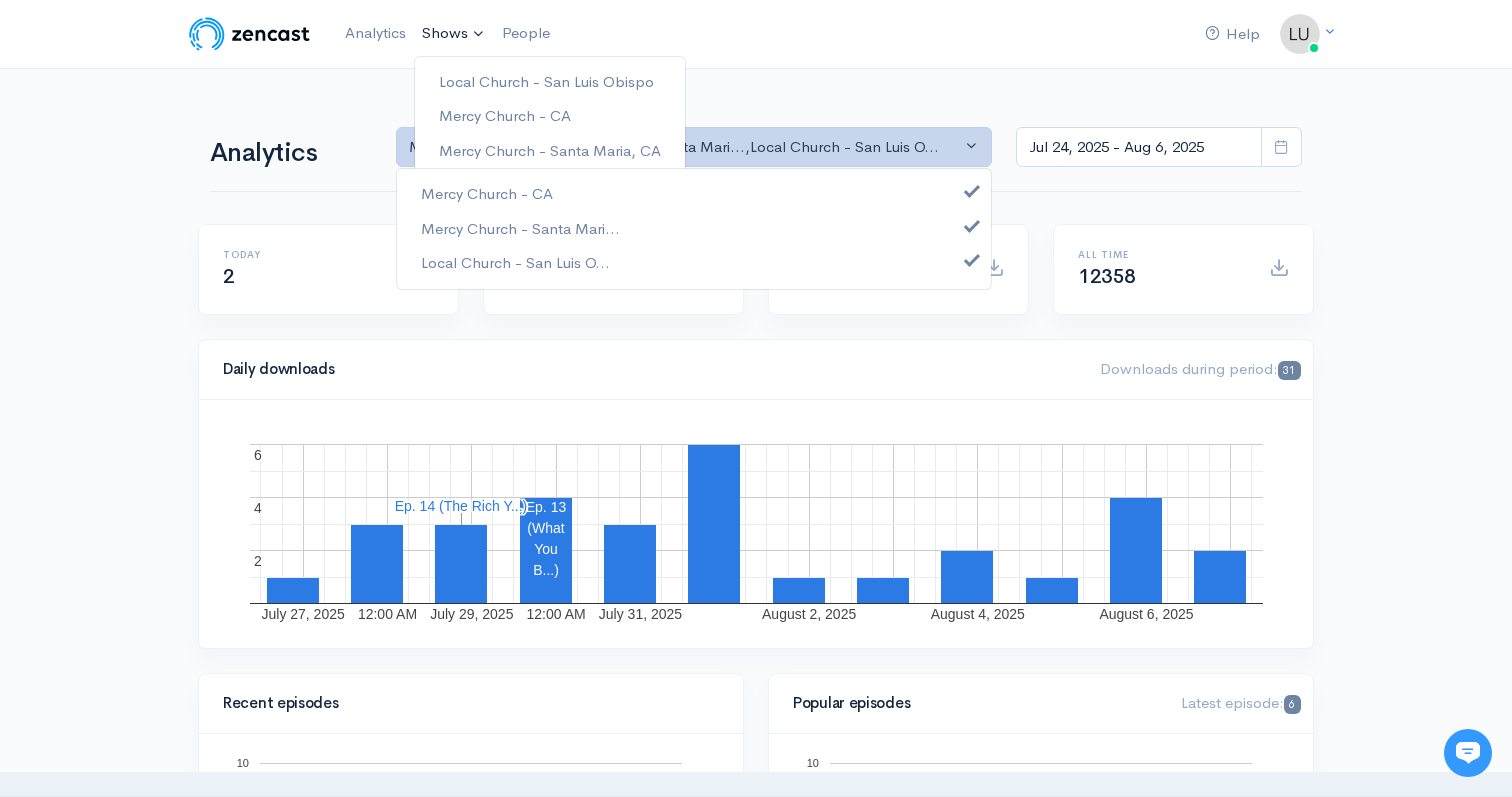 click on "Shows" at bounding box center (454, 34) 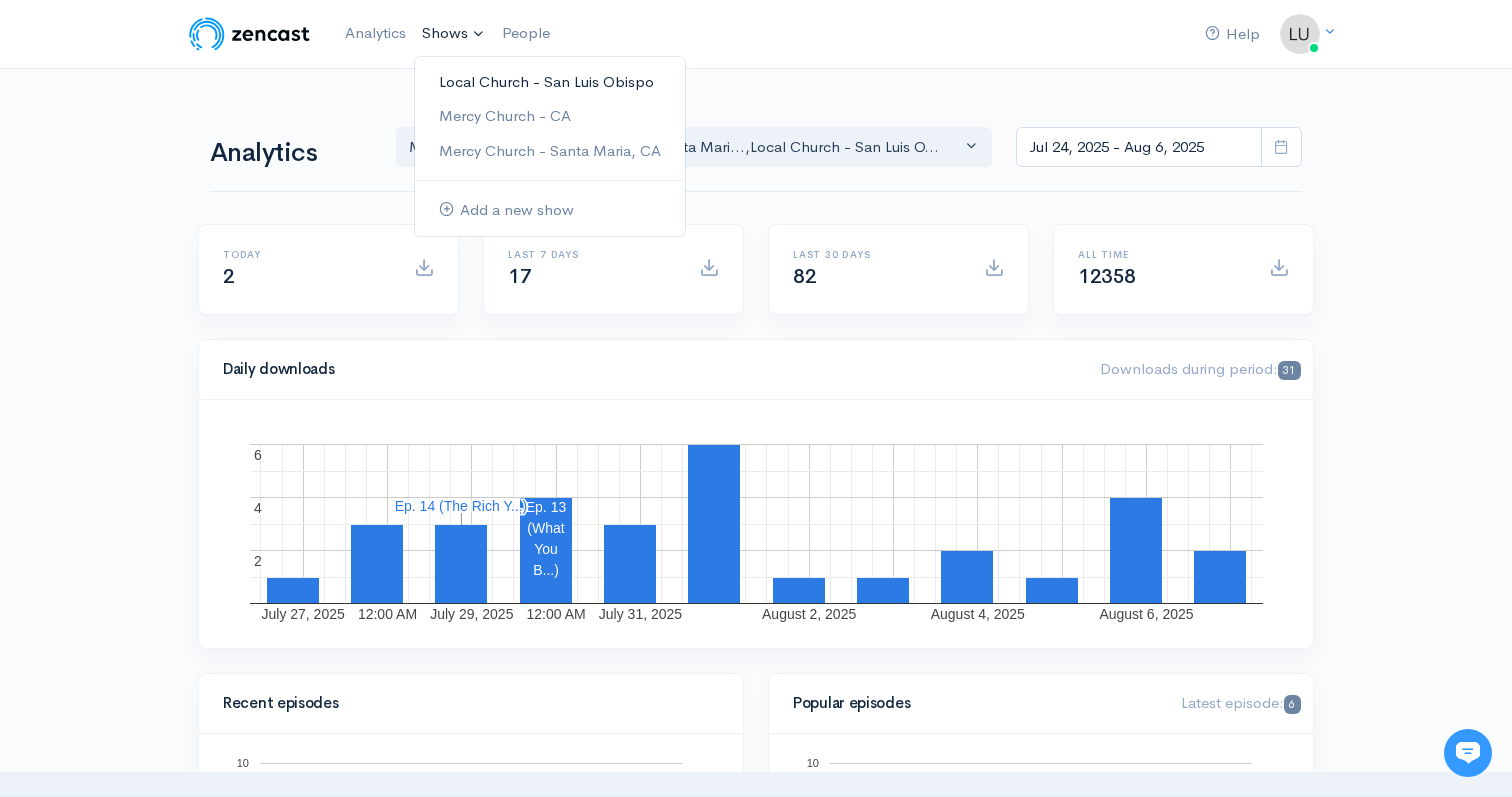 click on "Local Church - San Luis Obispo" at bounding box center [550, 82] 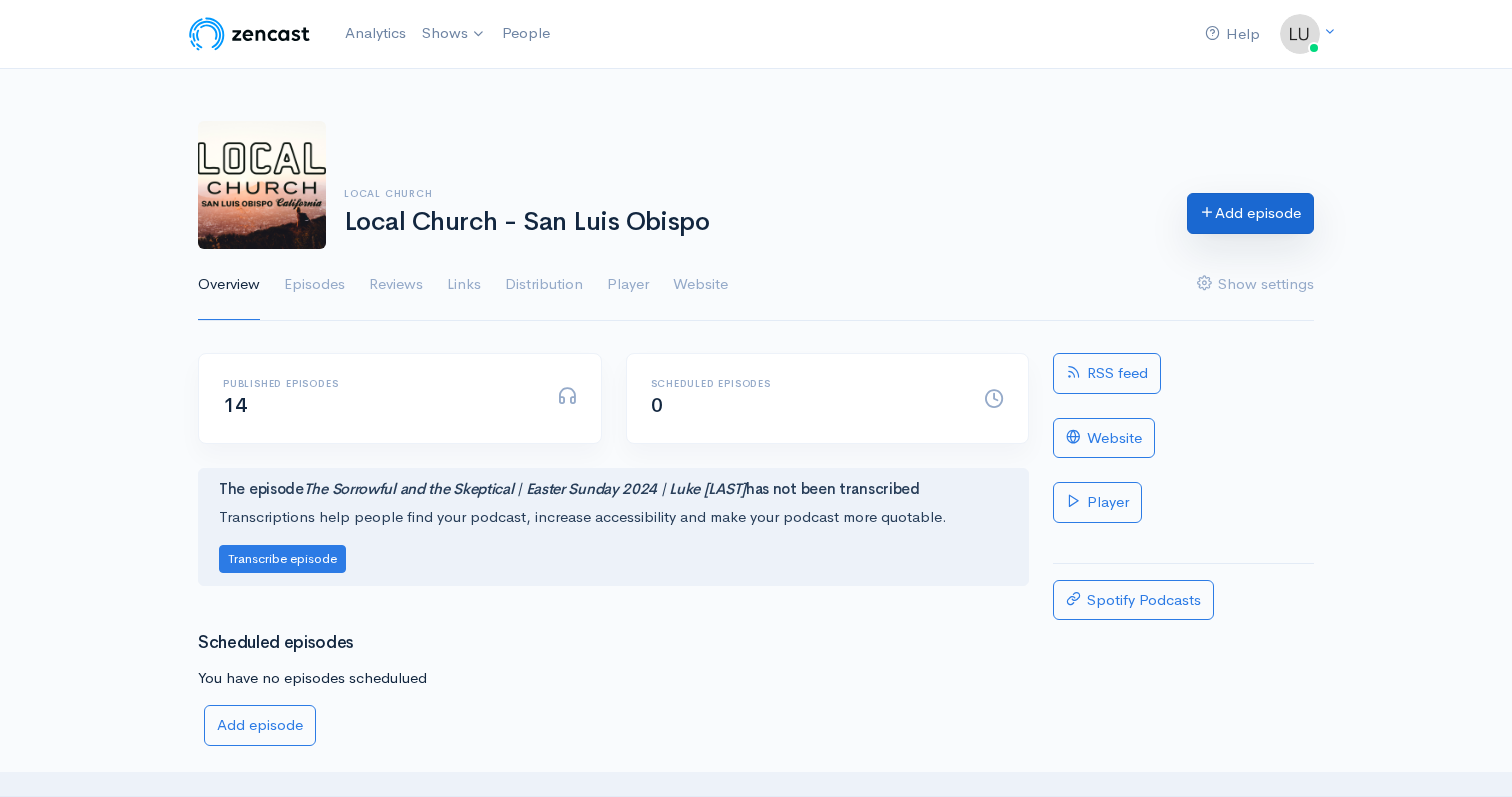scroll, scrollTop: 0, scrollLeft: 0, axis: both 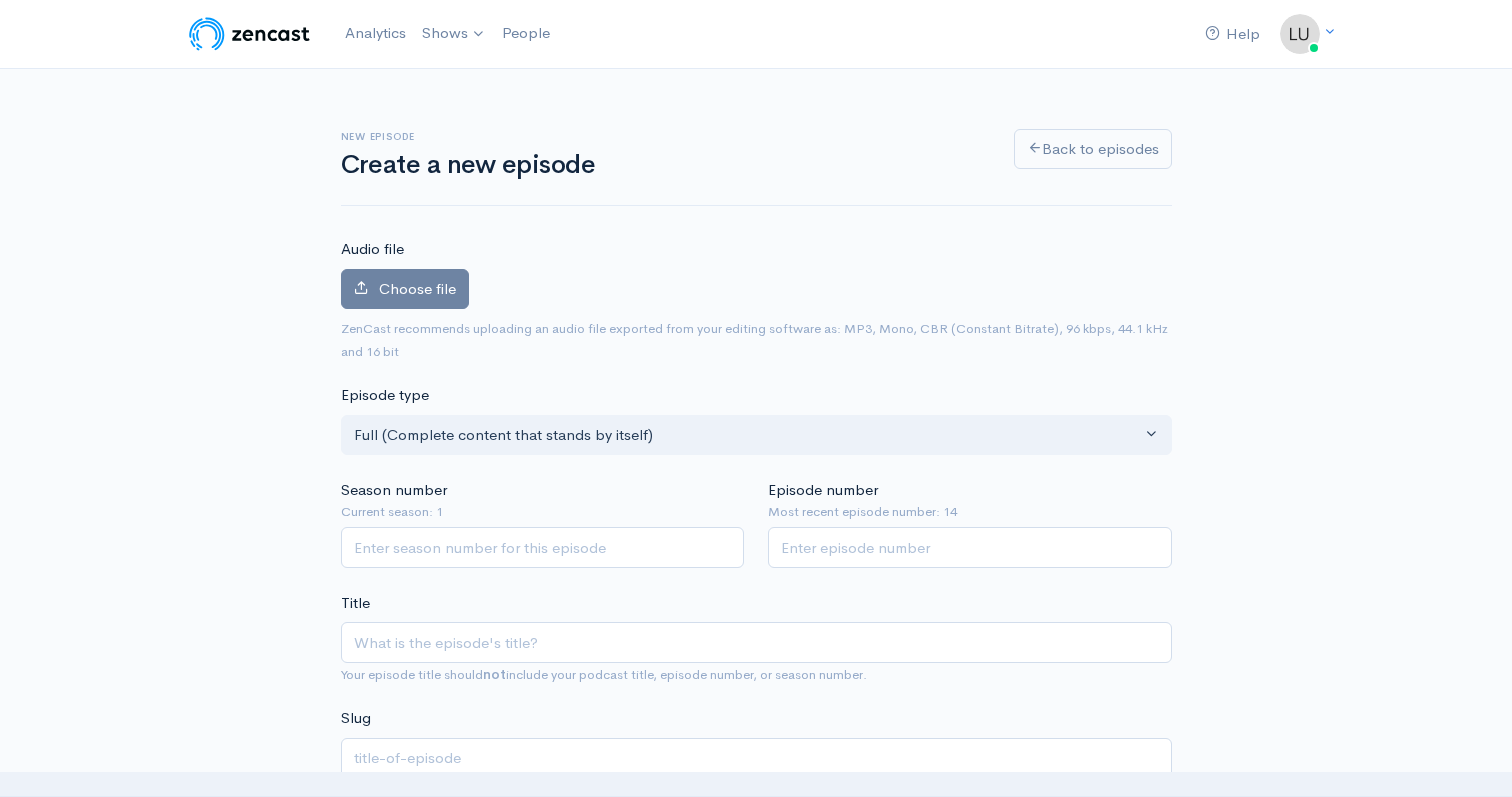 type on "T" 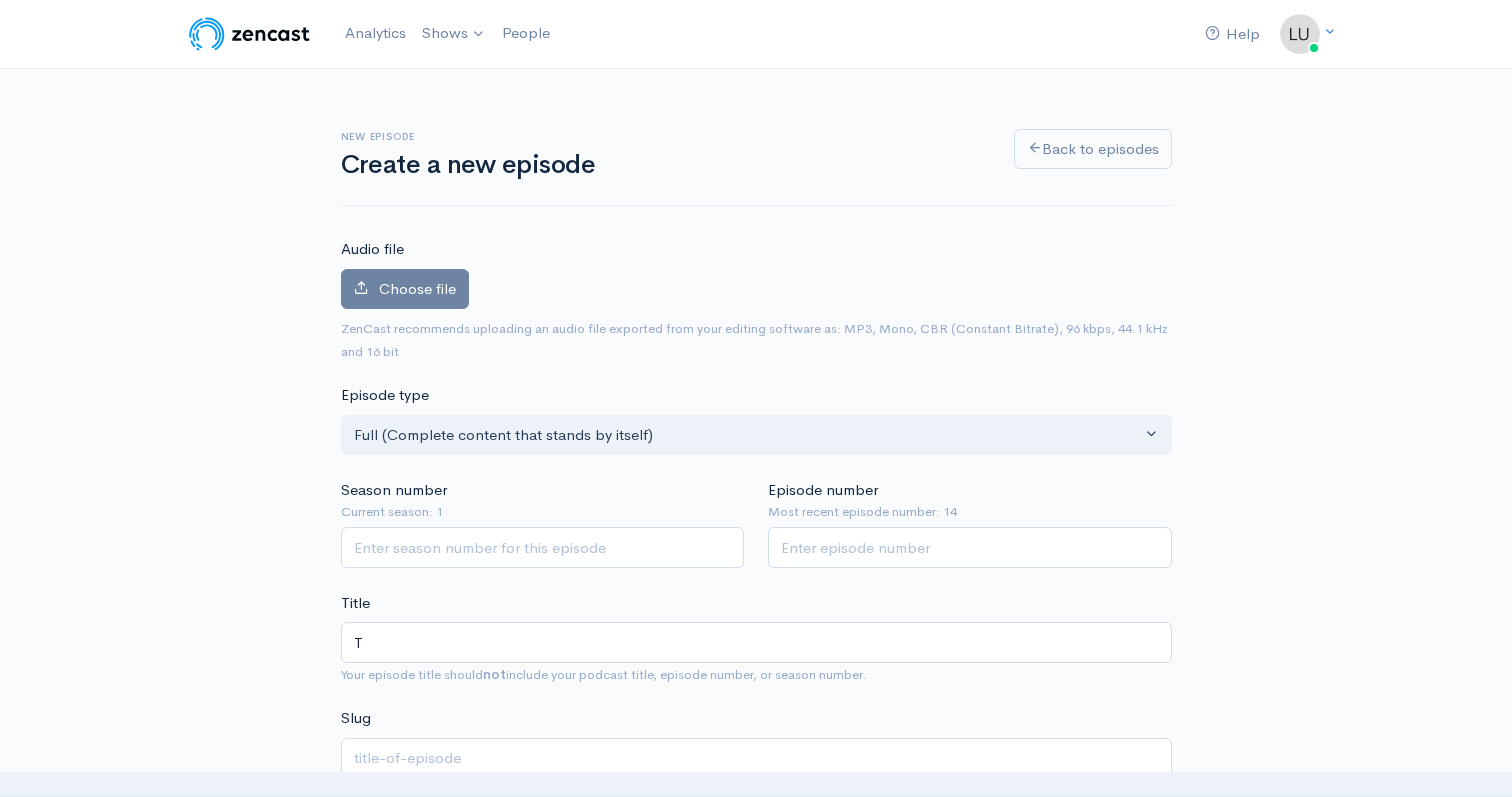 type on "t" 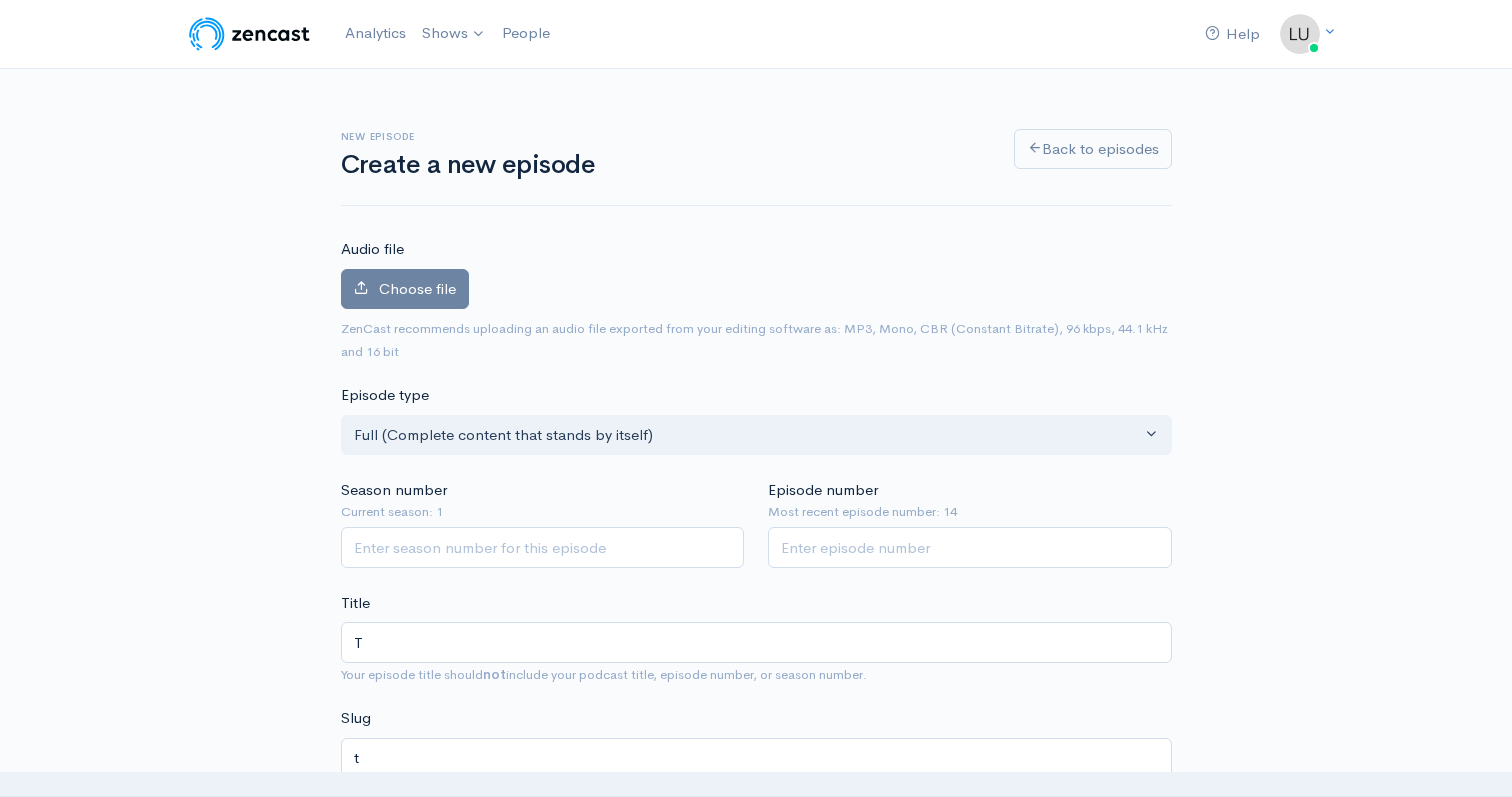 type on "Th" 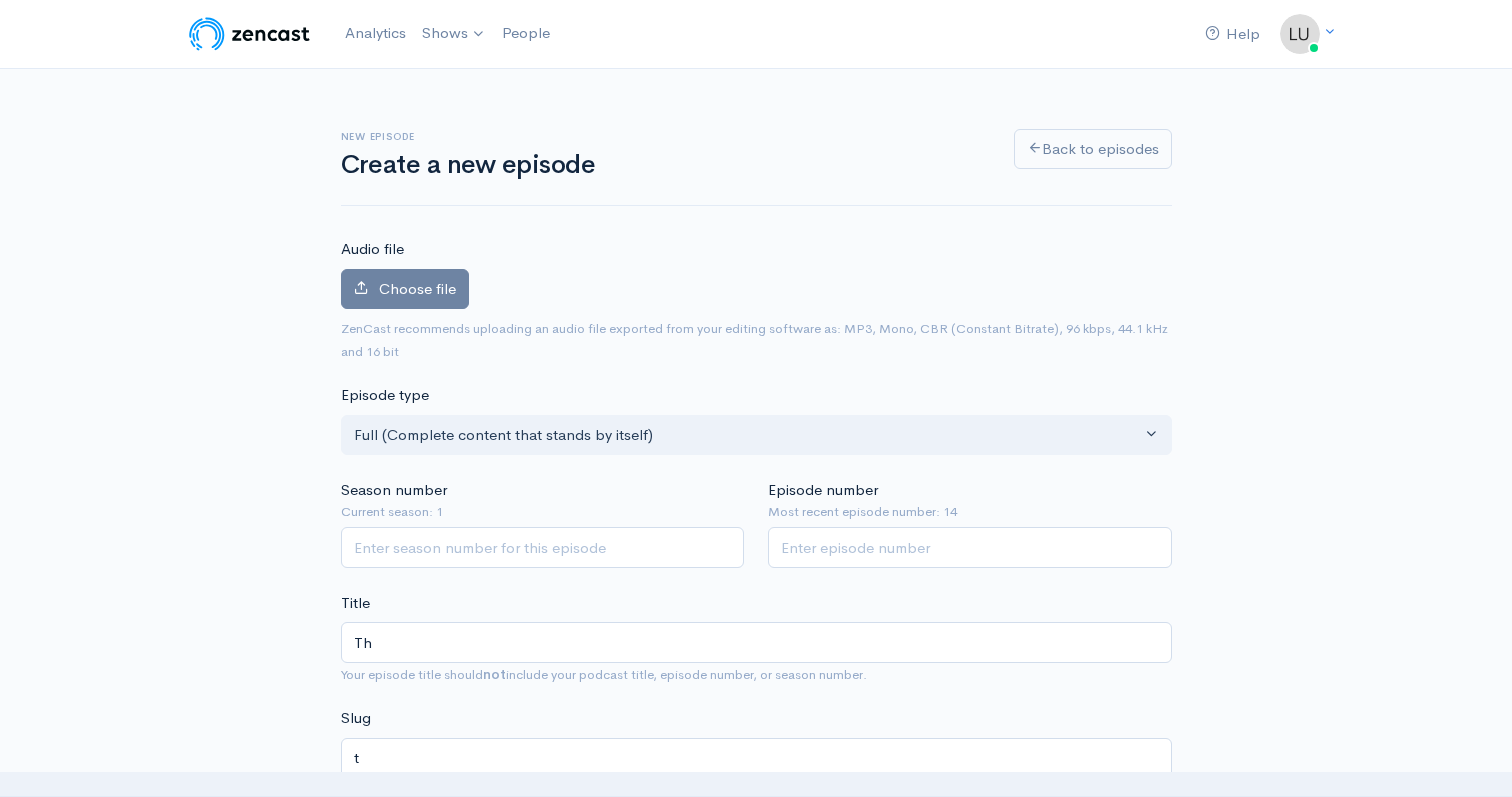 type on "th" 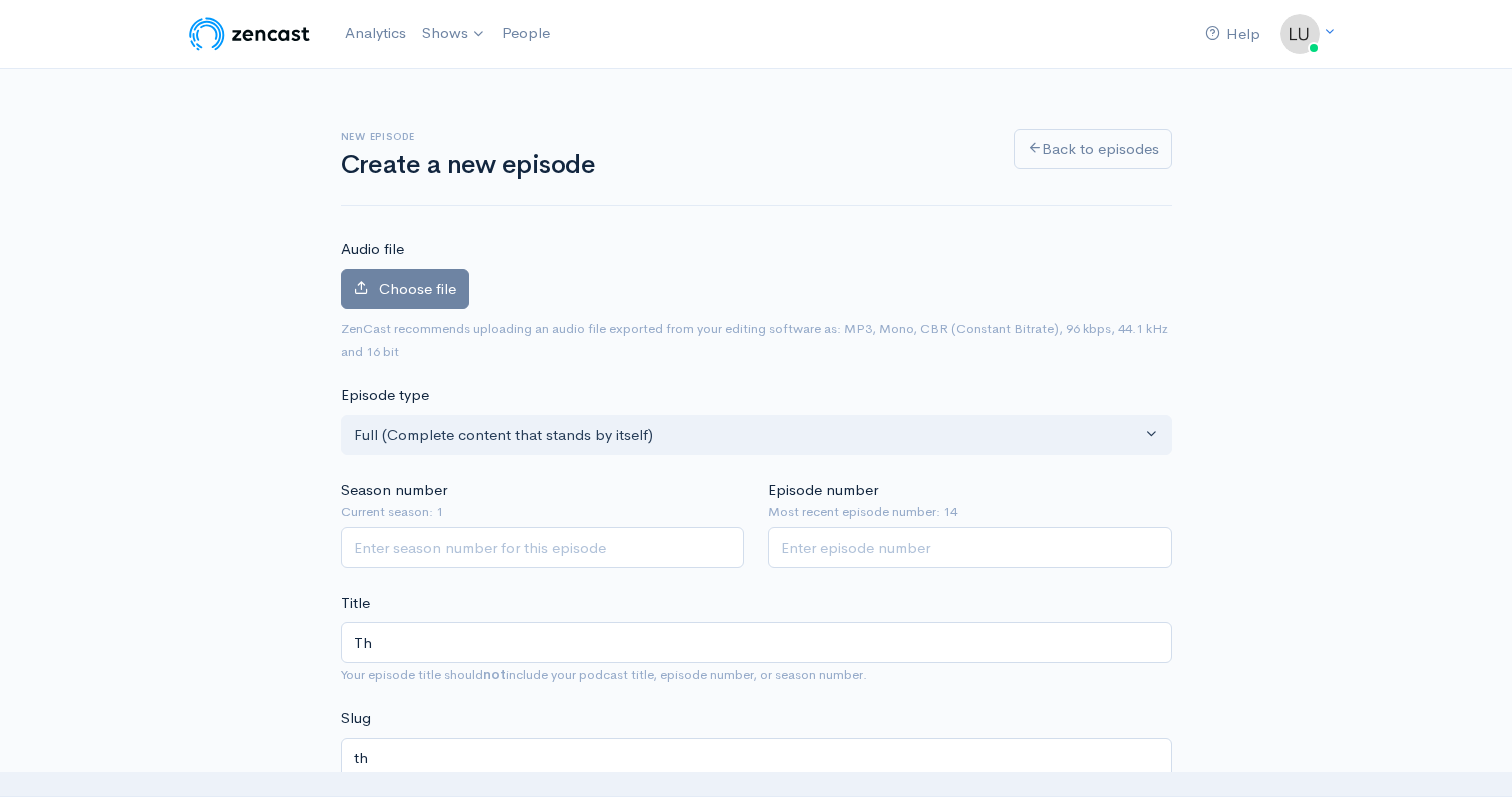 type on "The" 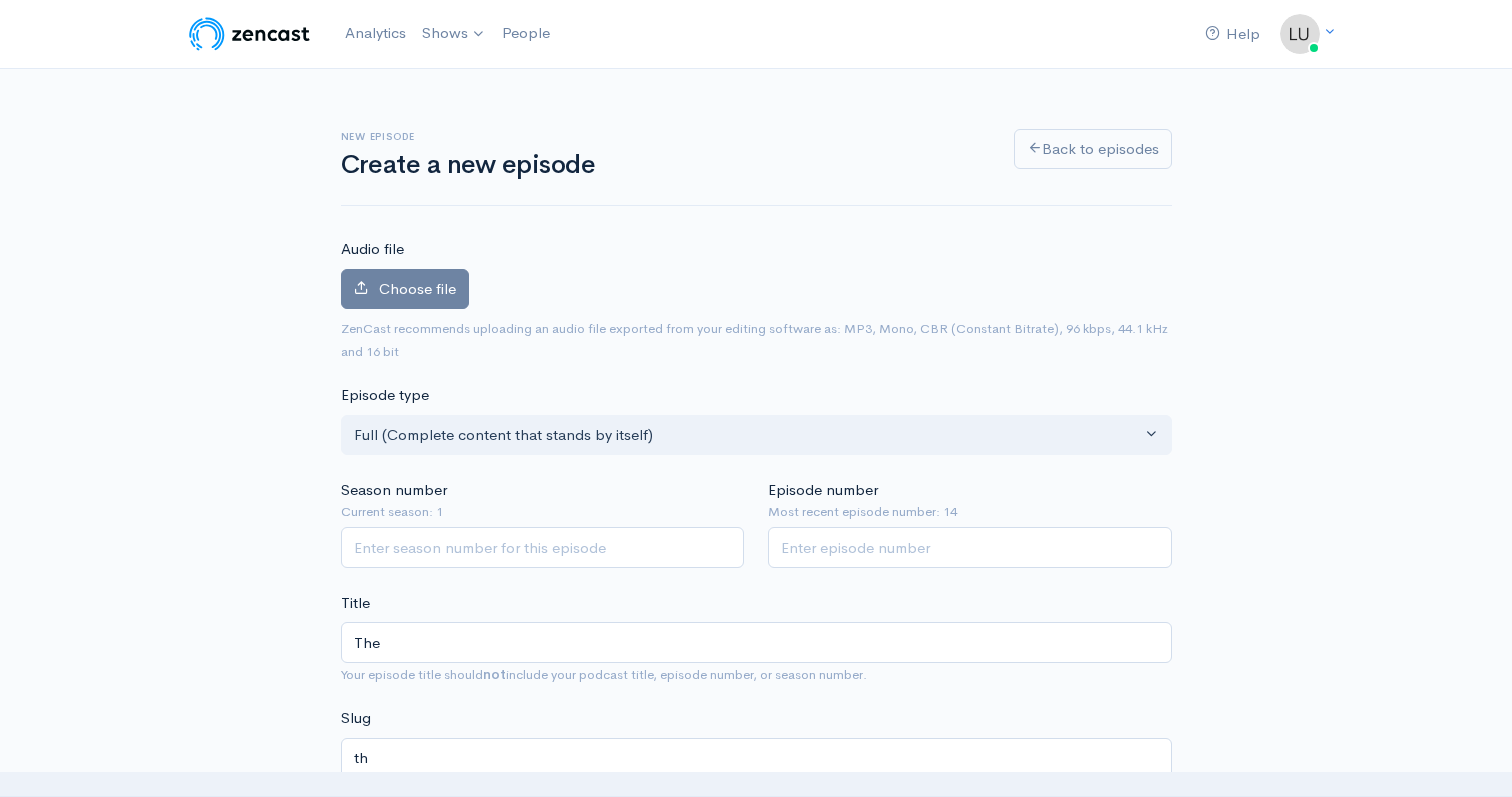 type on "the" 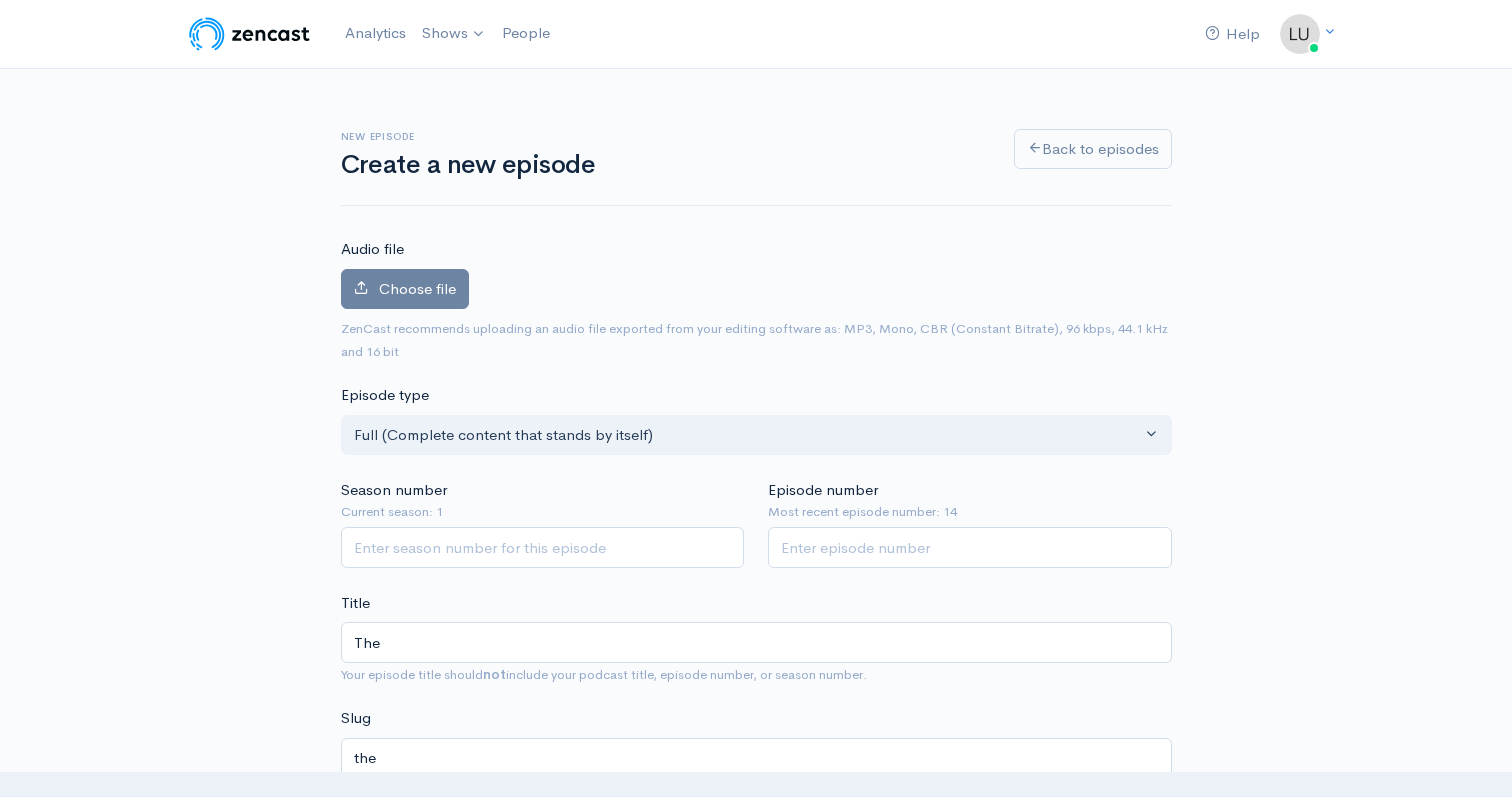 type on "The O" 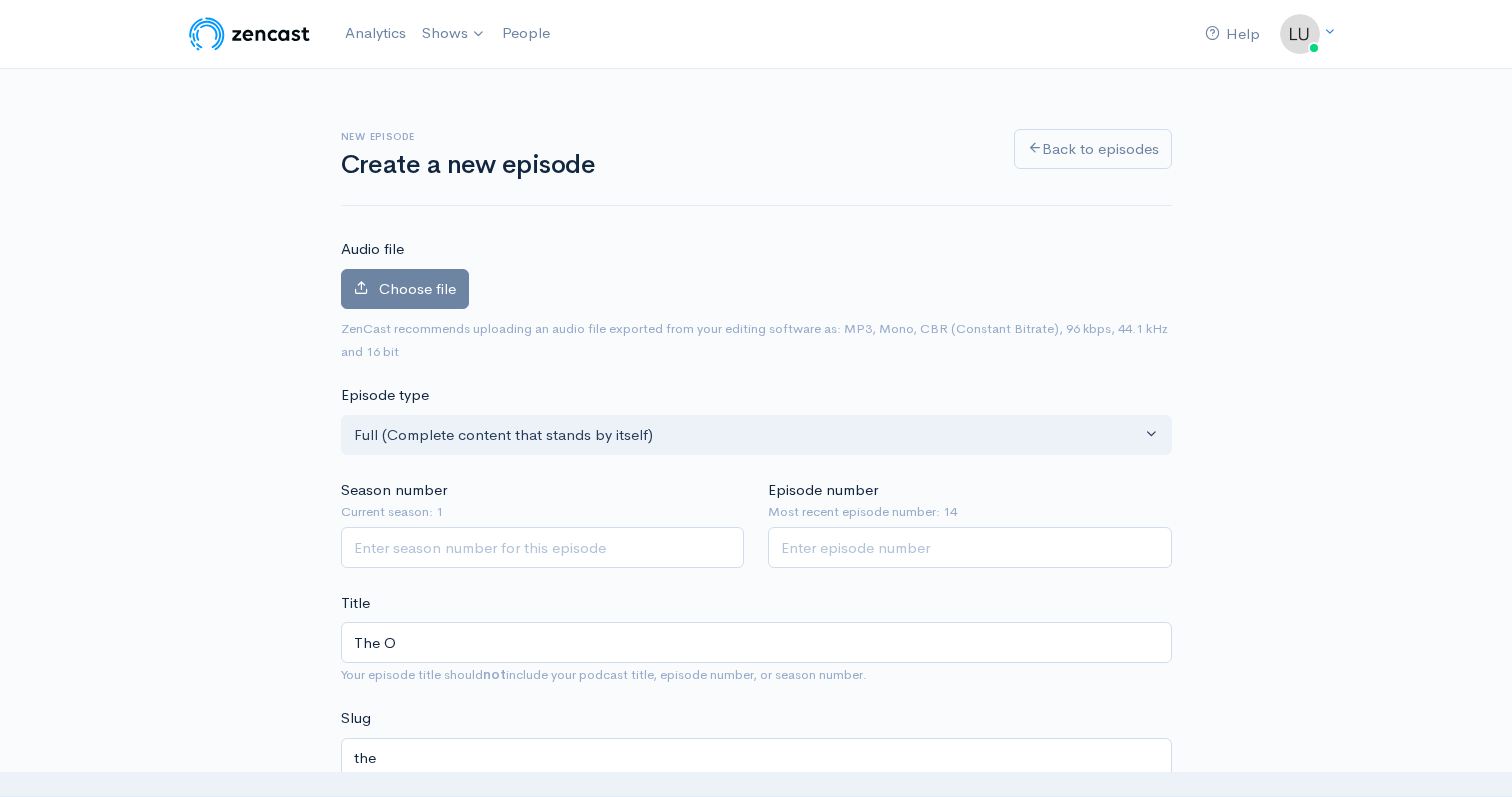 type on "the-o" 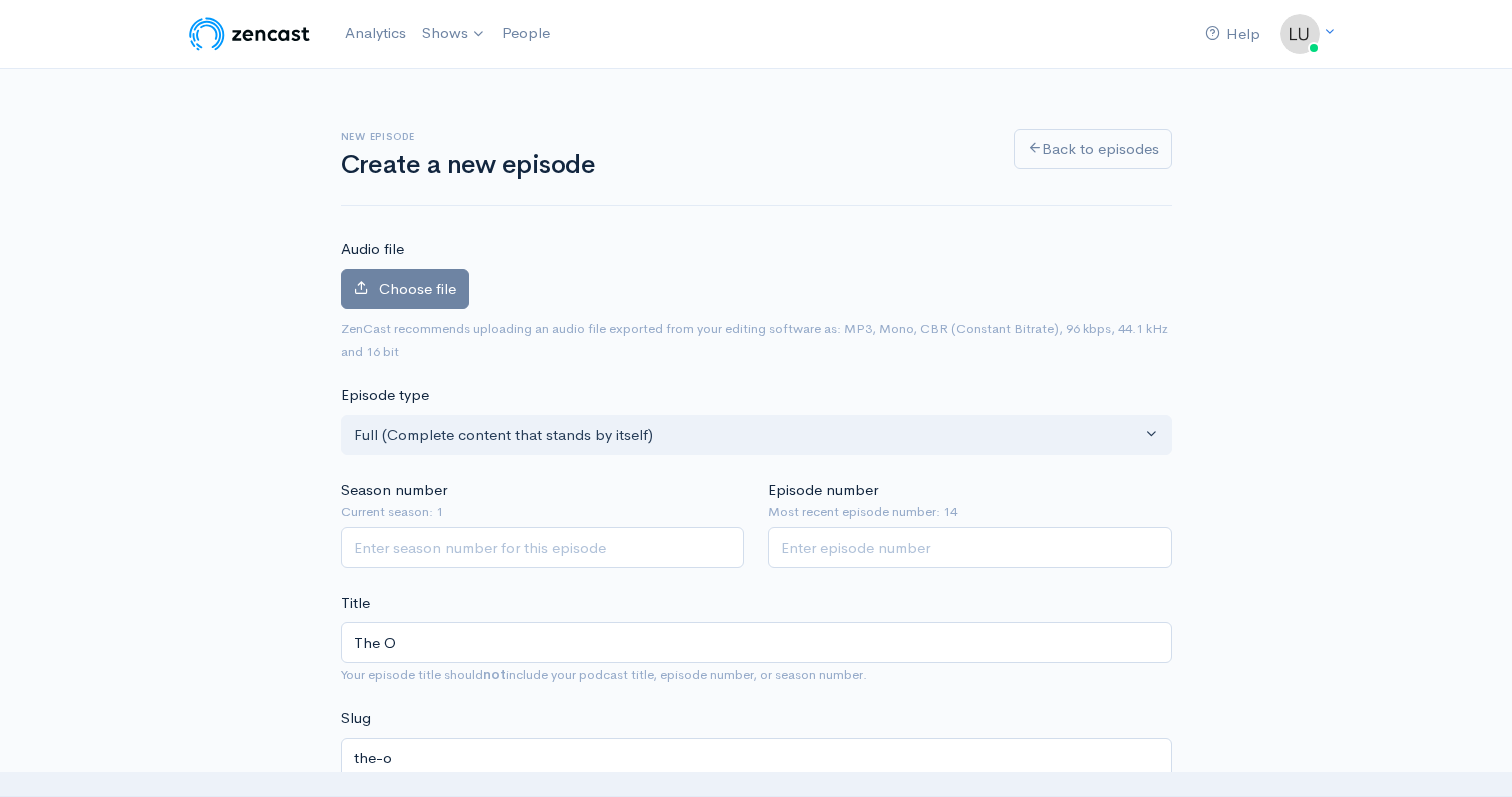 type on "The Of" 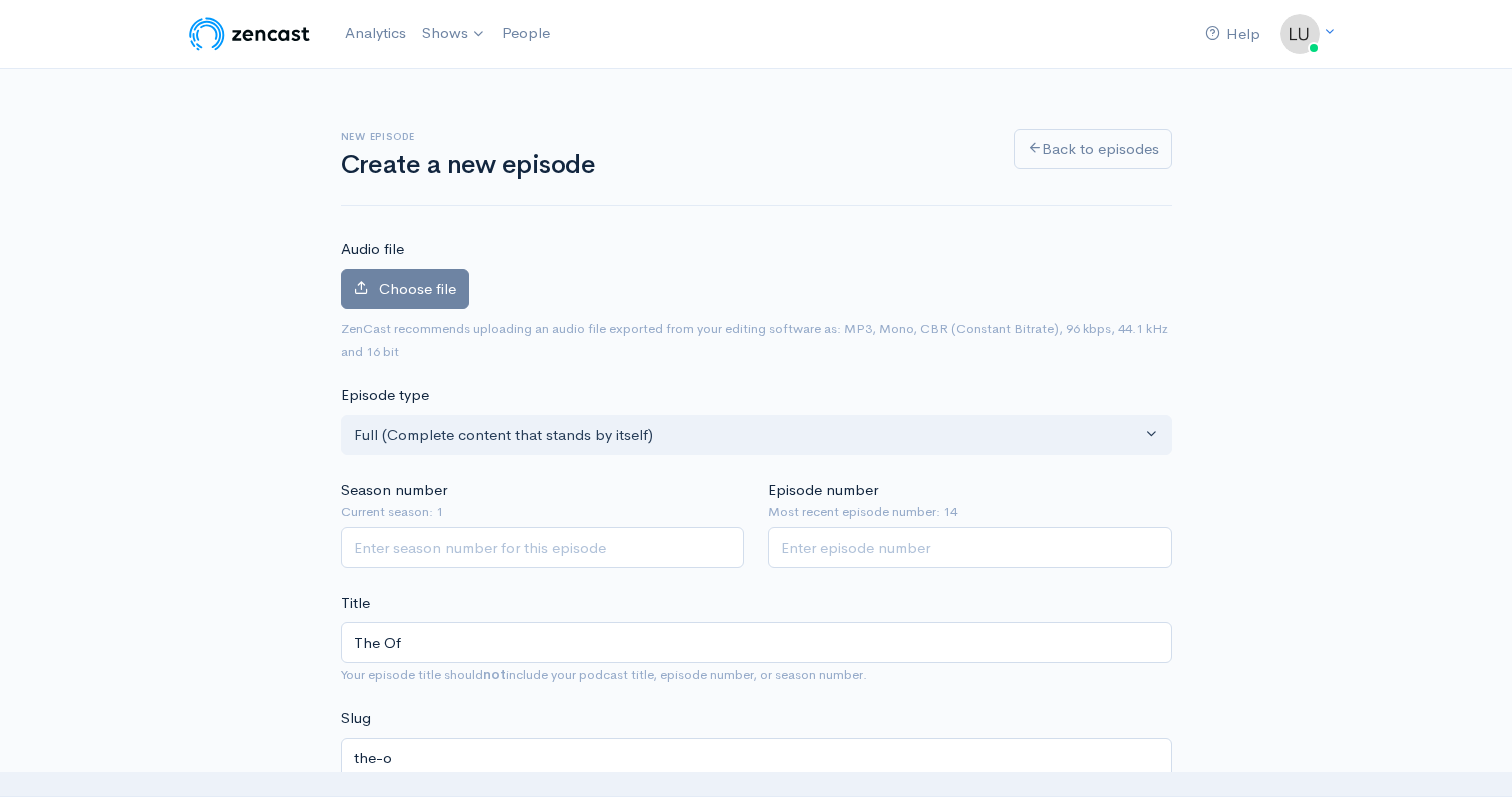 type on "the-of" 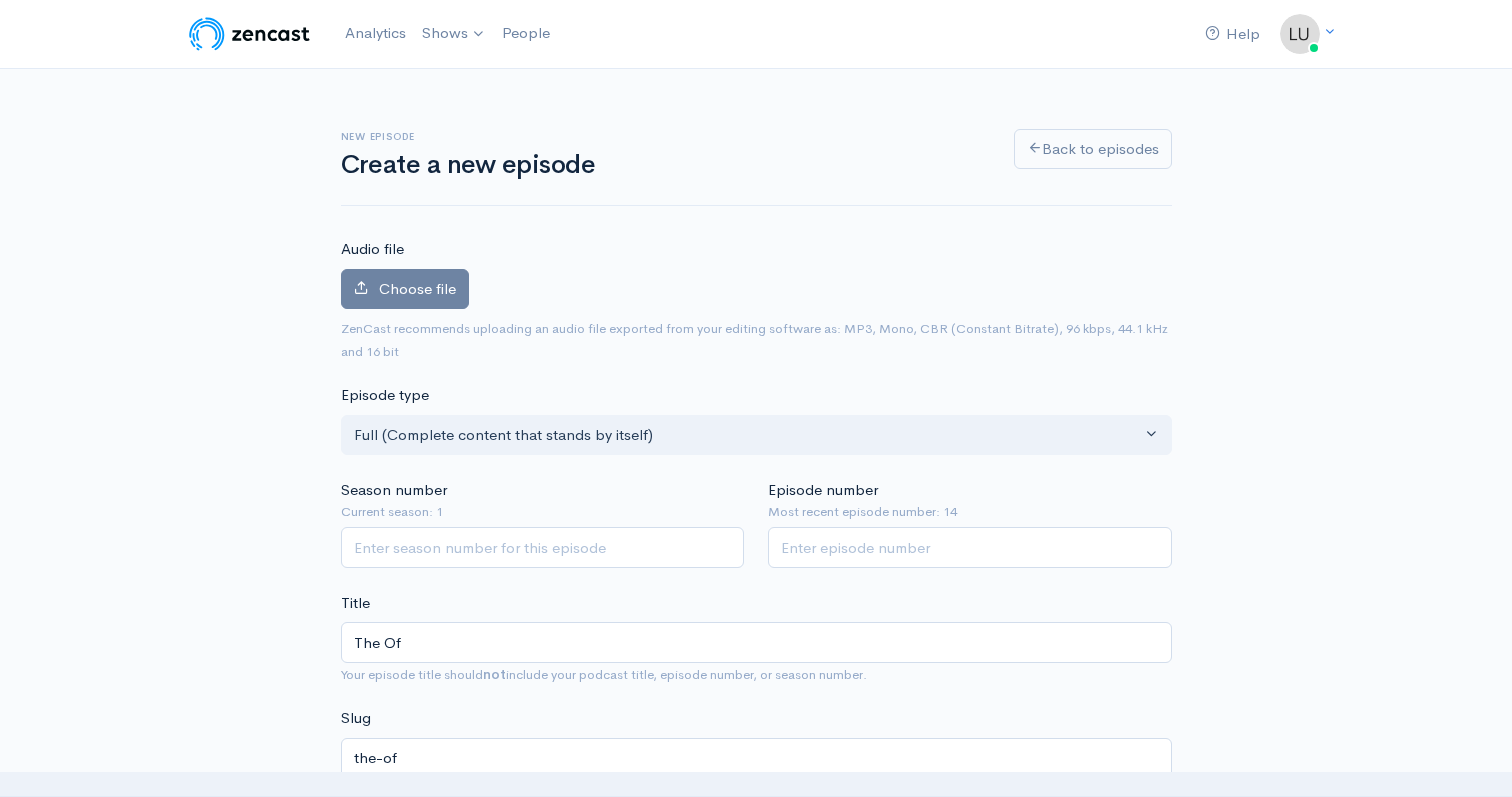 type on "The Off" 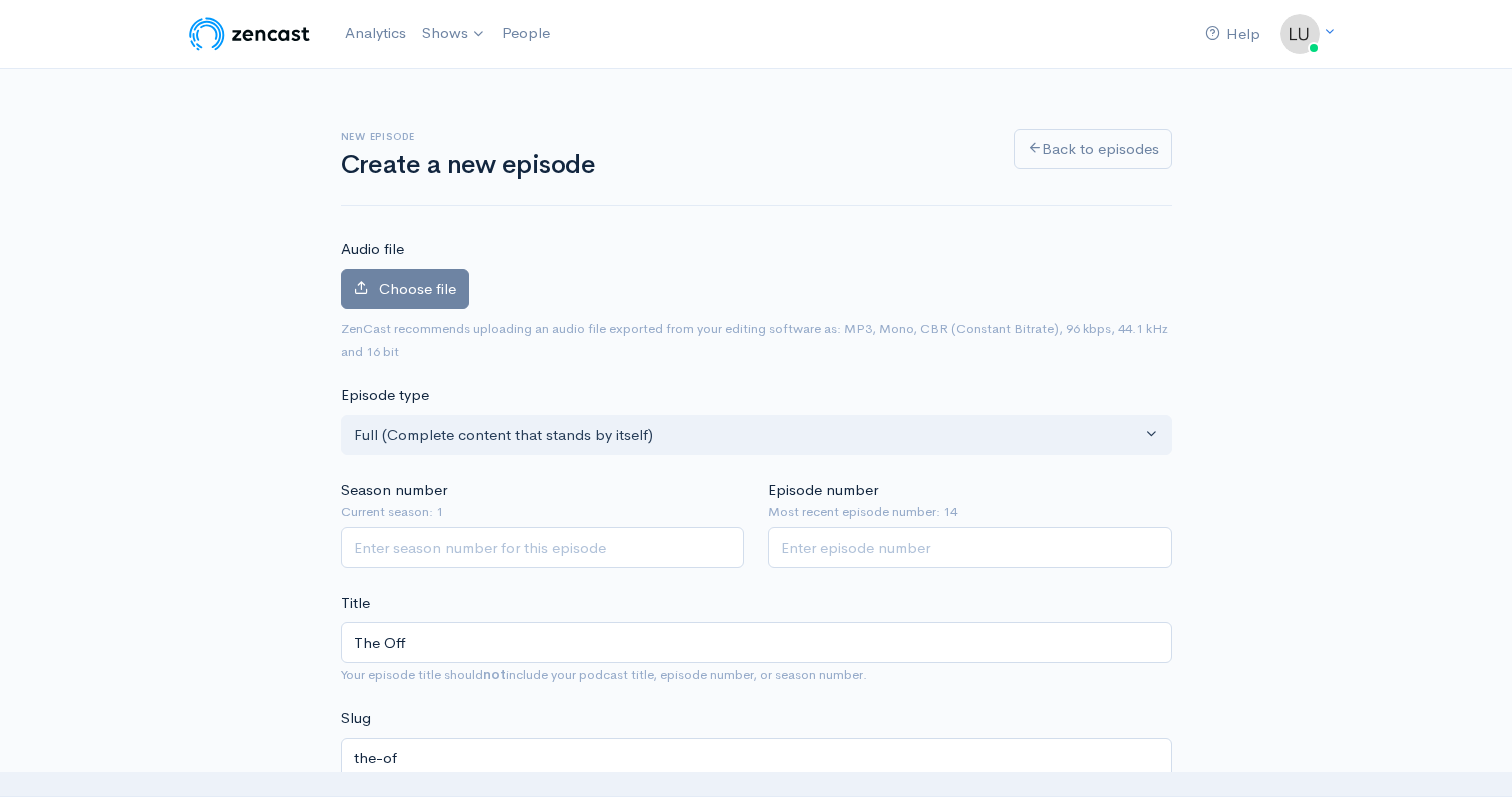 type on "the-off" 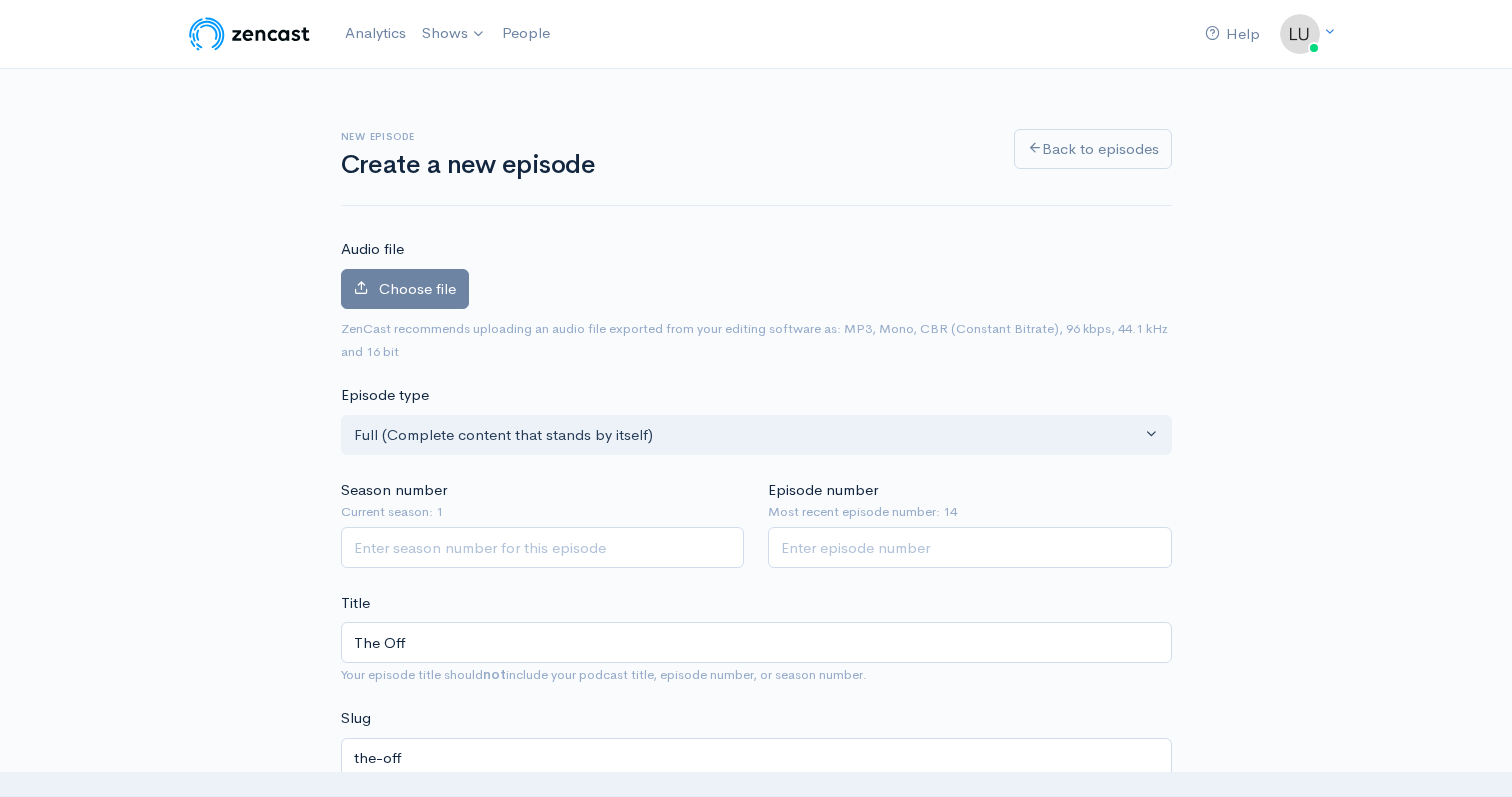 type on "The Offe" 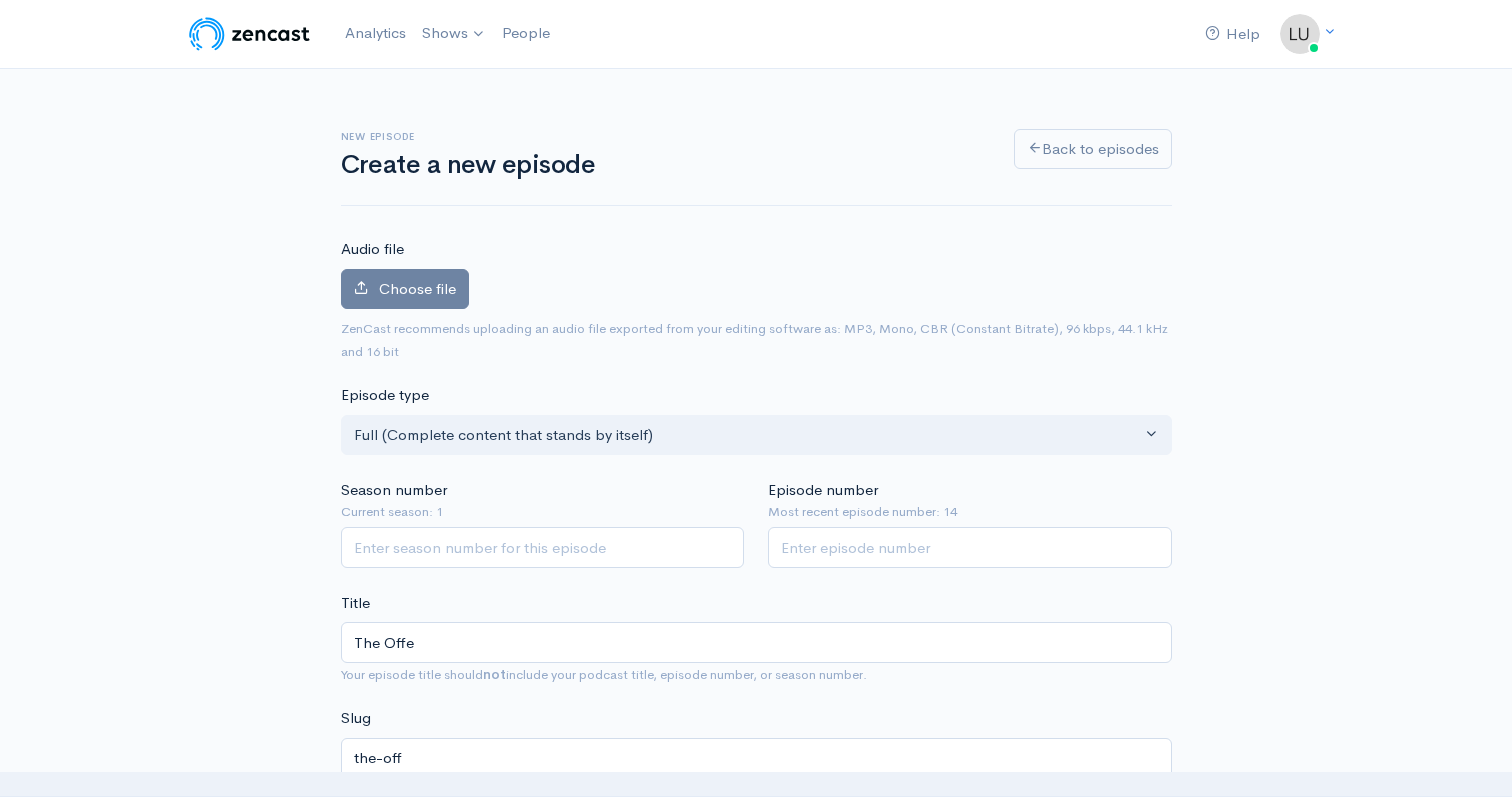 type on "the-offe" 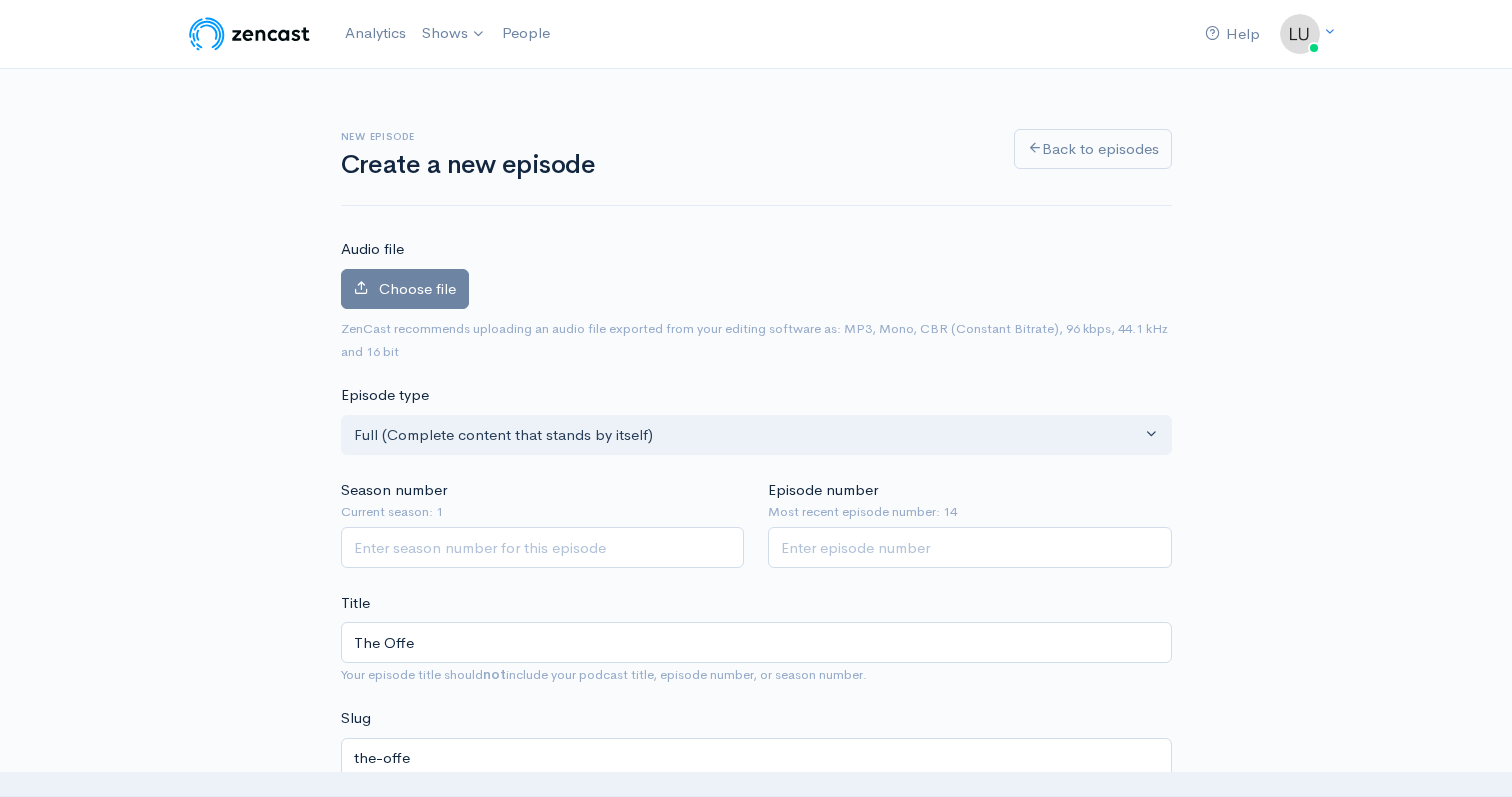 type on "The Offen" 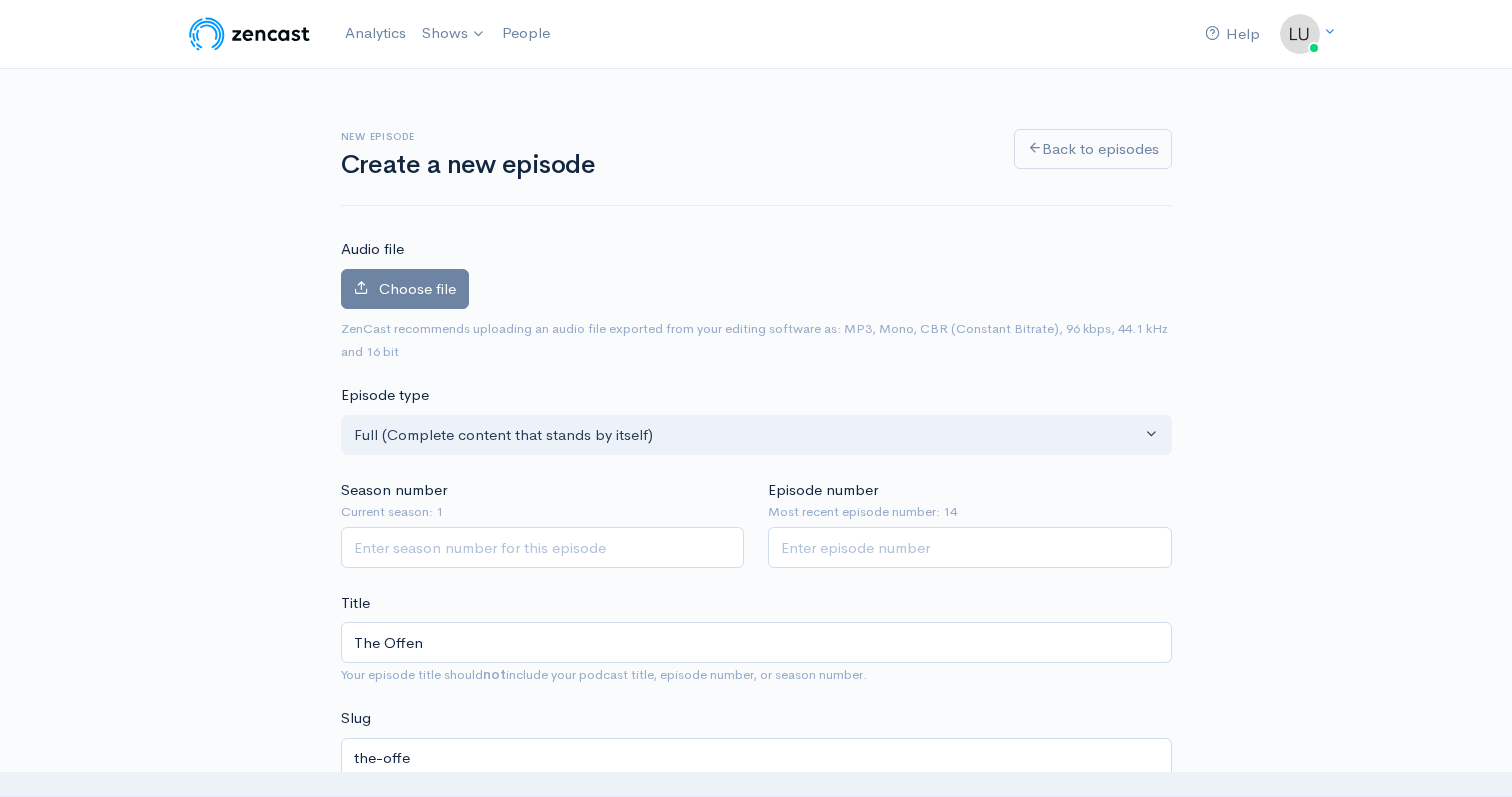 type on "the-offen" 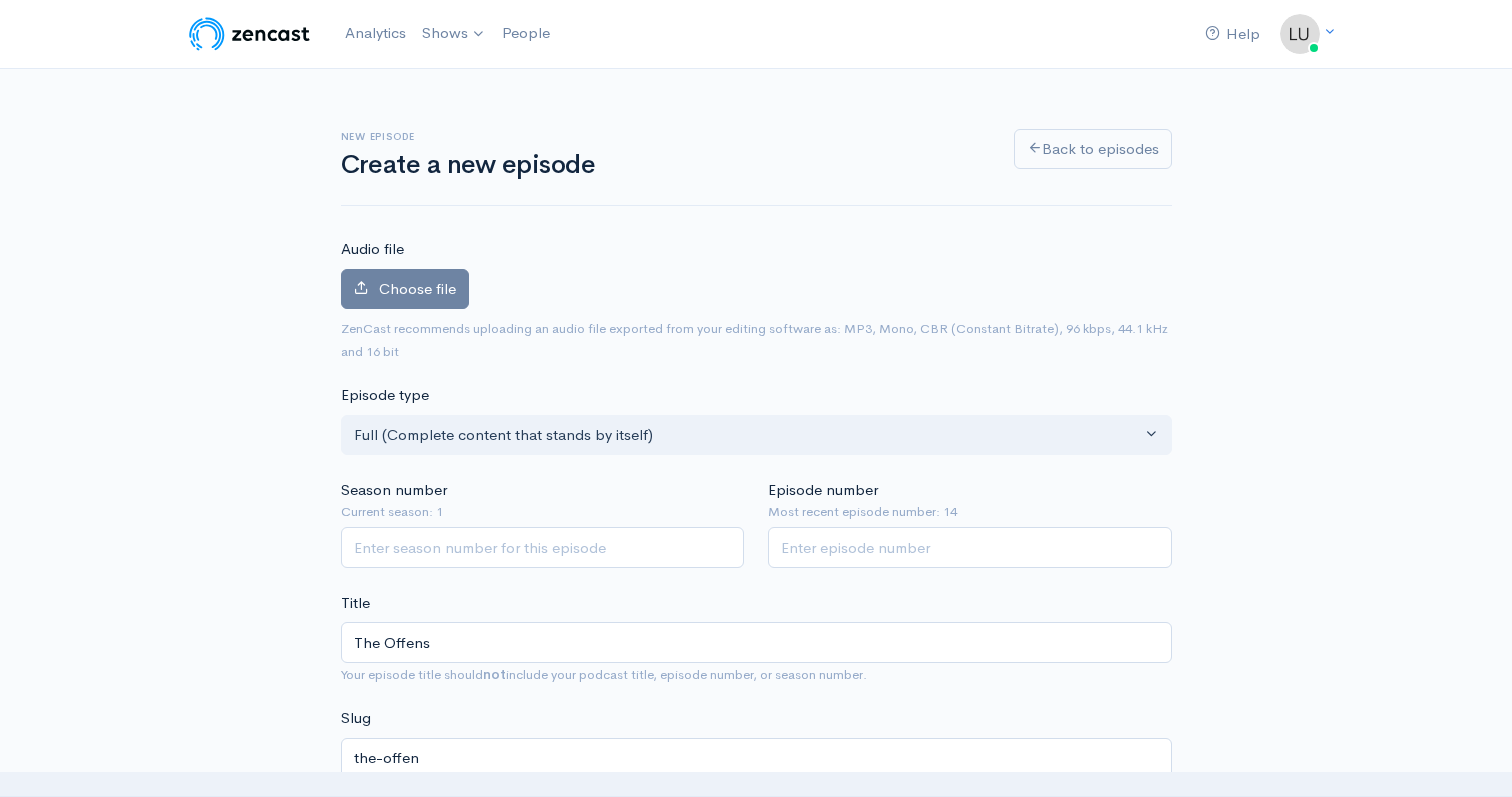 type on "The Offense" 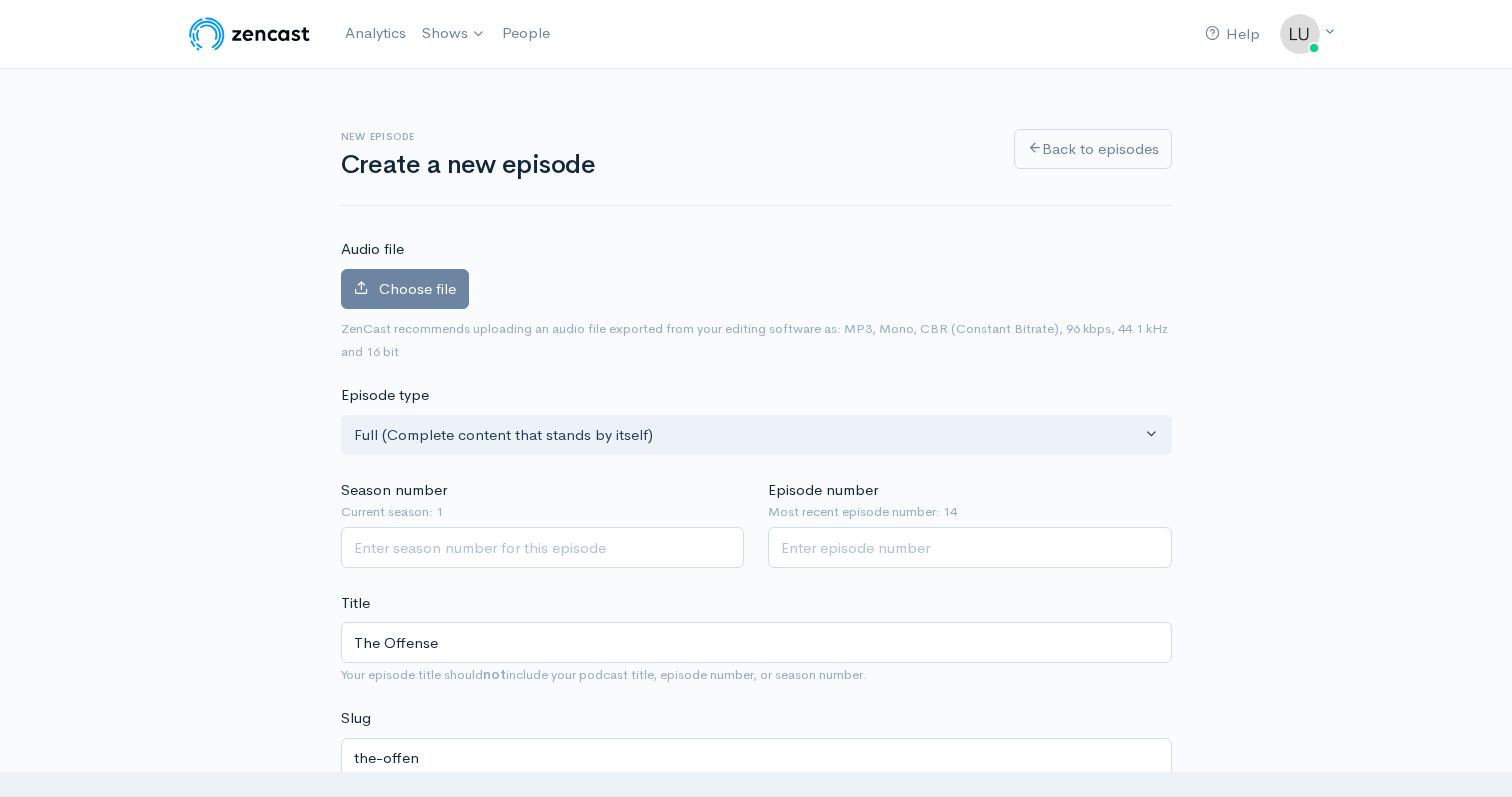 type on "the-offense" 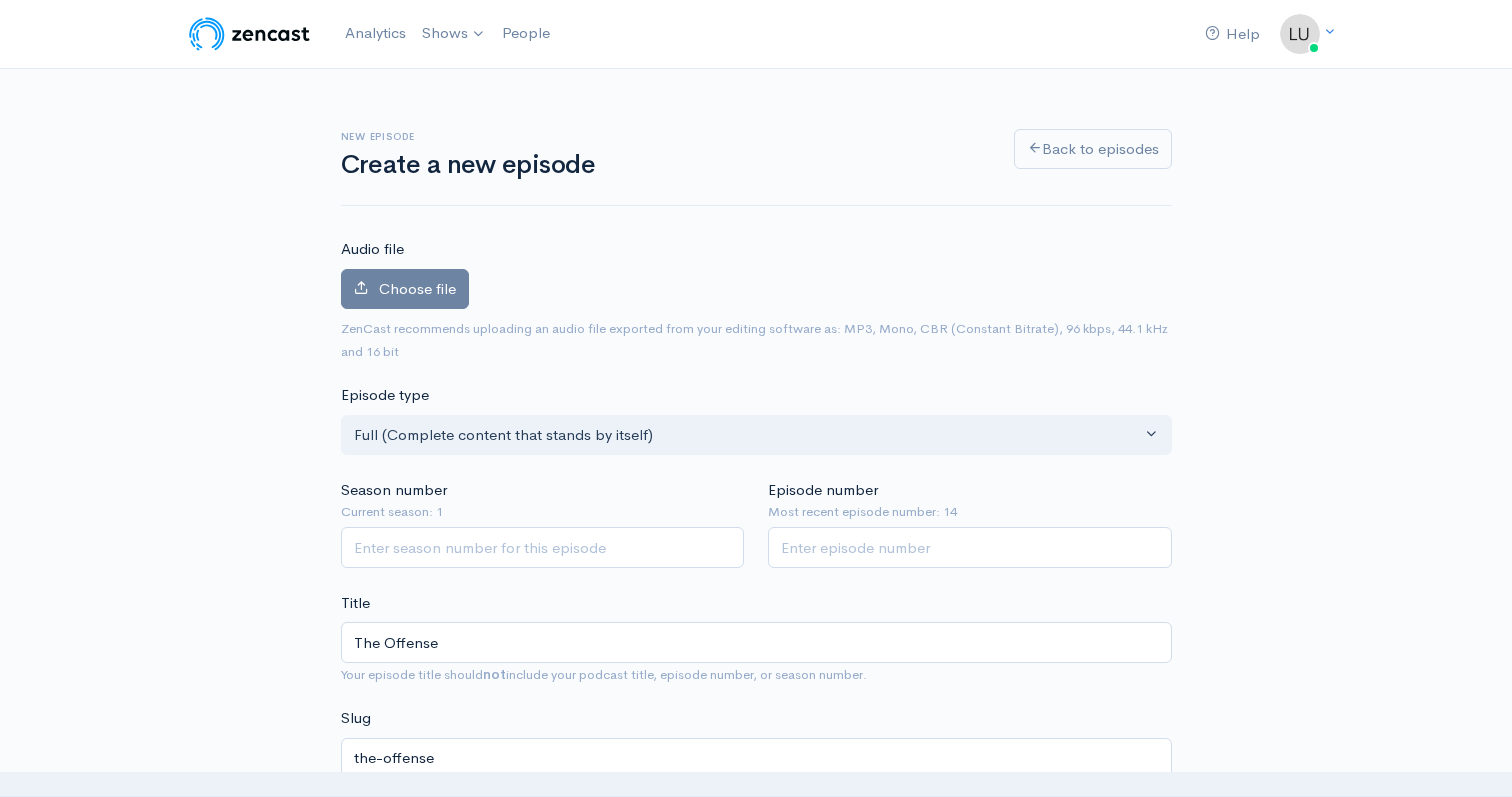 type on "The Offense o" 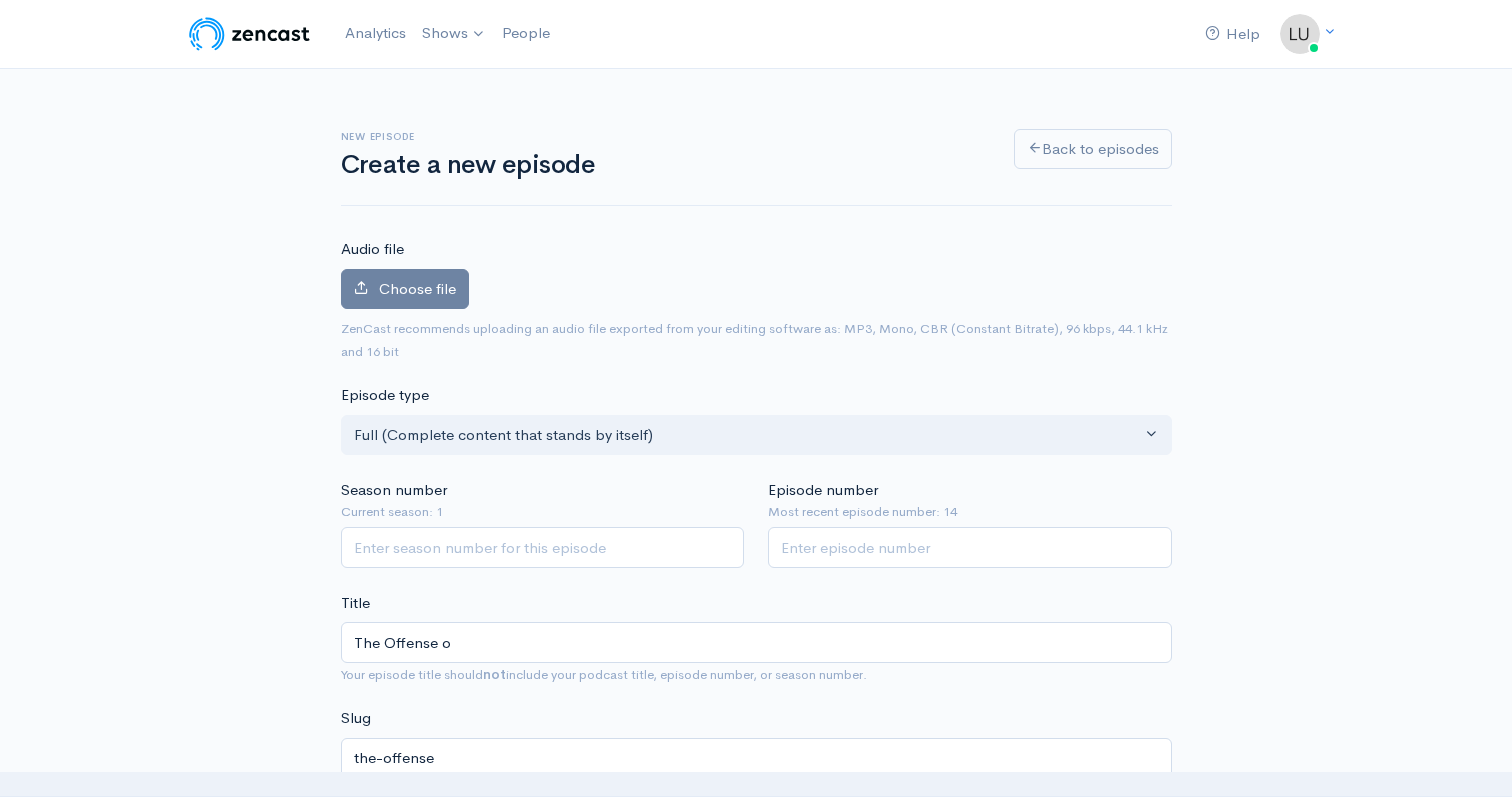 type on "the-offense-o" 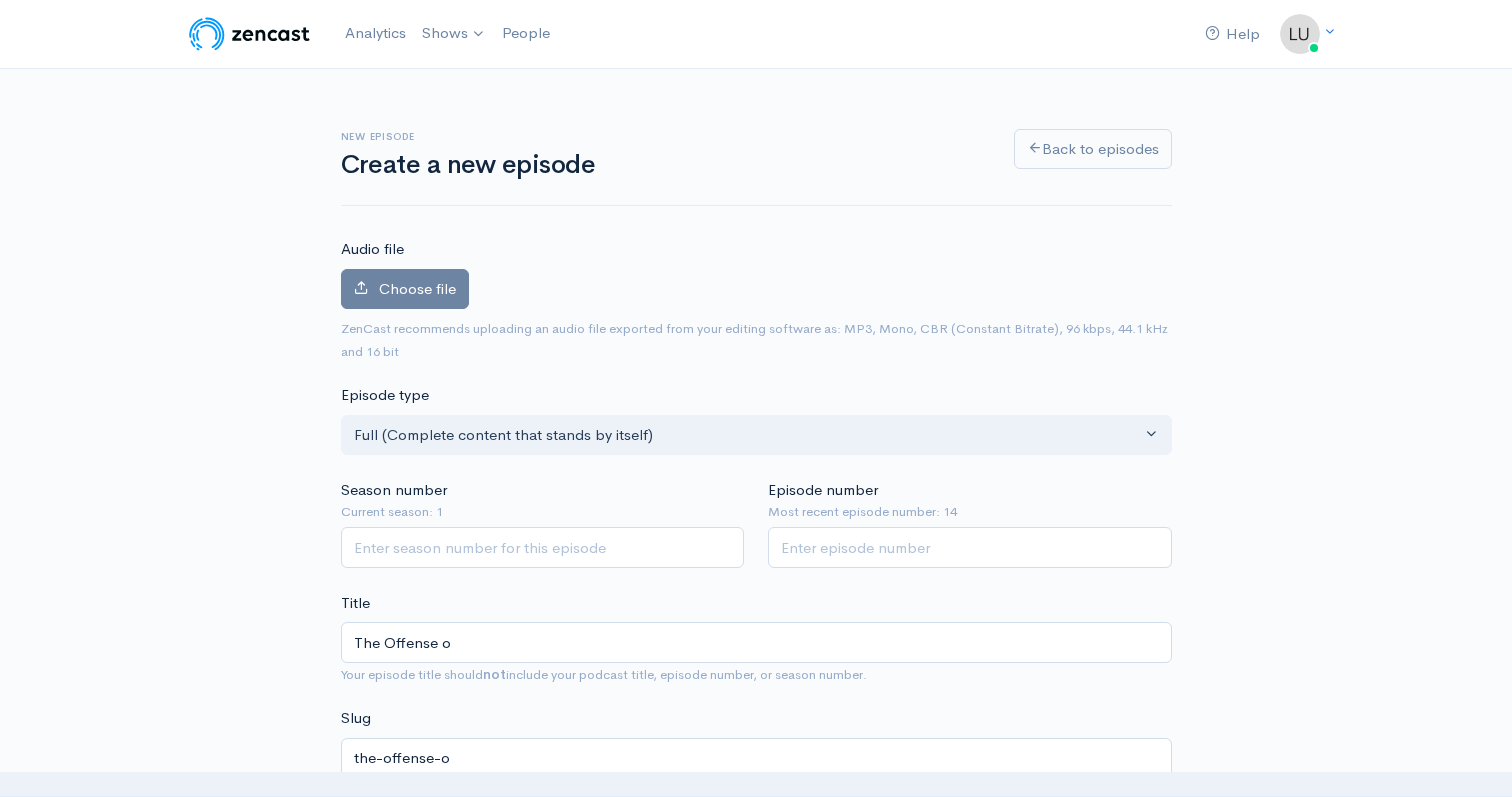 type on "The Offense of" 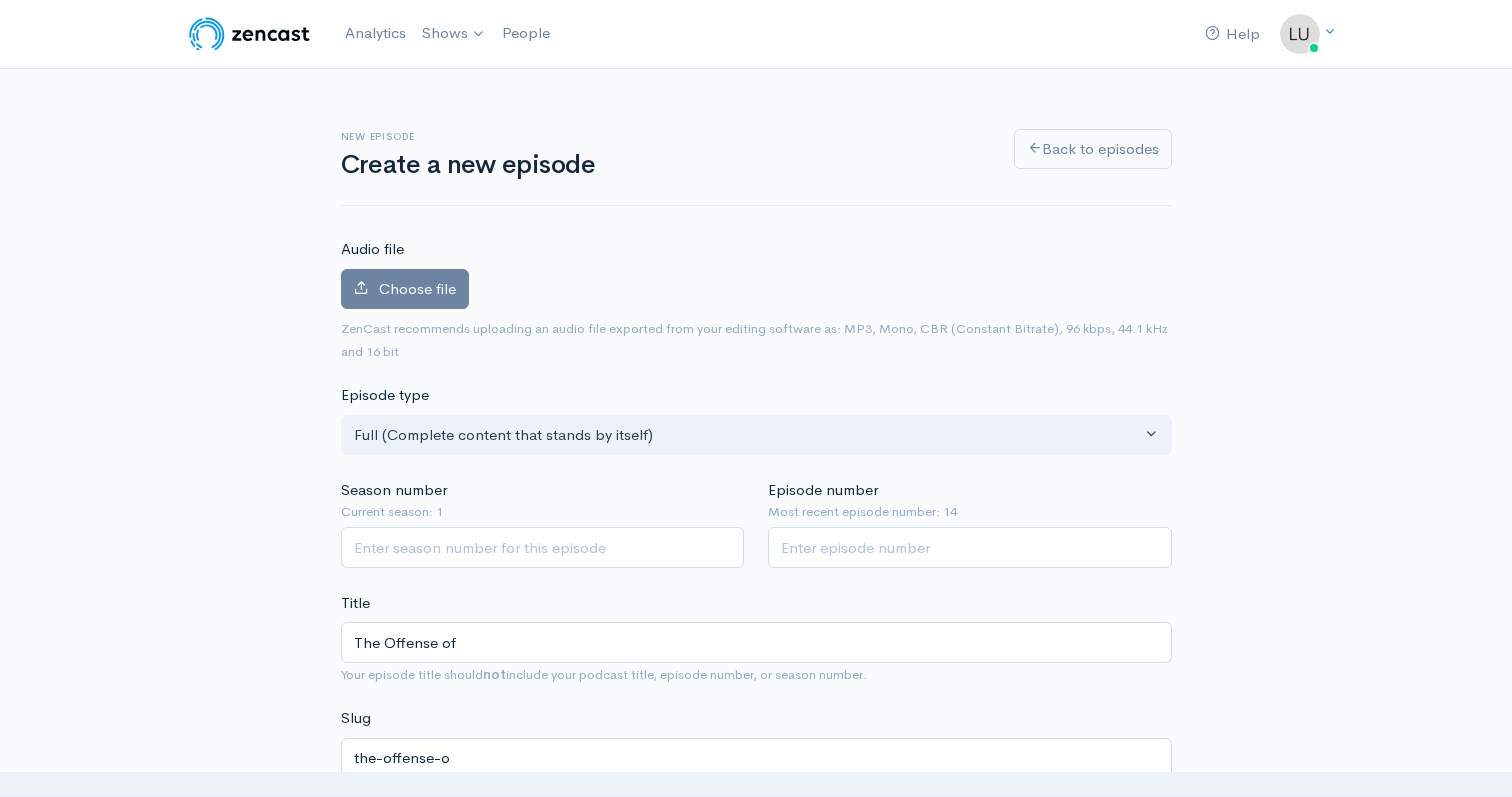 type on "the-offense-of" 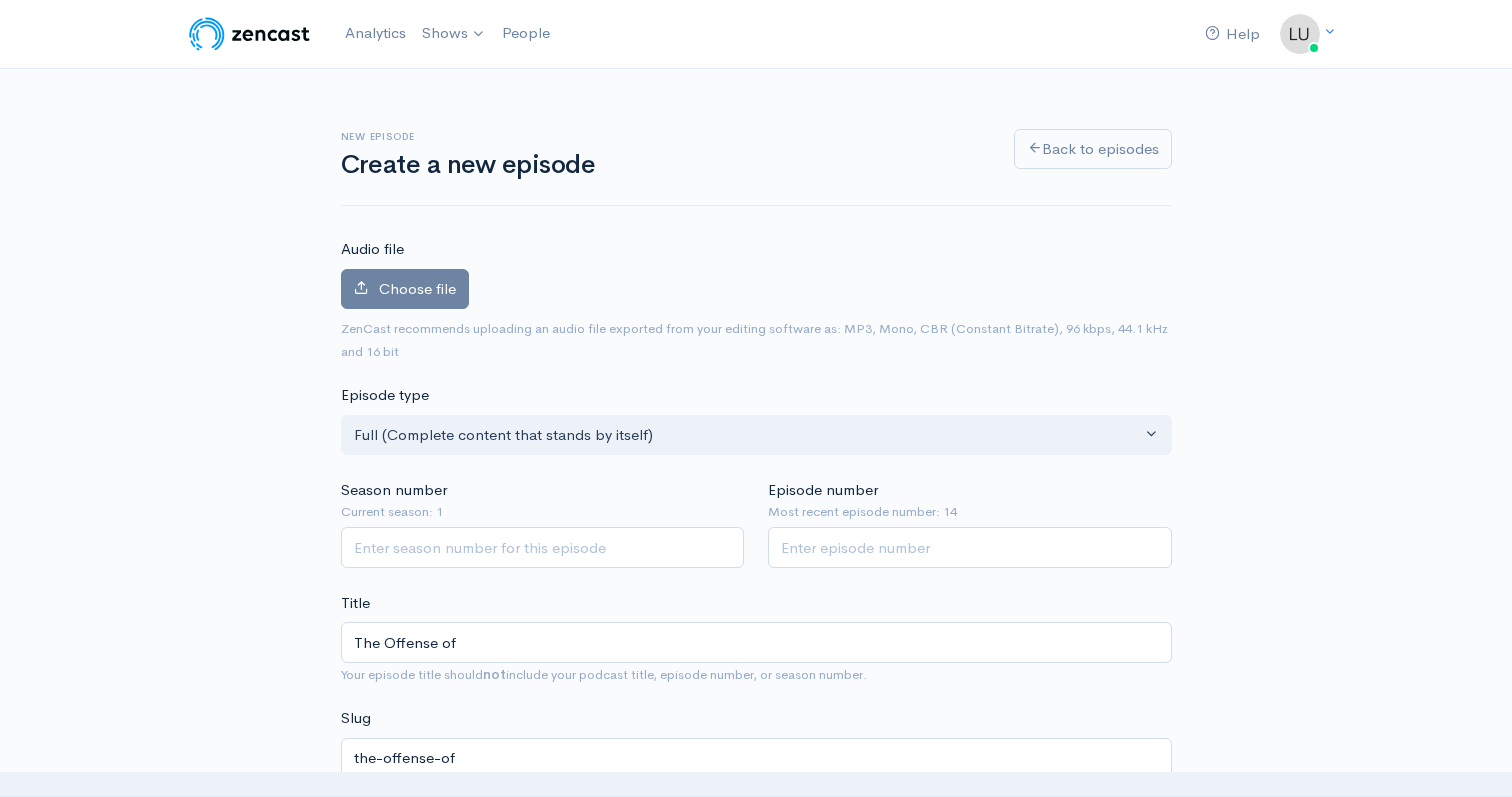 type on "The Offense of G" 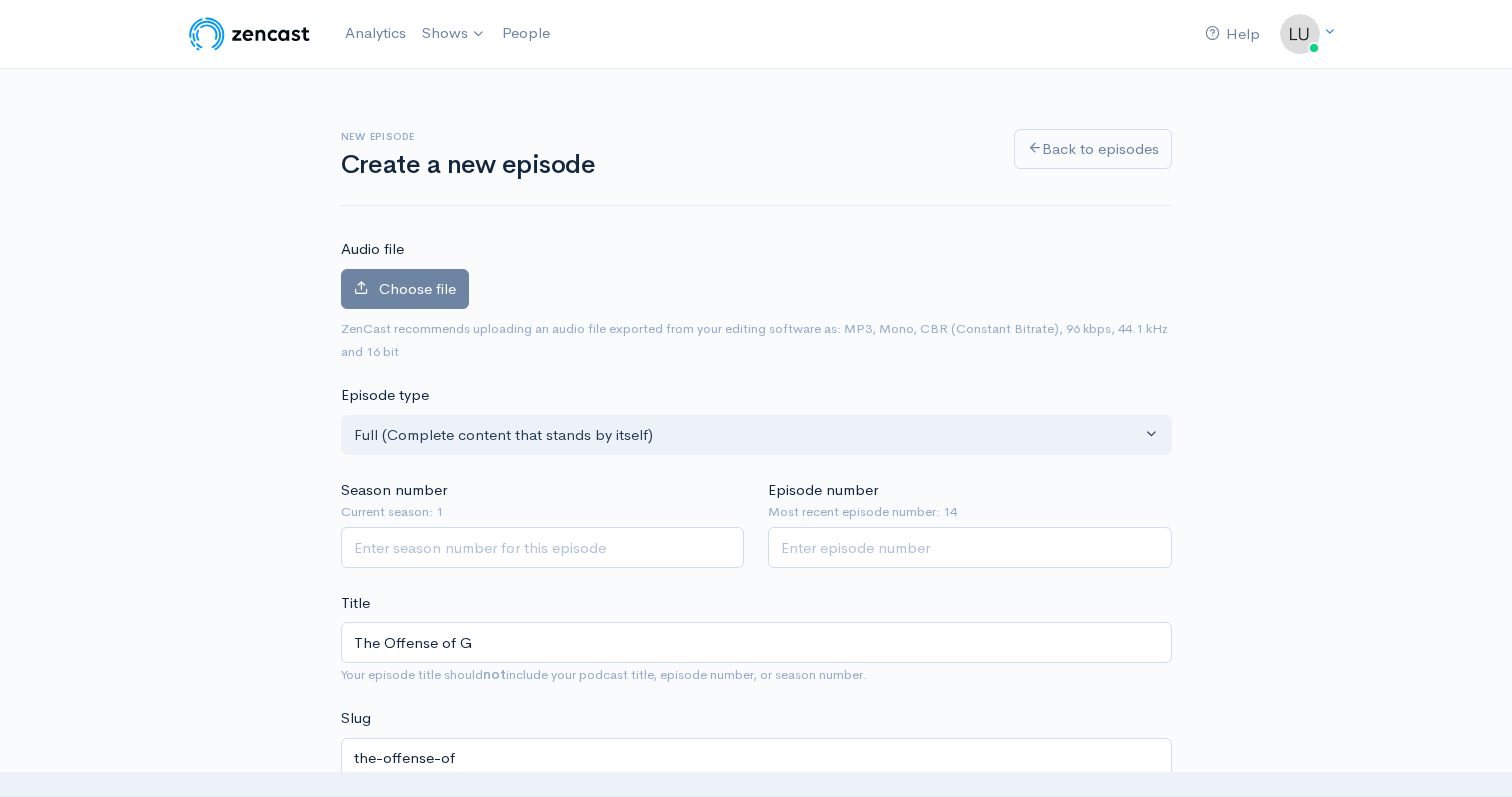 type on "the-offense-of-g" 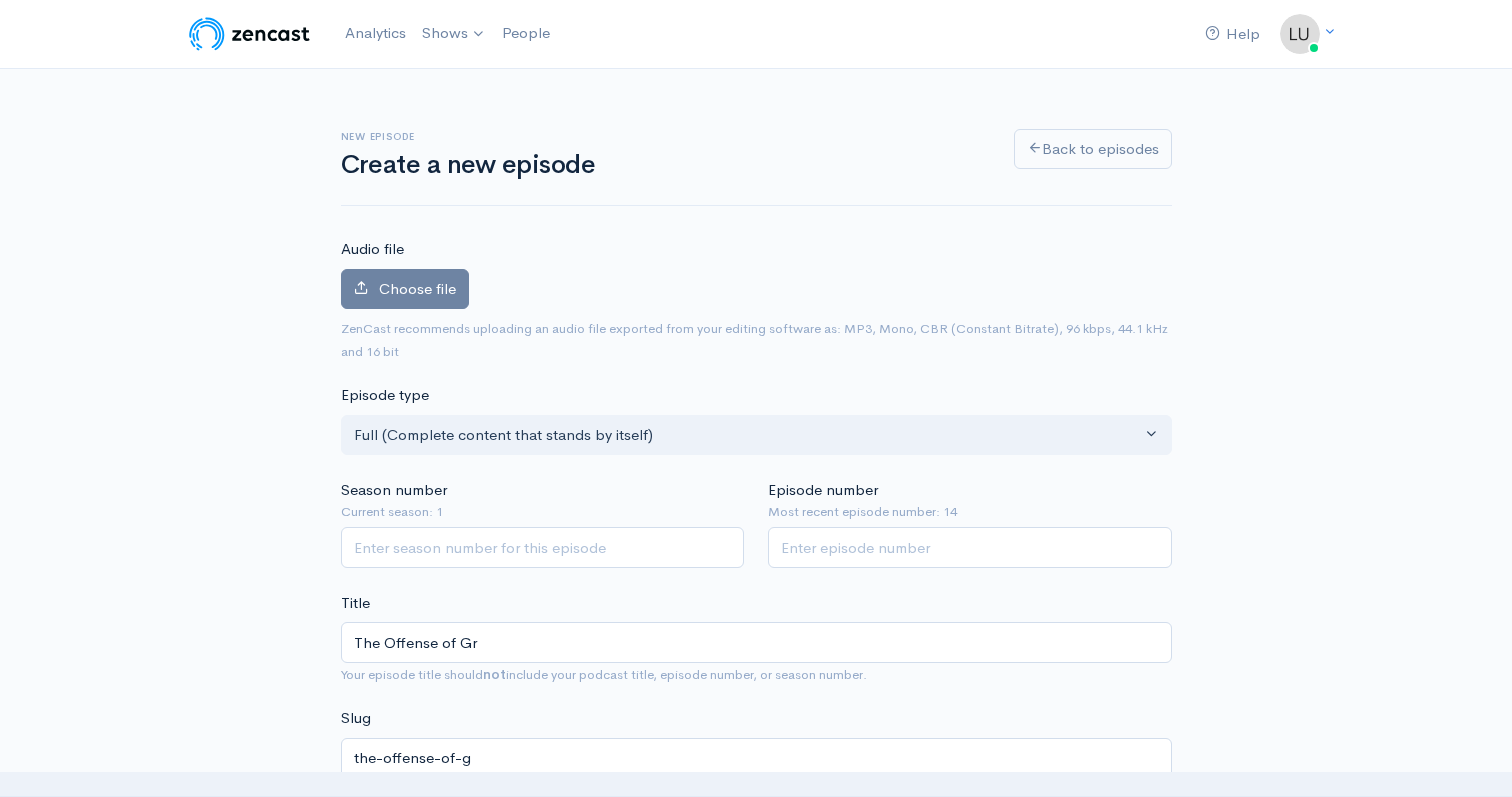 type on "The Offense of Gra" 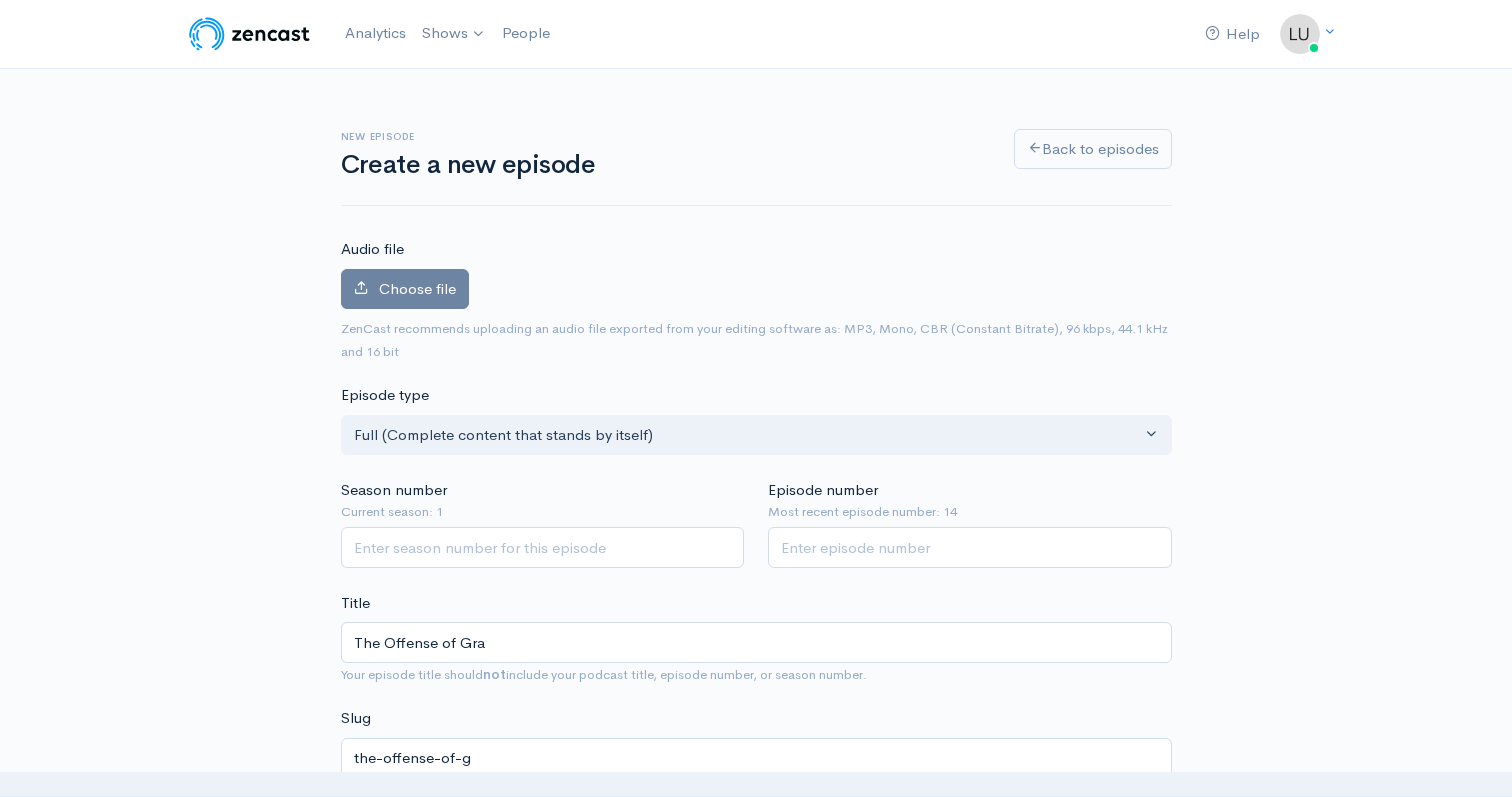 type on "the-offense-of-gra" 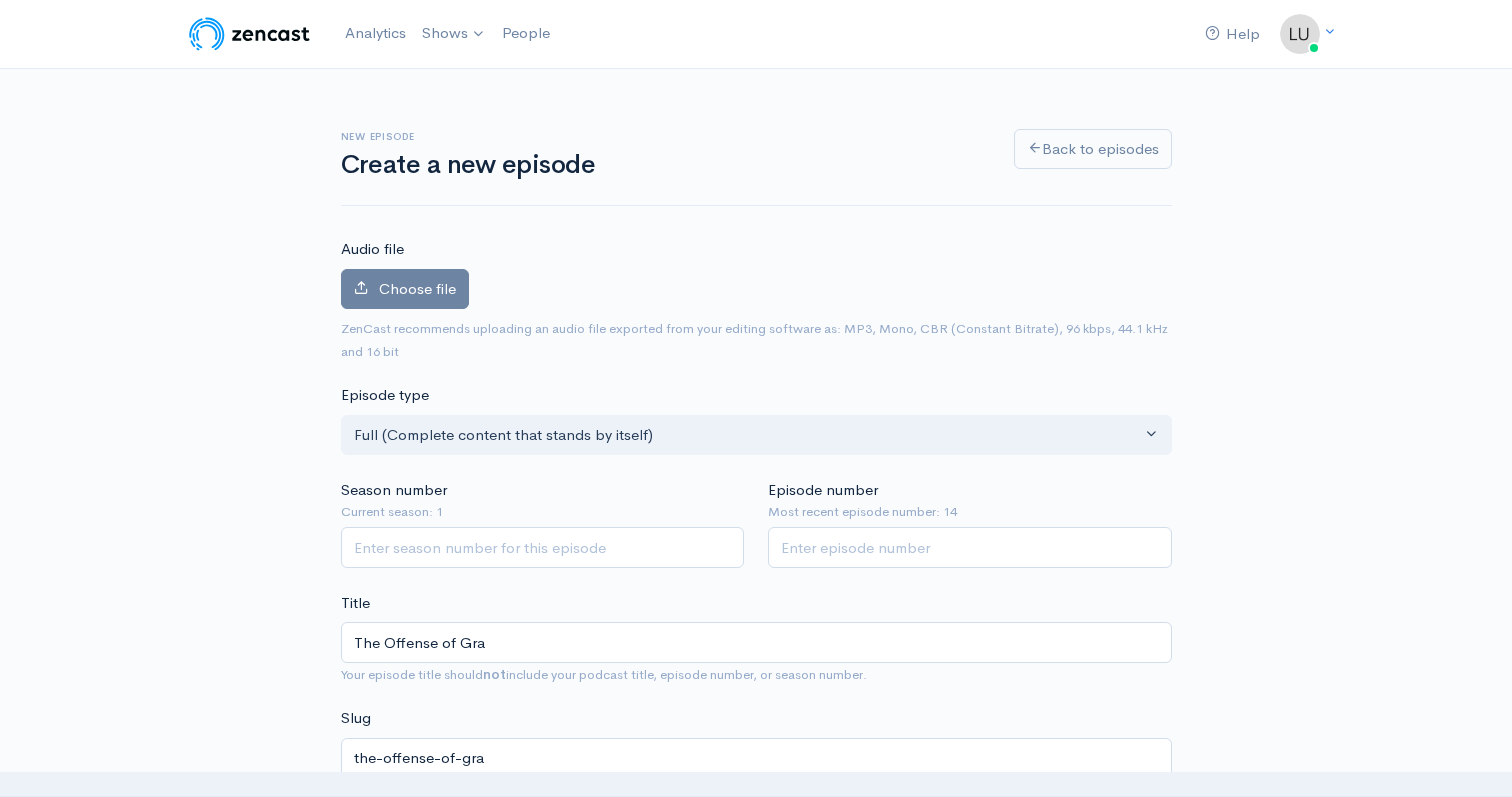 type on "The Offense of Grac" 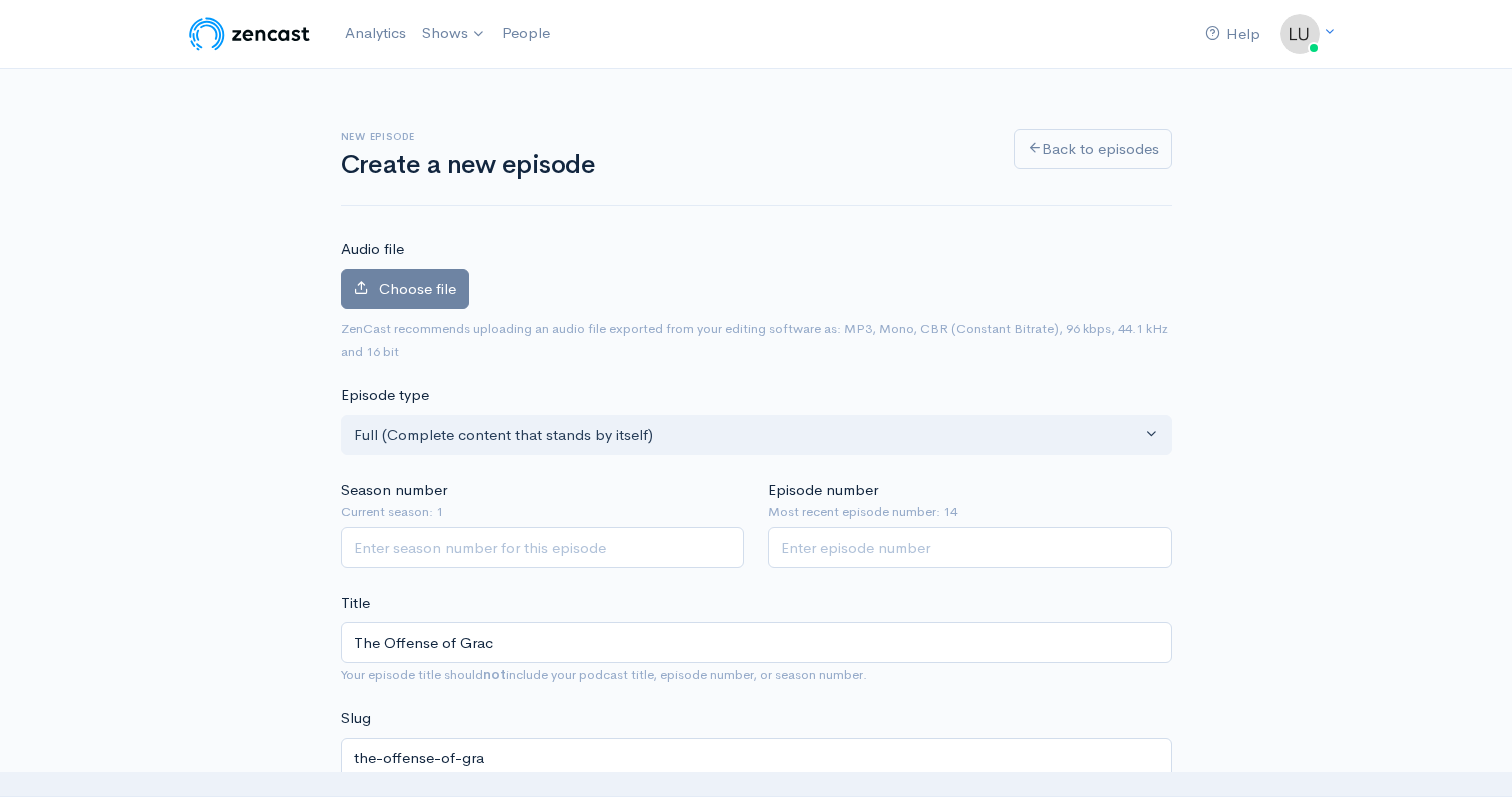 type on "the-offense-of-grac" 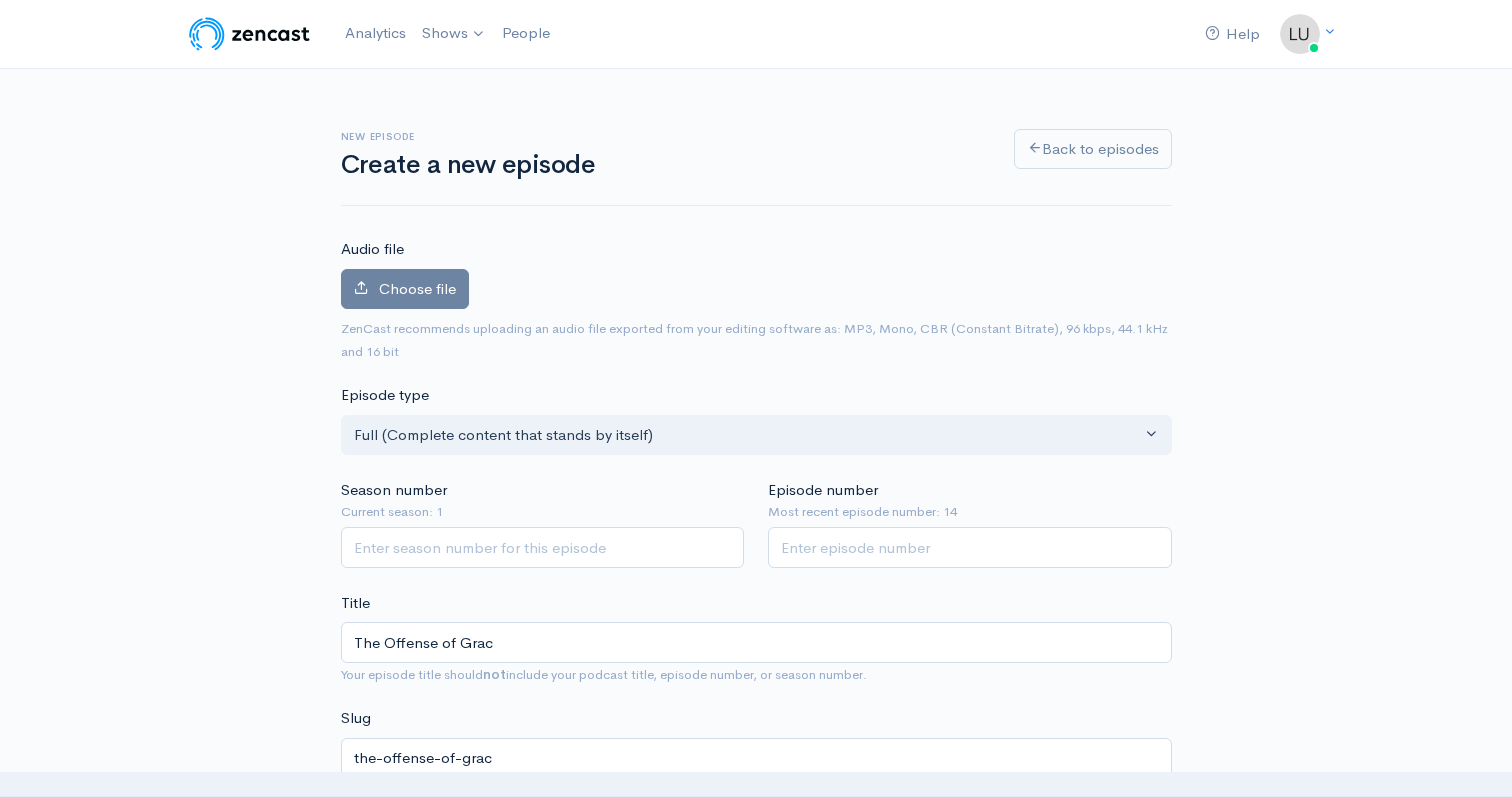 type on "The Offense of Grace" 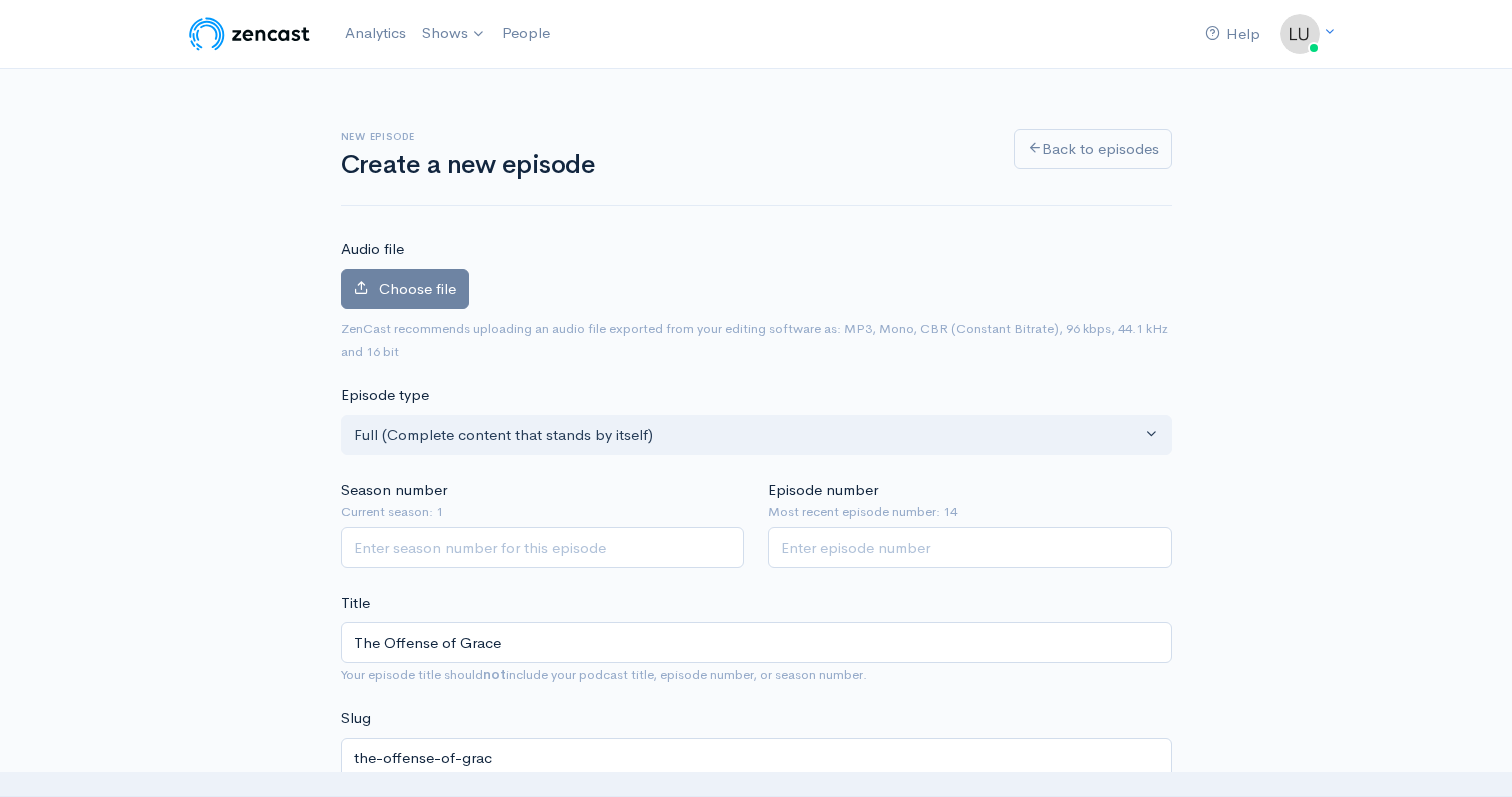 type on "the-offense-of-grace" 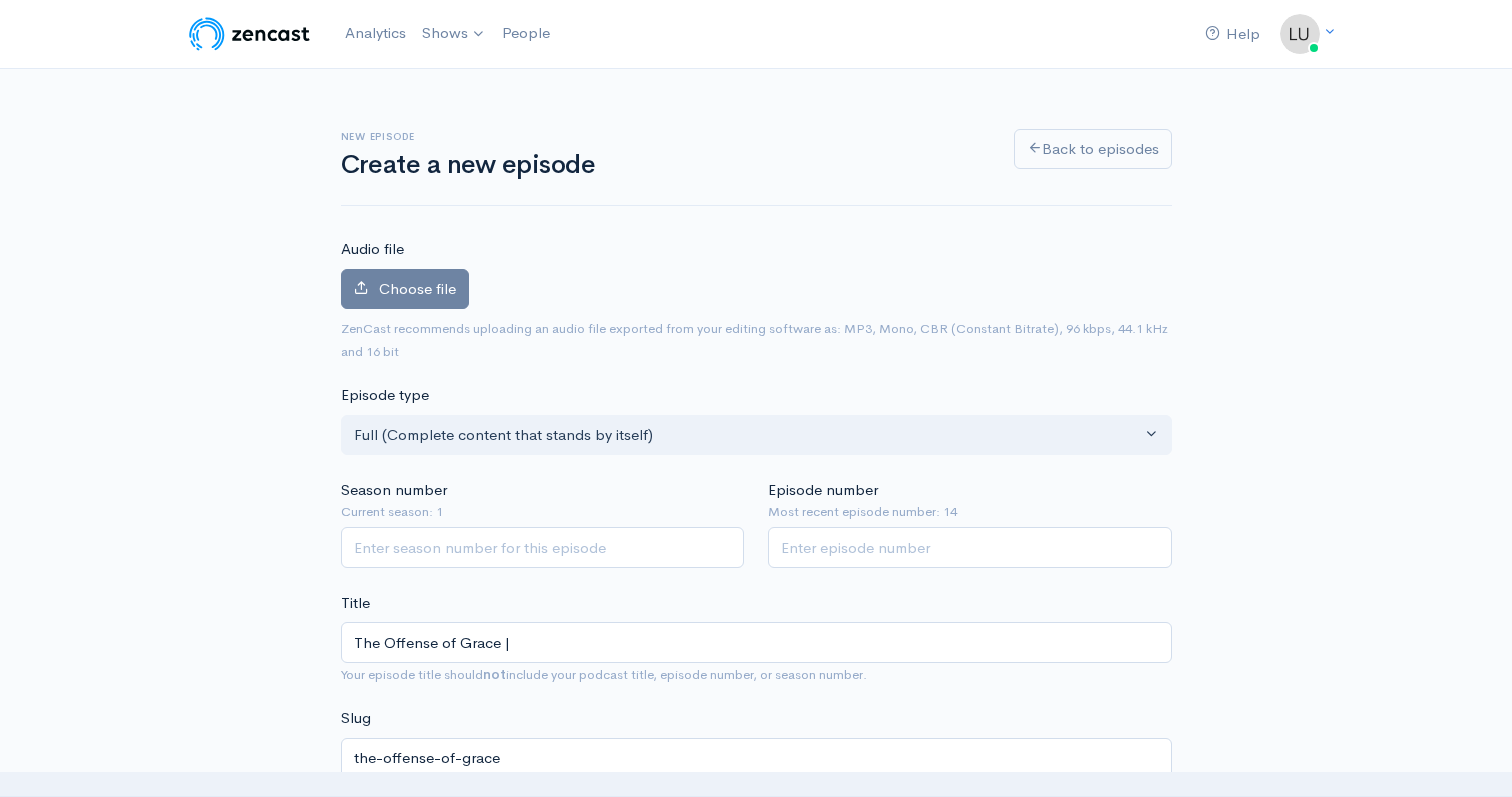 type on "The Offense of Grace | M" 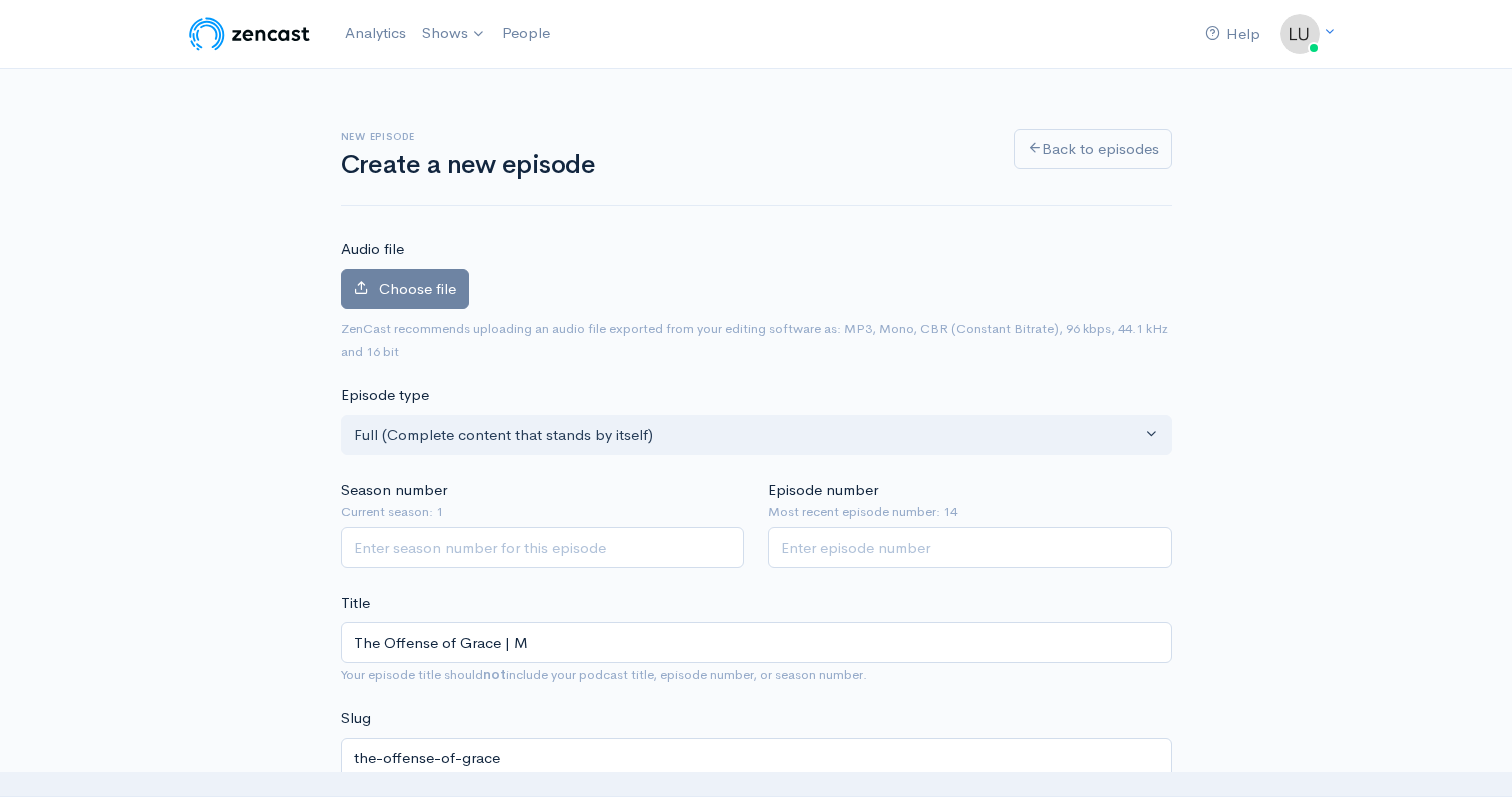 type on "the-offense-of-grace-m" 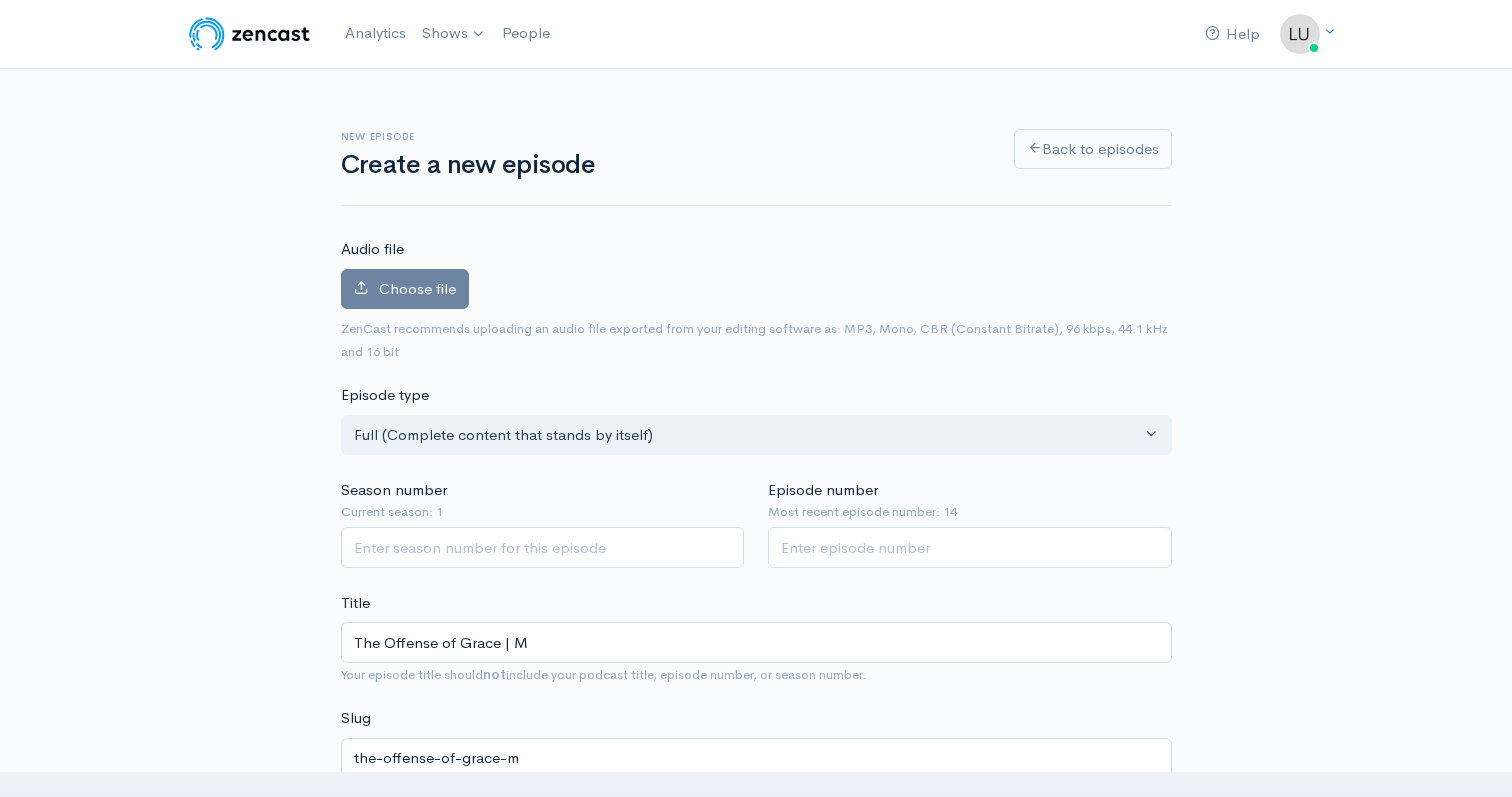 type on "The Offense of Grace | Ma" 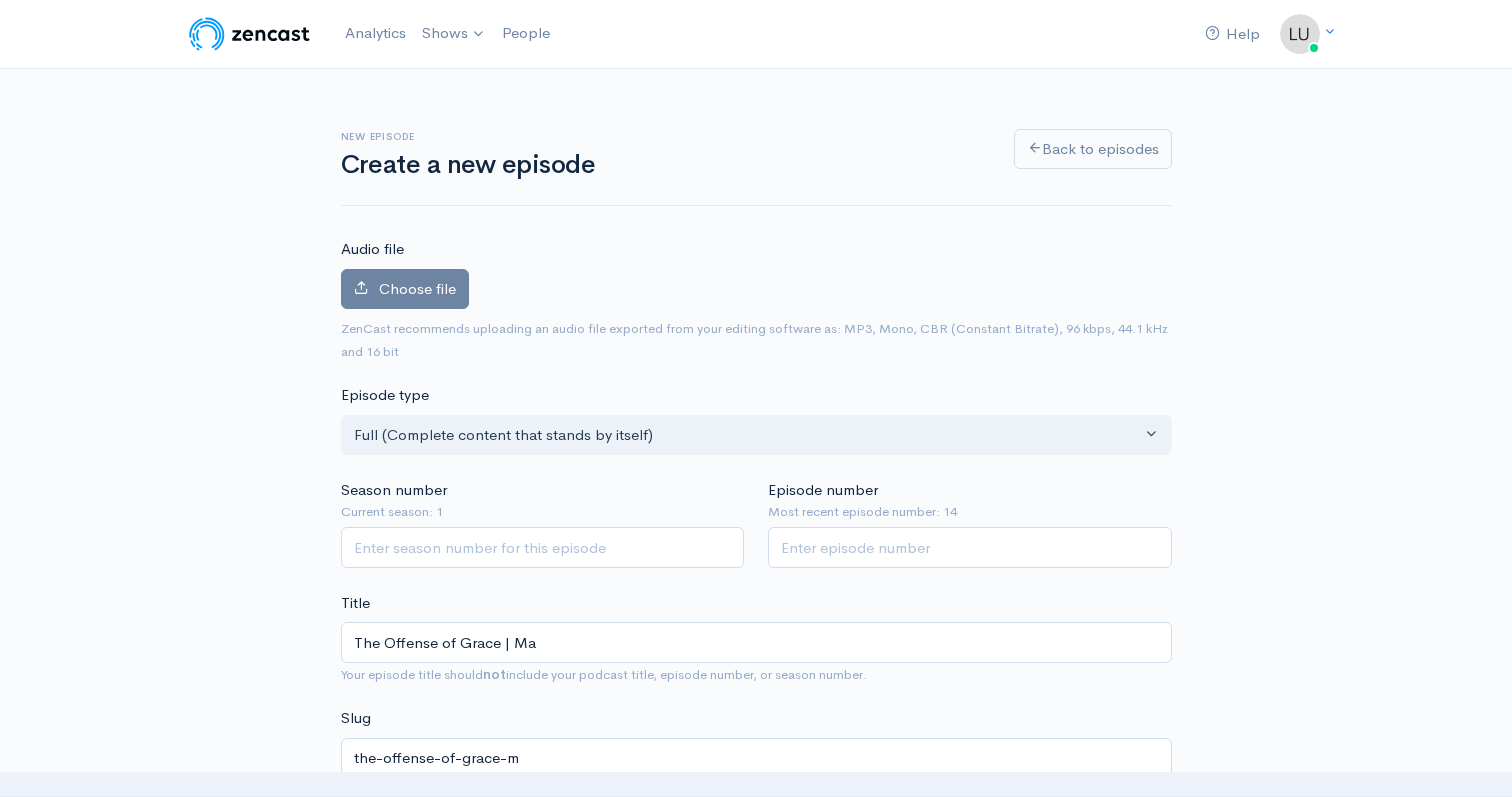 type on "the-offense-of-grace-ma" 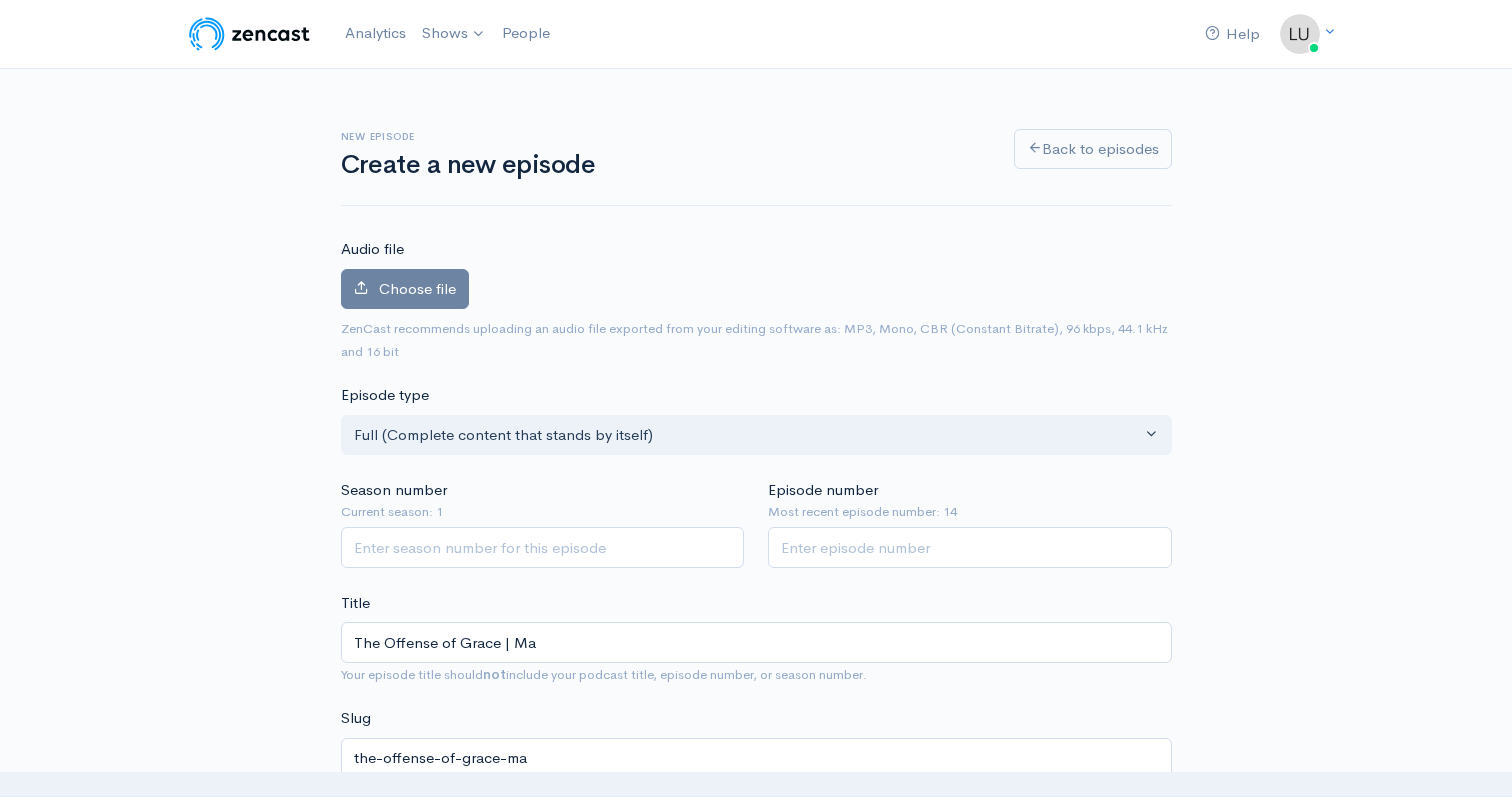 type on "The Offense of Grace | Mat" 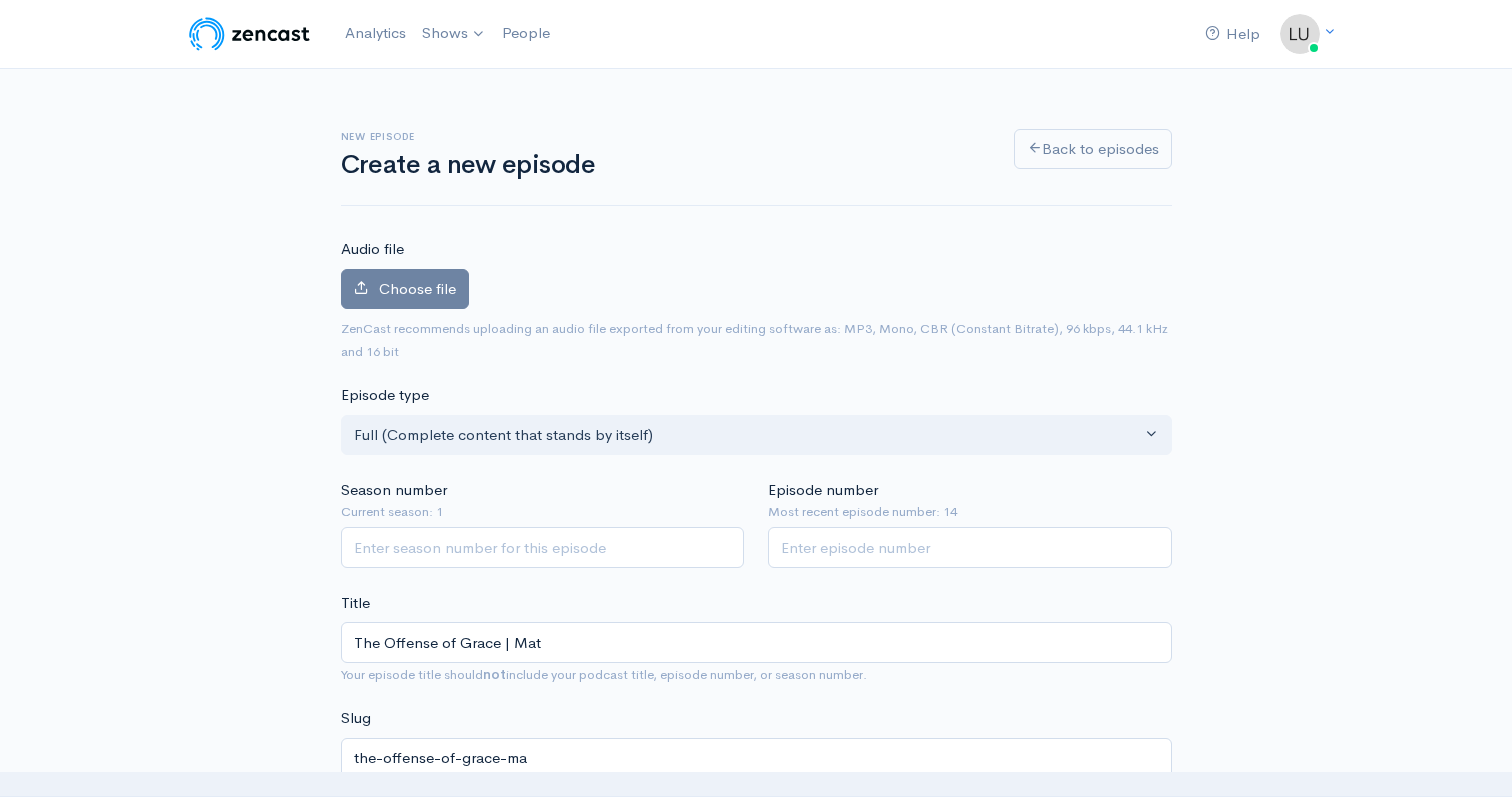 type on "the-offense-of-grace-mat" 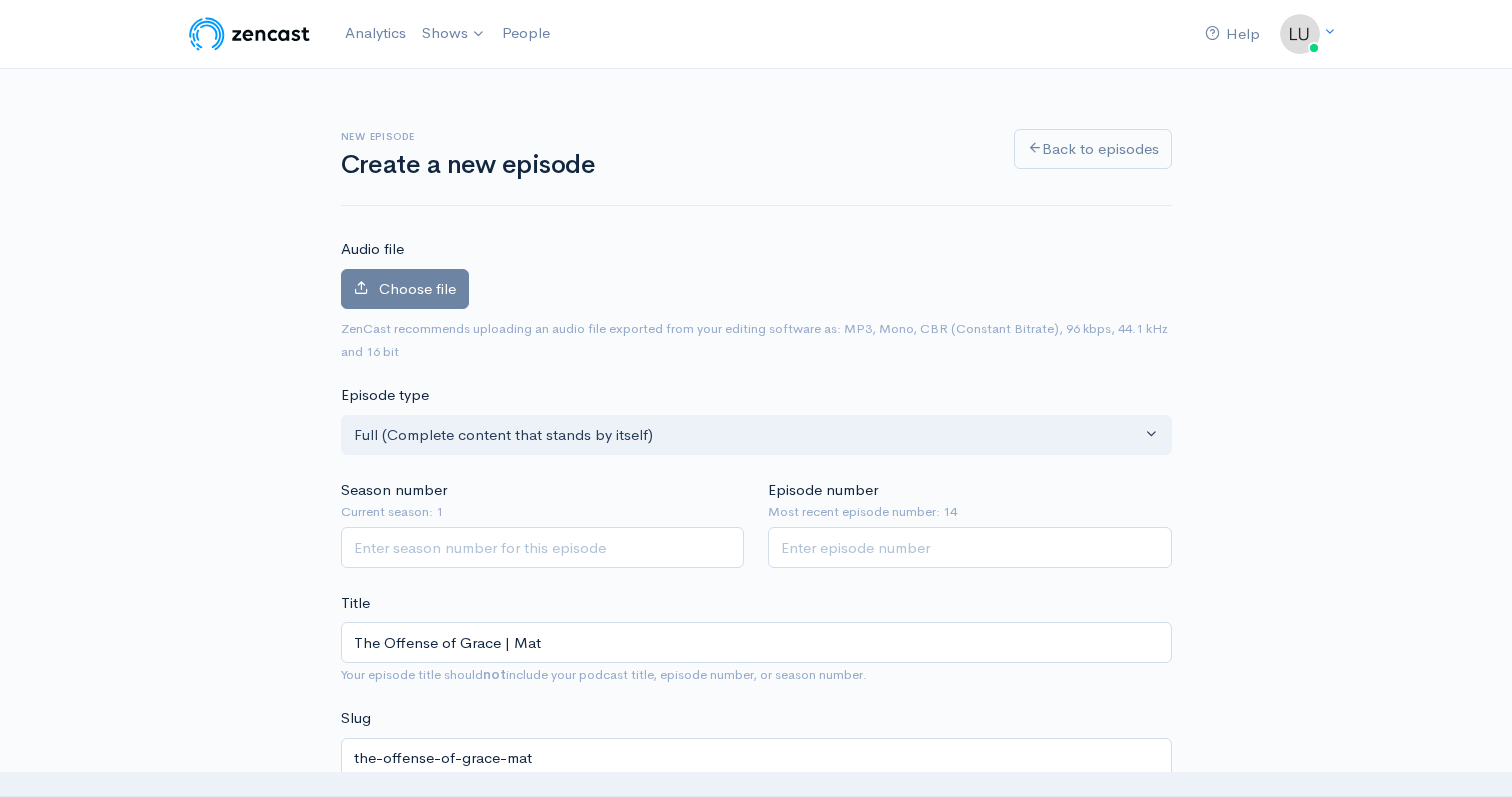 type on "The Offense of Grace | Matt" 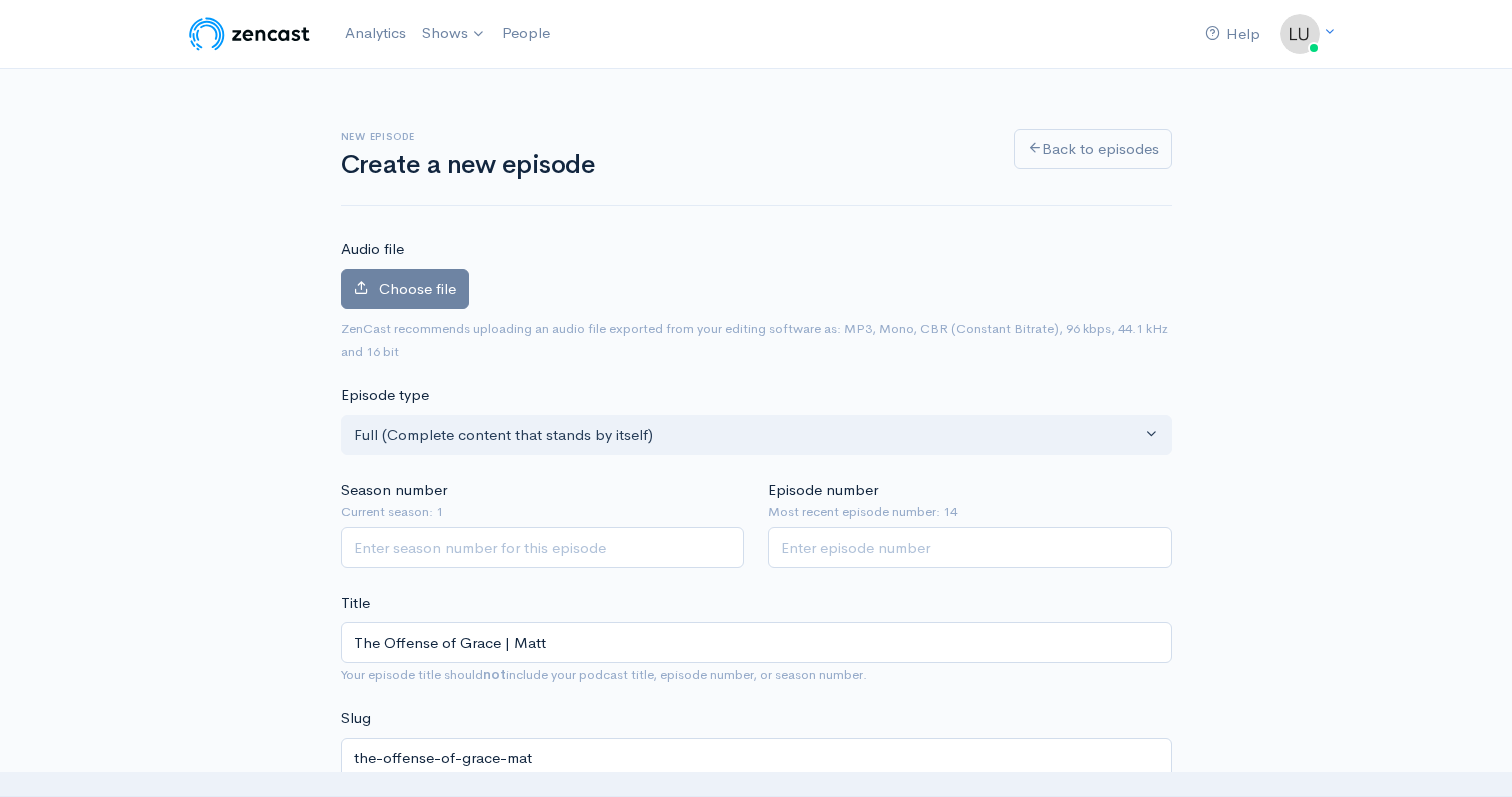 type on "the-offense-of-grace-matt" 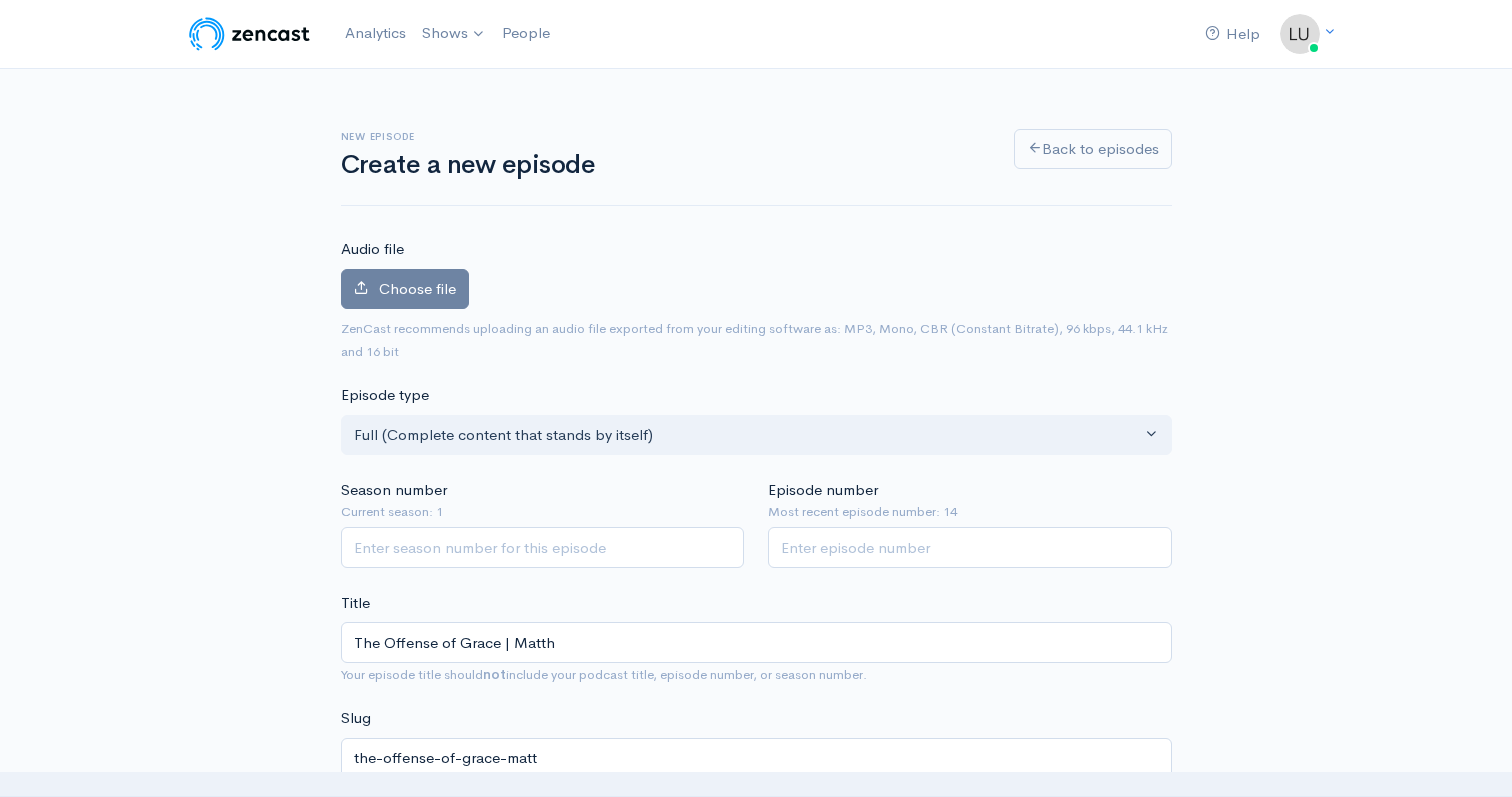 type on "The Offense of Grace | Matthe" 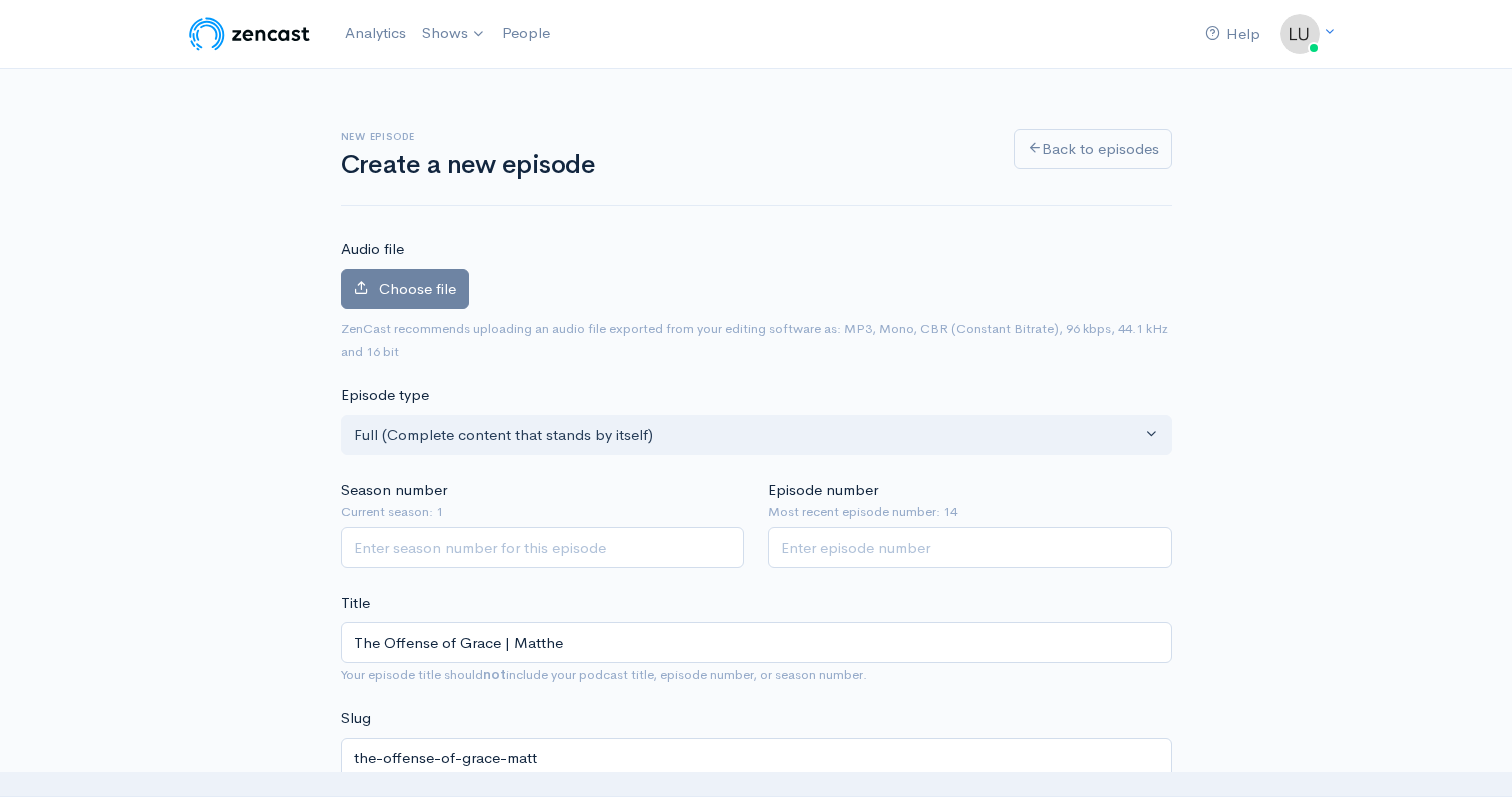 type on "the-offense-of-grace-matthe" 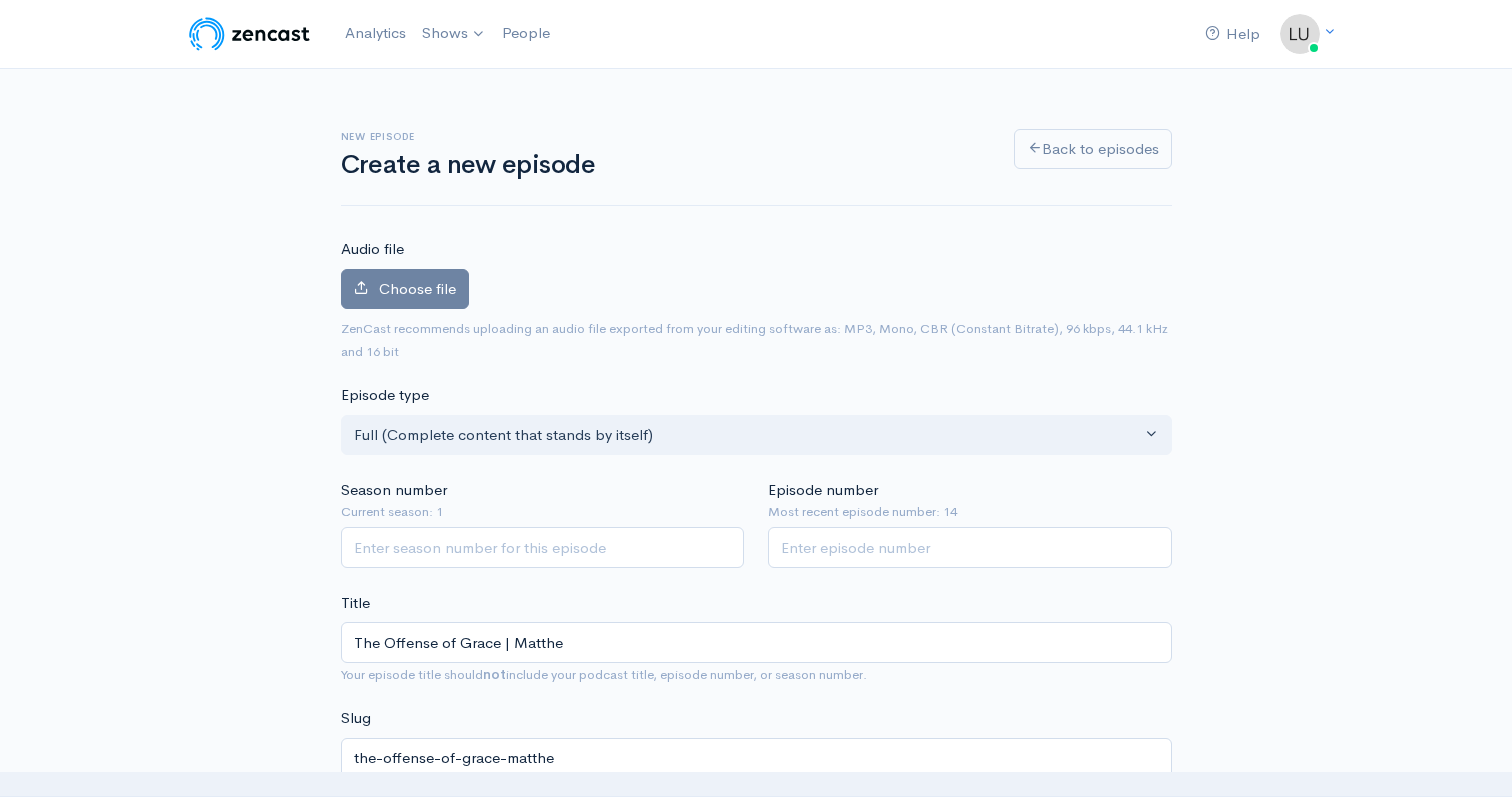type on "The Offense of Grace | Matthew" 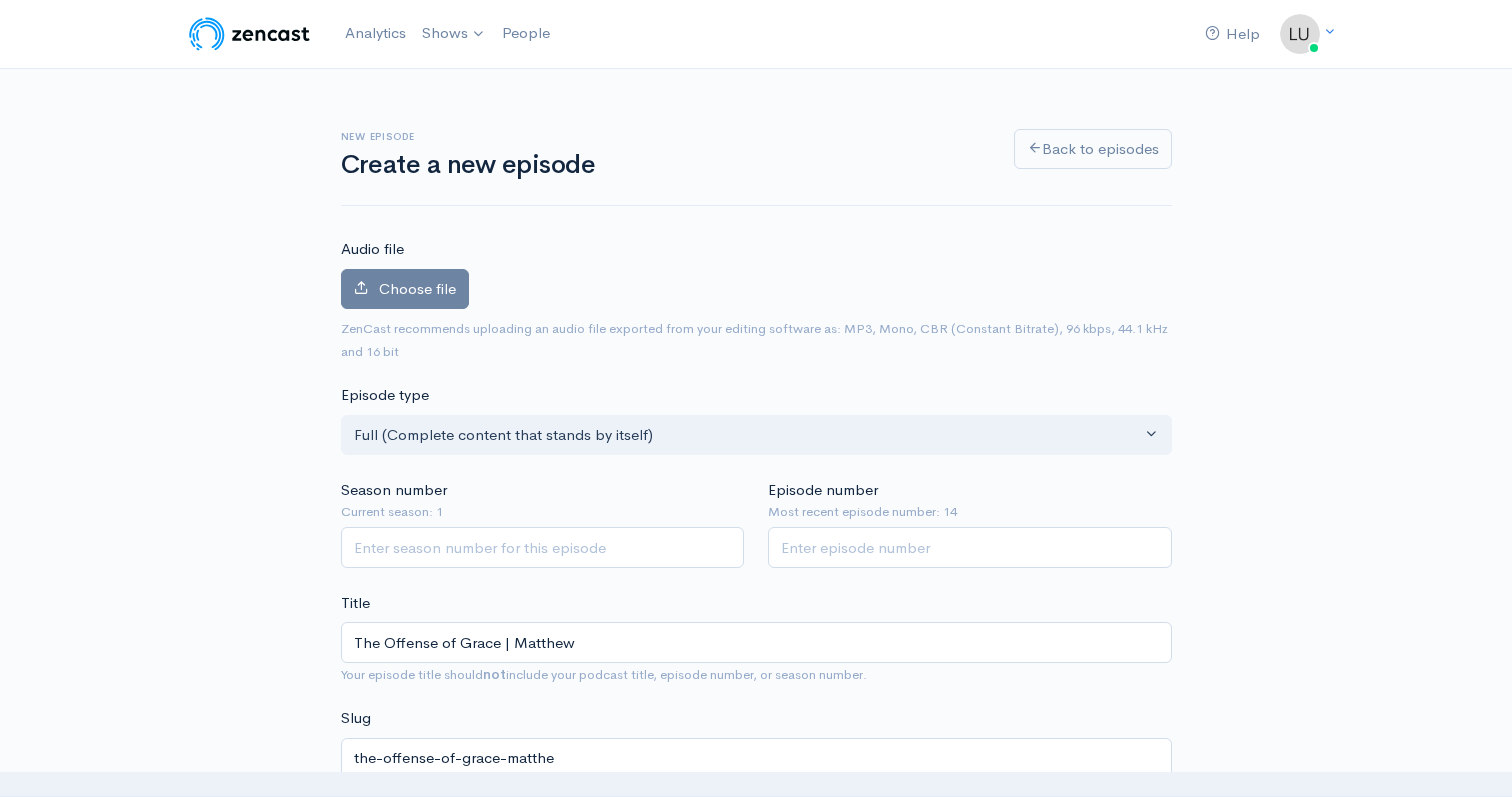 type on "the-offense-of-grace-matthew" 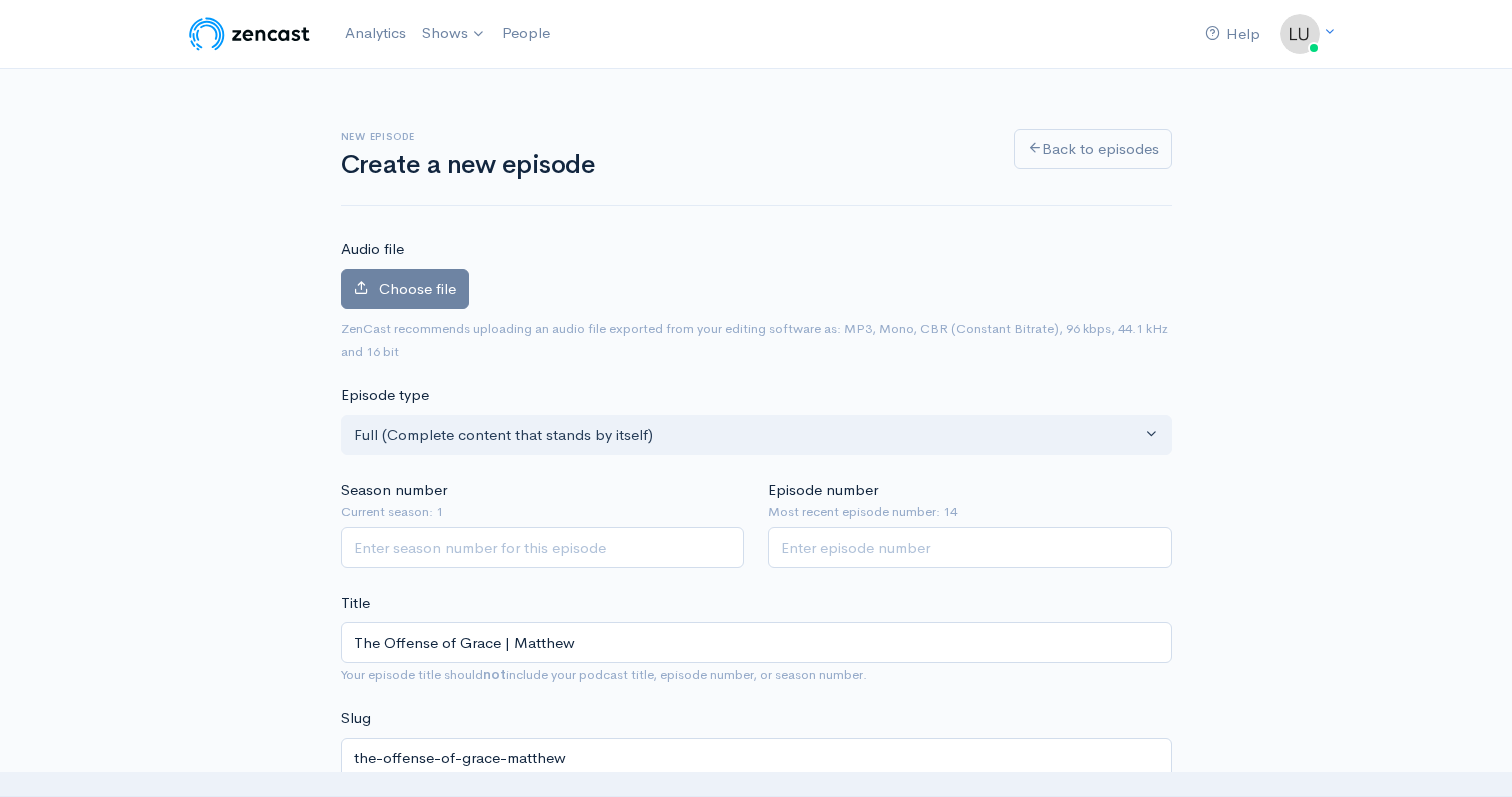 type on "The Offense of Grace | Matthew 2" 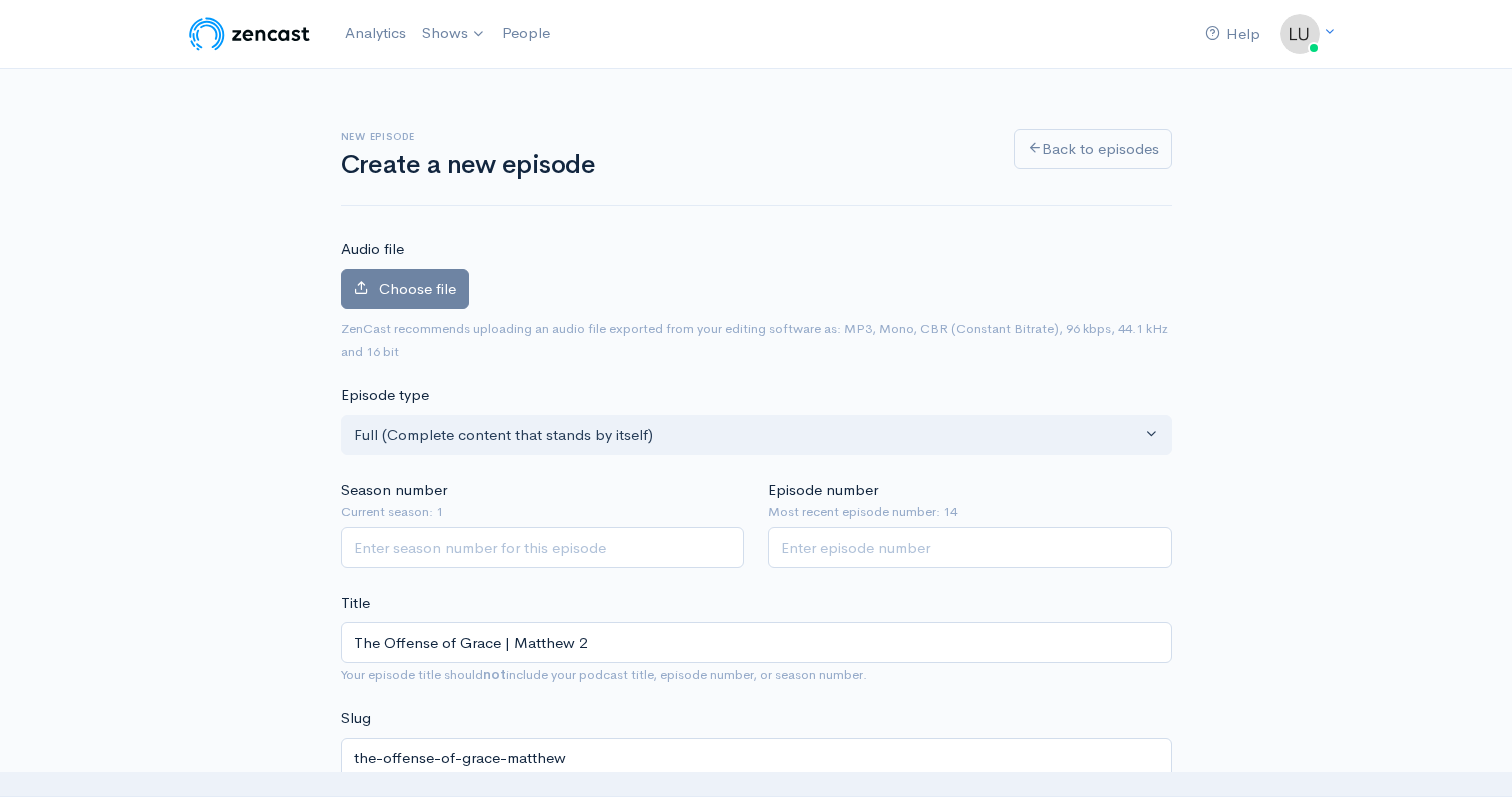 type on "the-offense-of-grace-matthew-2" 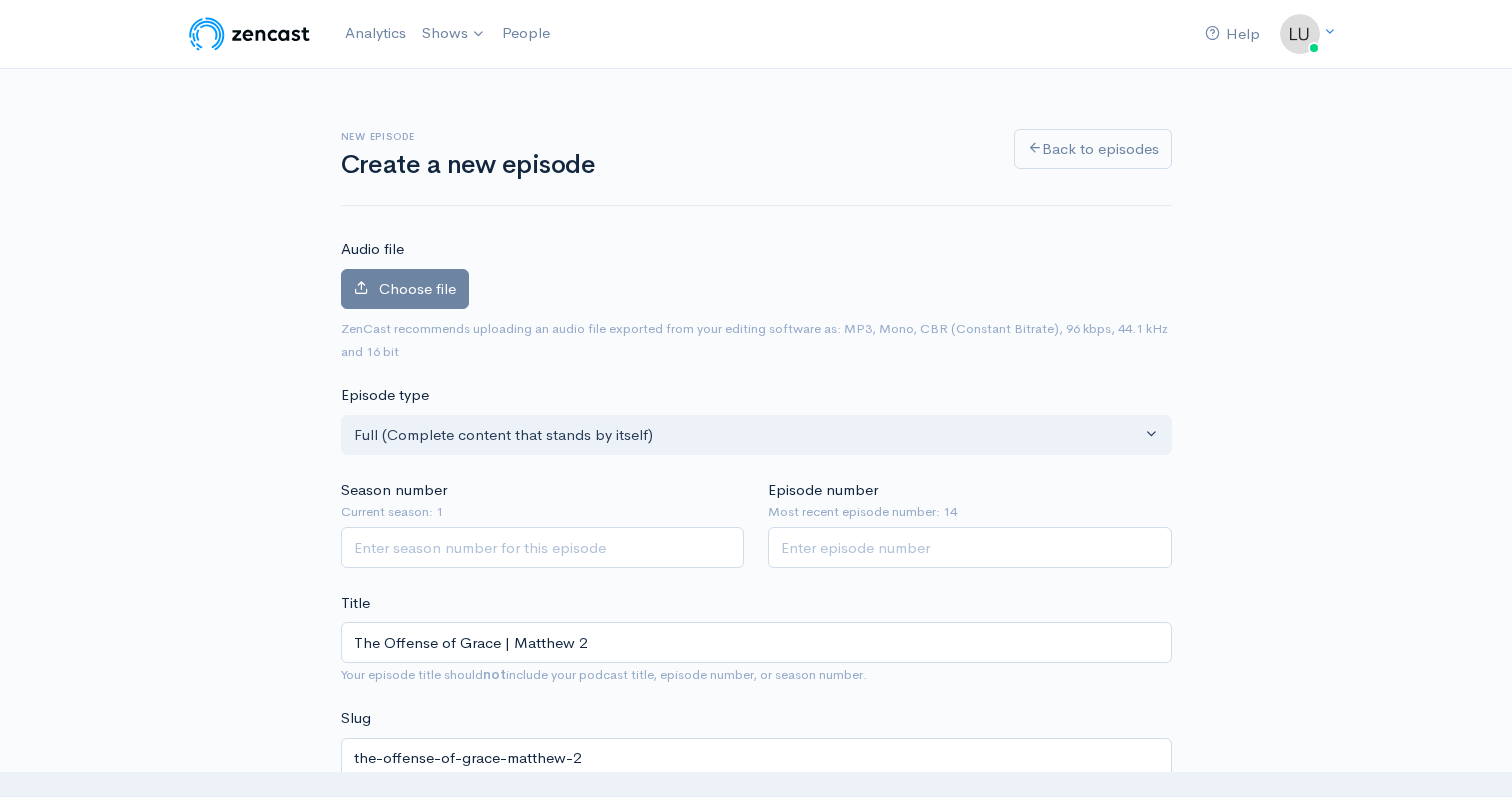 type on "The Offense of Grace | Matthew 20" 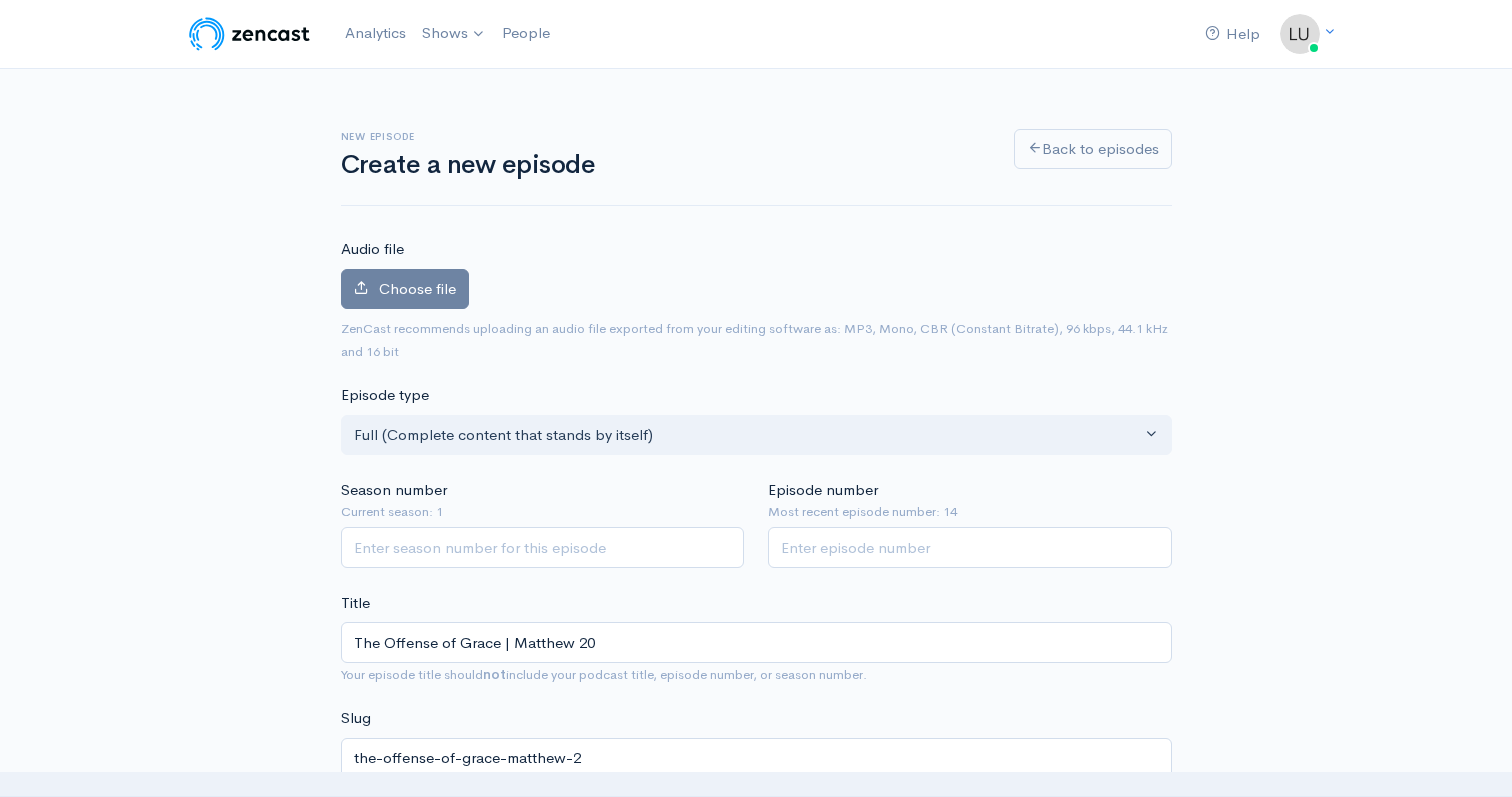 type on "the-offense-of-grace-matthew-20" 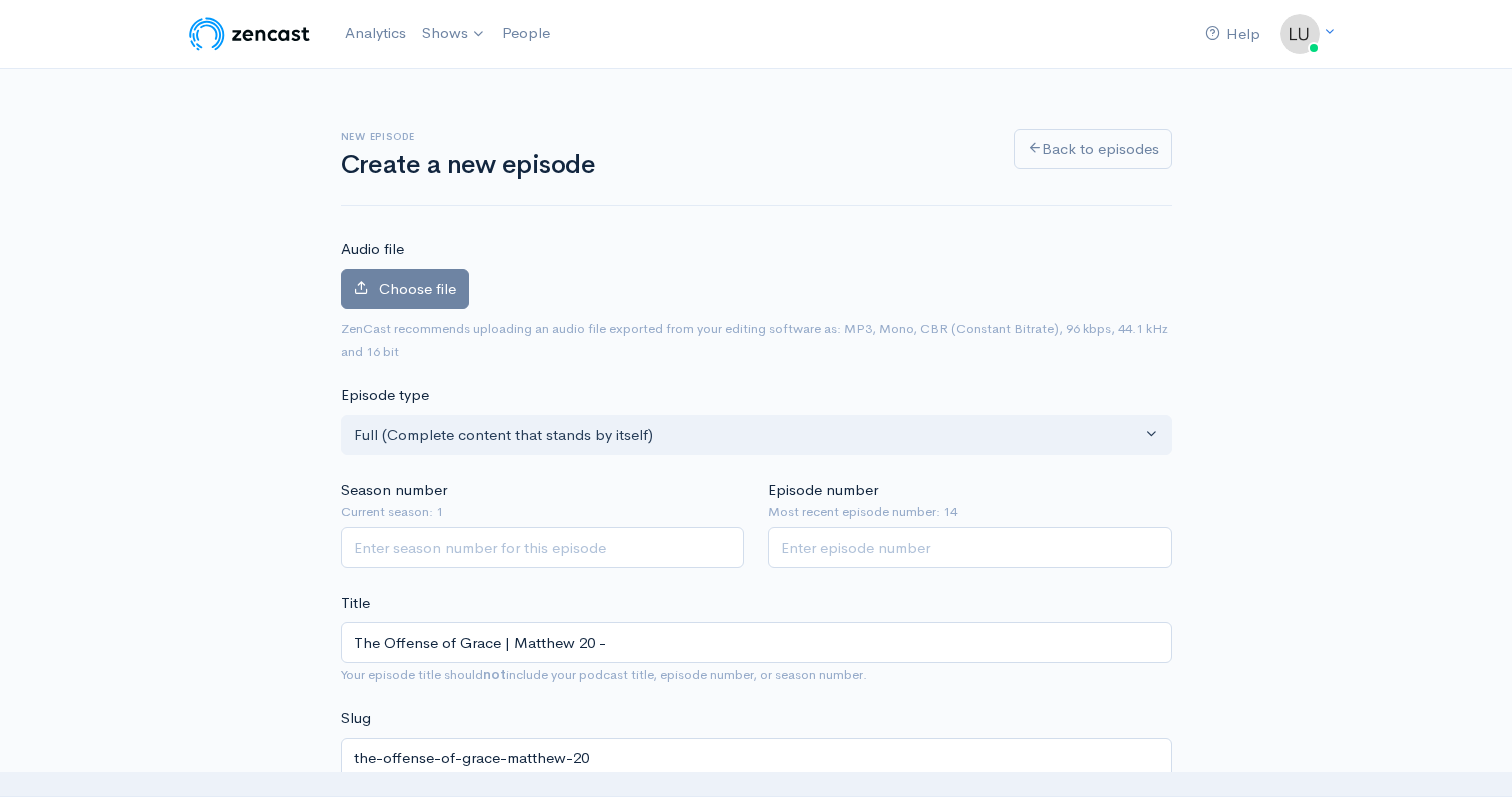 type on "The Offense of Grace | Matthew 20 - L" 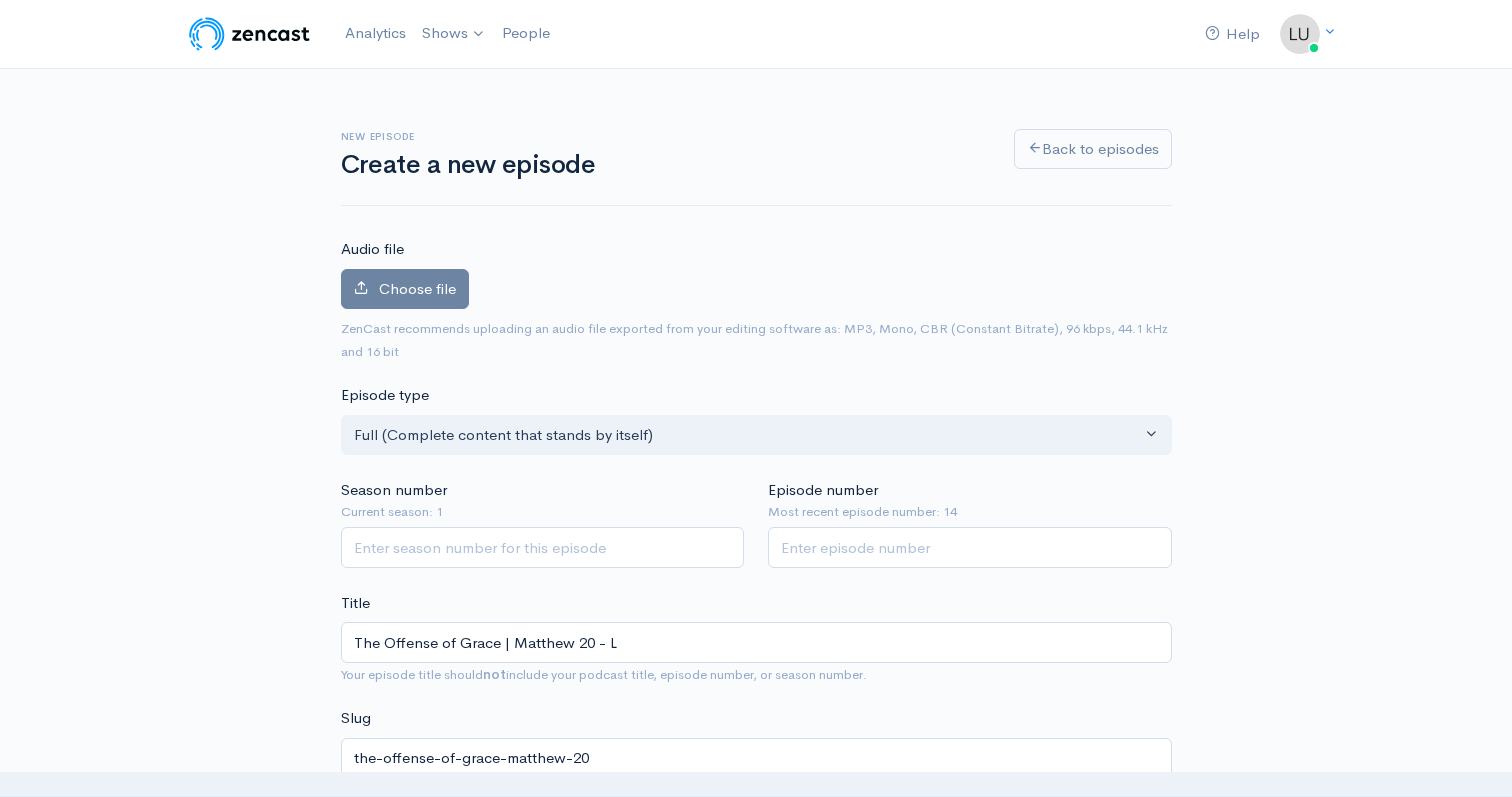 type on "the-offense-of-grace-matthew-20-l" 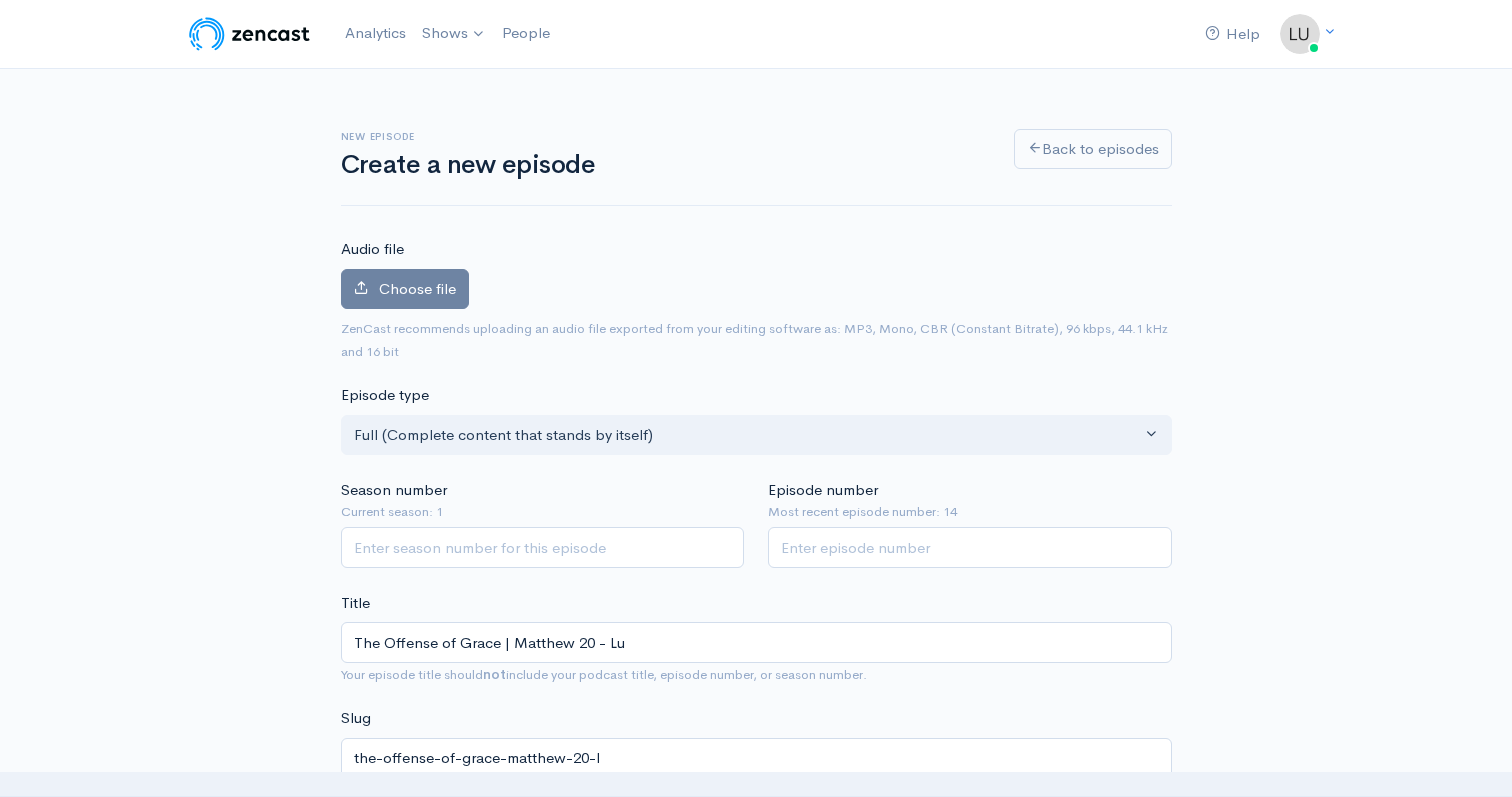 type on "The Offense of Grace | Matthew 20 - Luk" 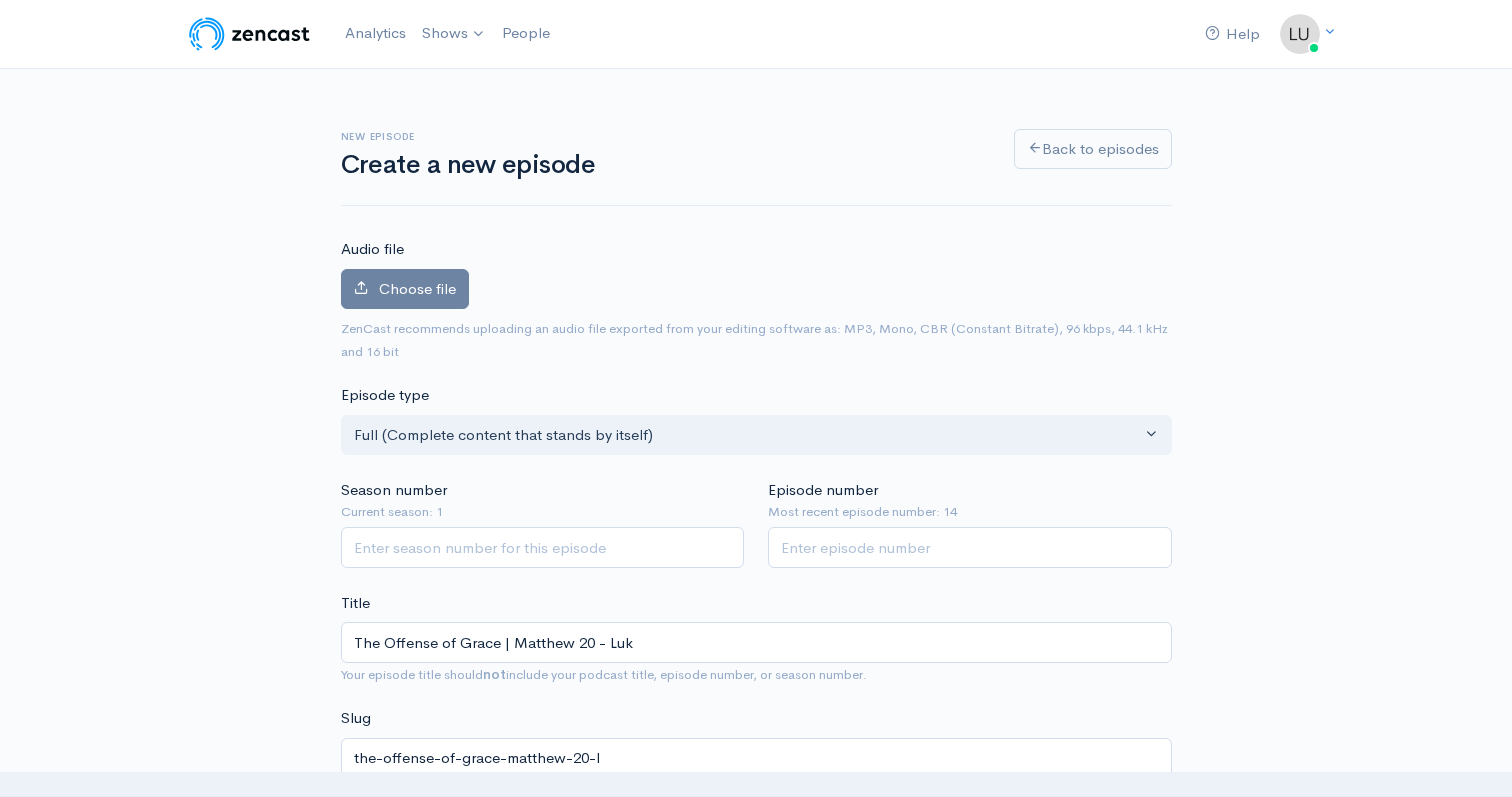 type on "the-offense-of-grace-matthew-20-luk" 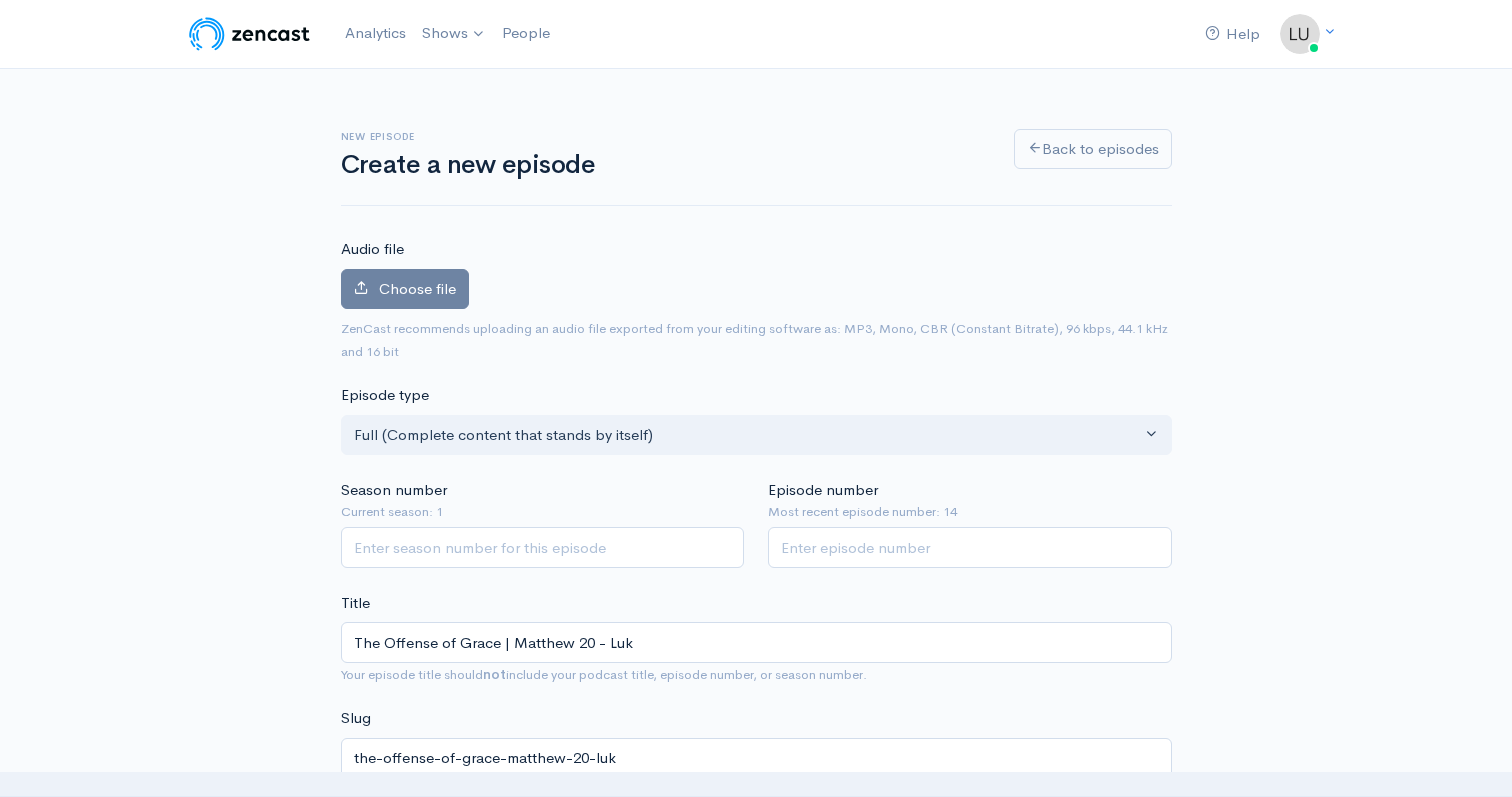 type on "The Offense of Grace | Matthew 20 - Luke" 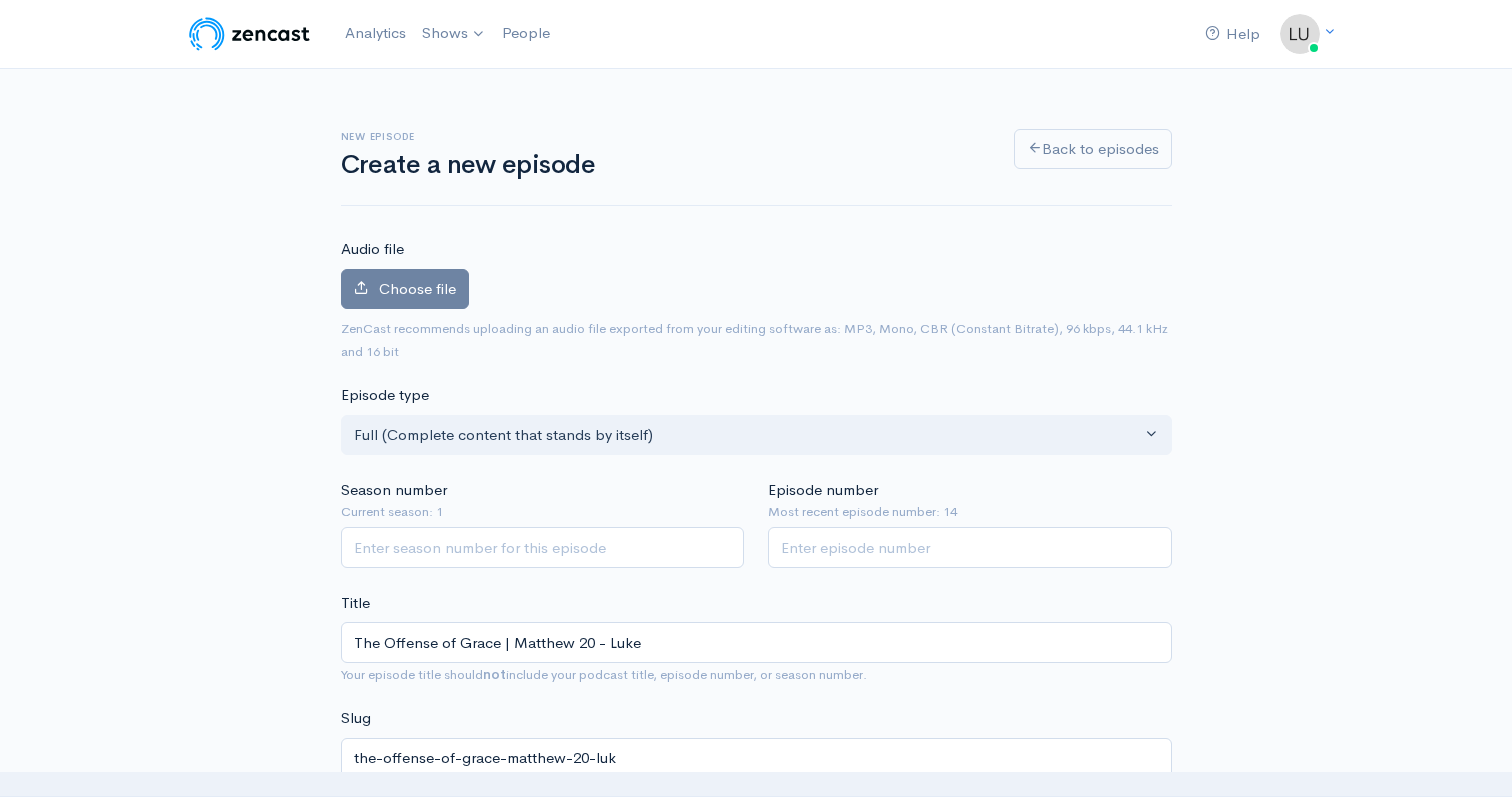 type on "the-offense-of-grace-matthew-20-luke" 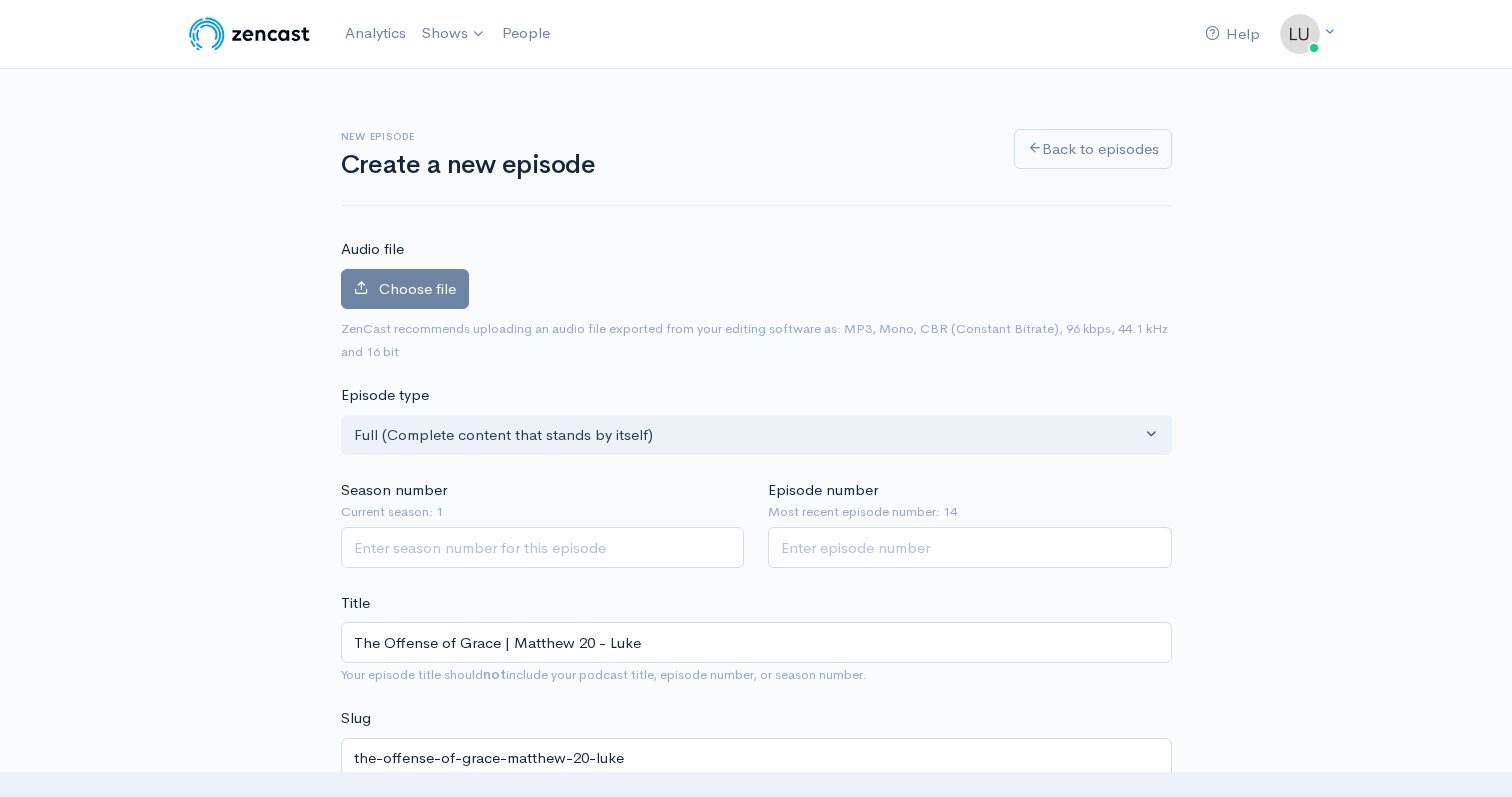 type on "The Offense of Grace | Matthew 20 - Luke P" 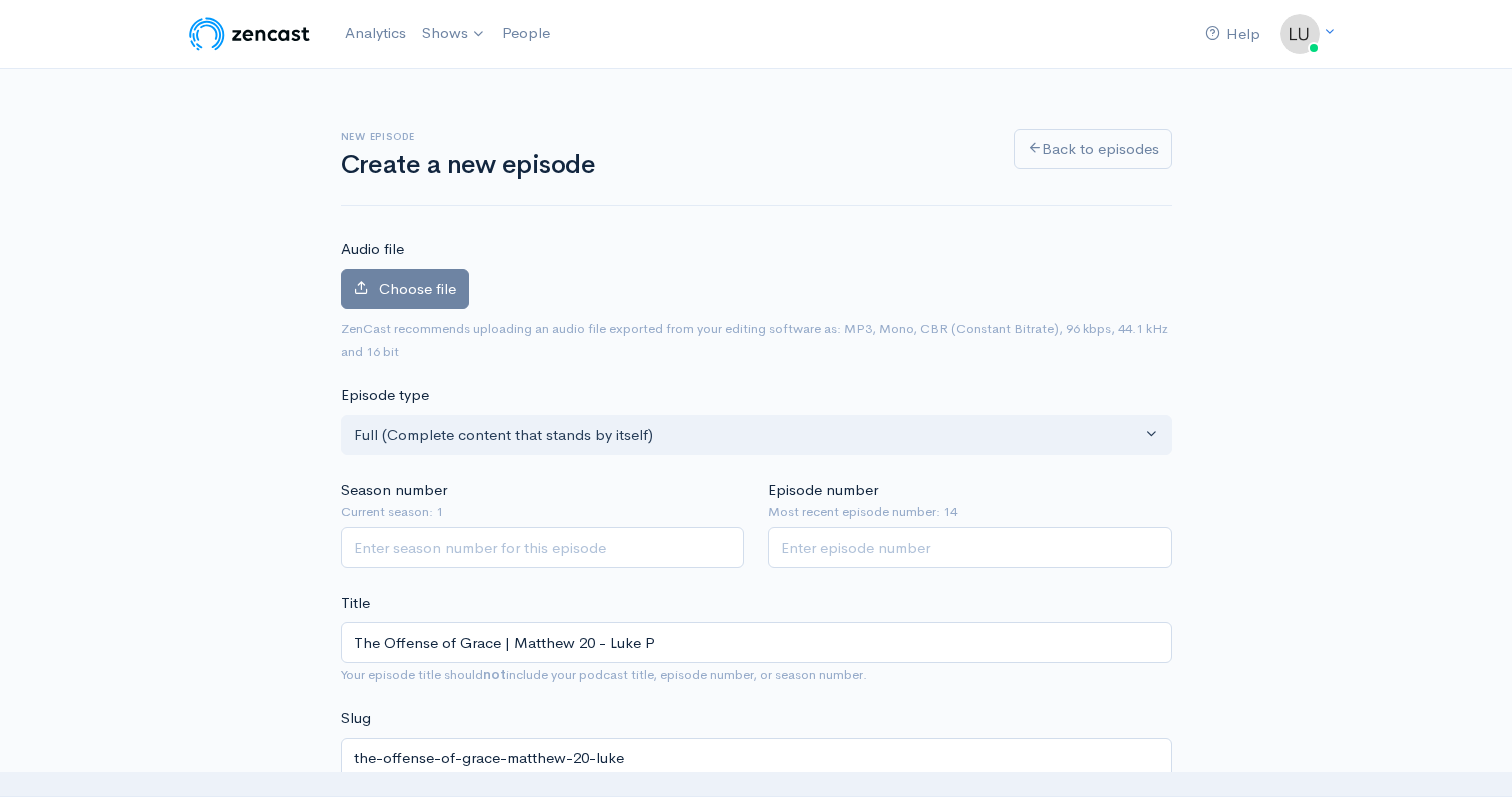 type on "the-offense-of-grace-matthew-20-luke-p" 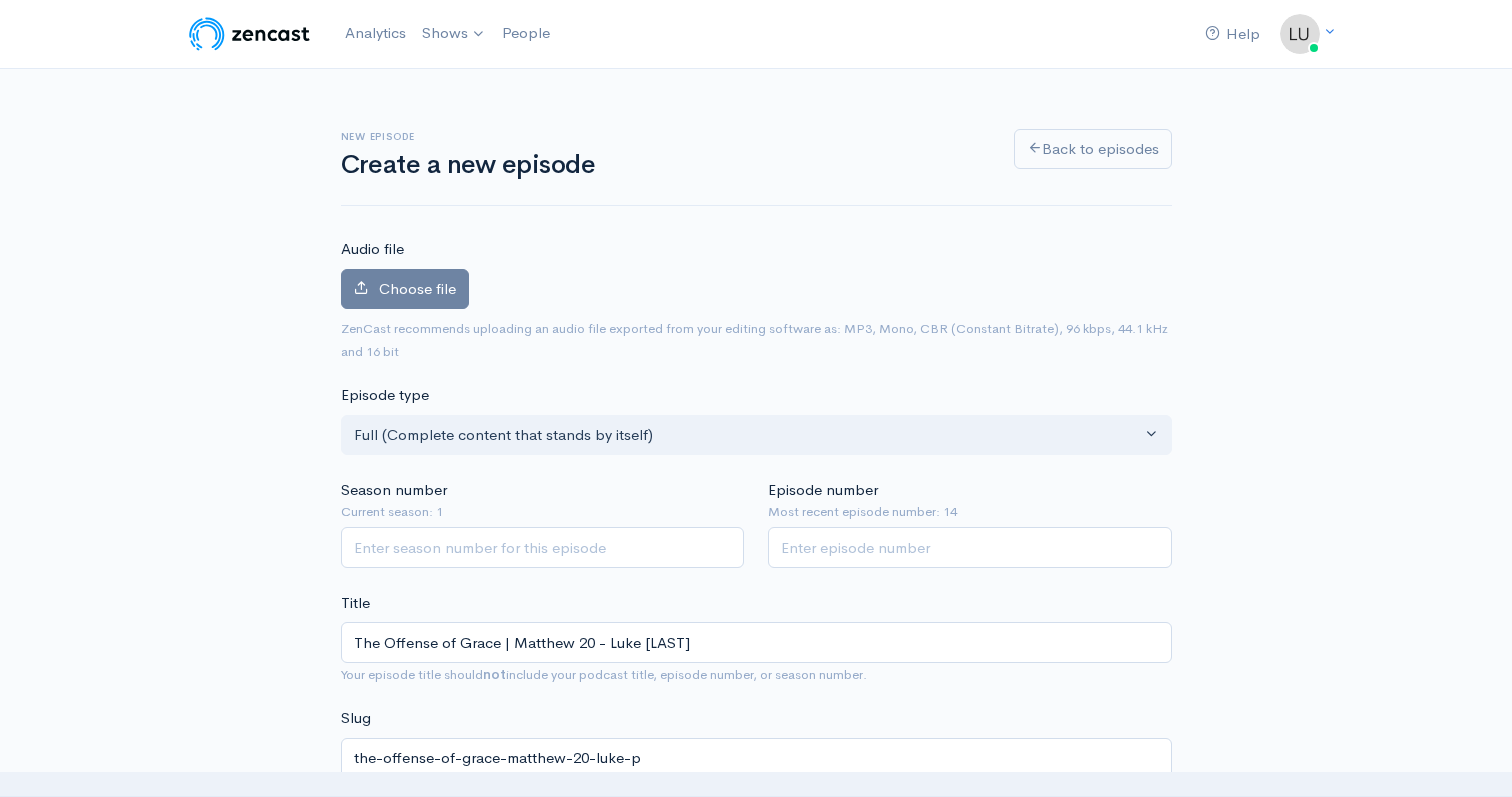 type on "The Offense of Grace | Matthew 20 - Luke [LAST]" 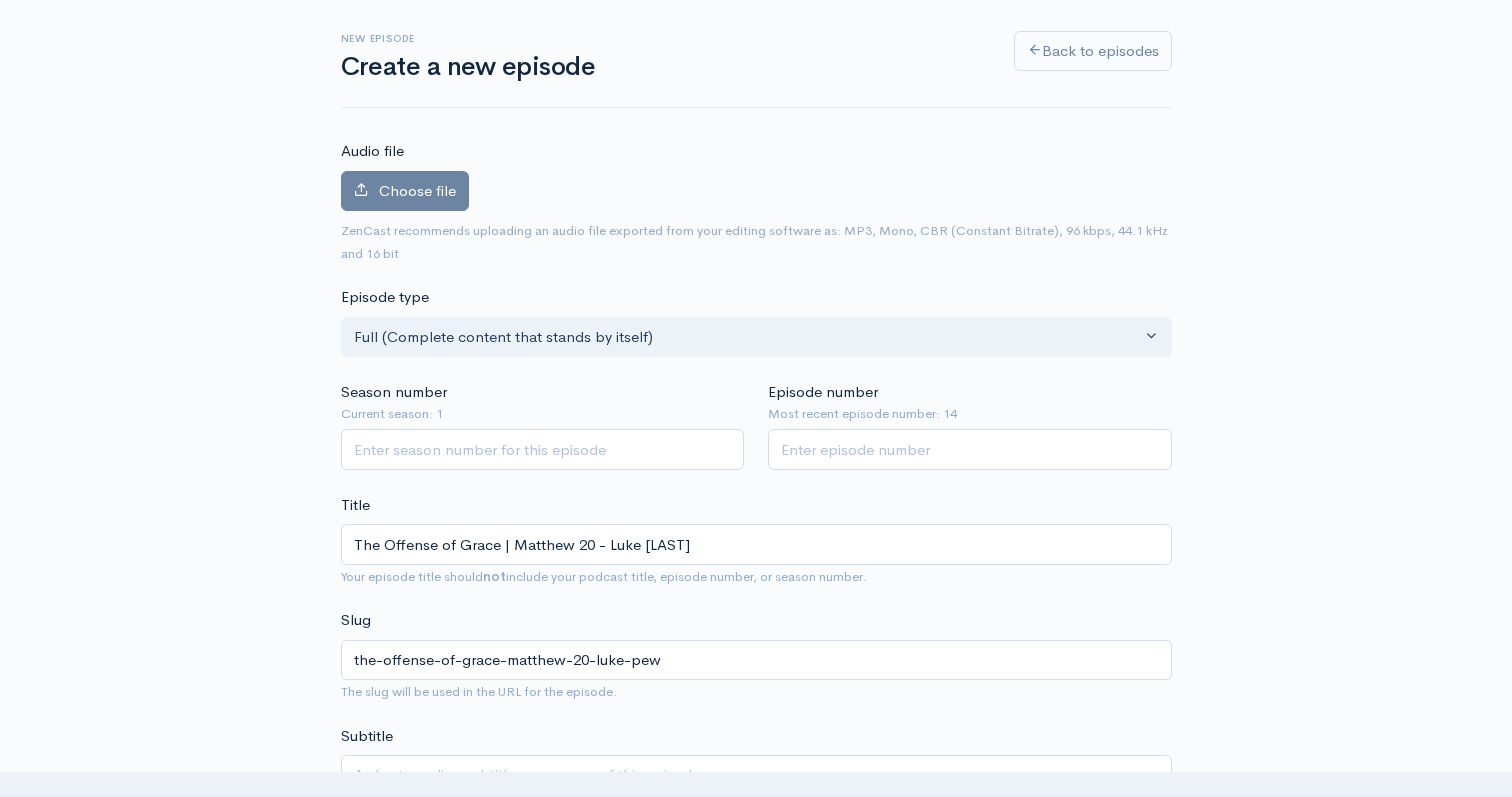 scroll, scrollTop: 214, scrollLeft: 0, axis: vertical 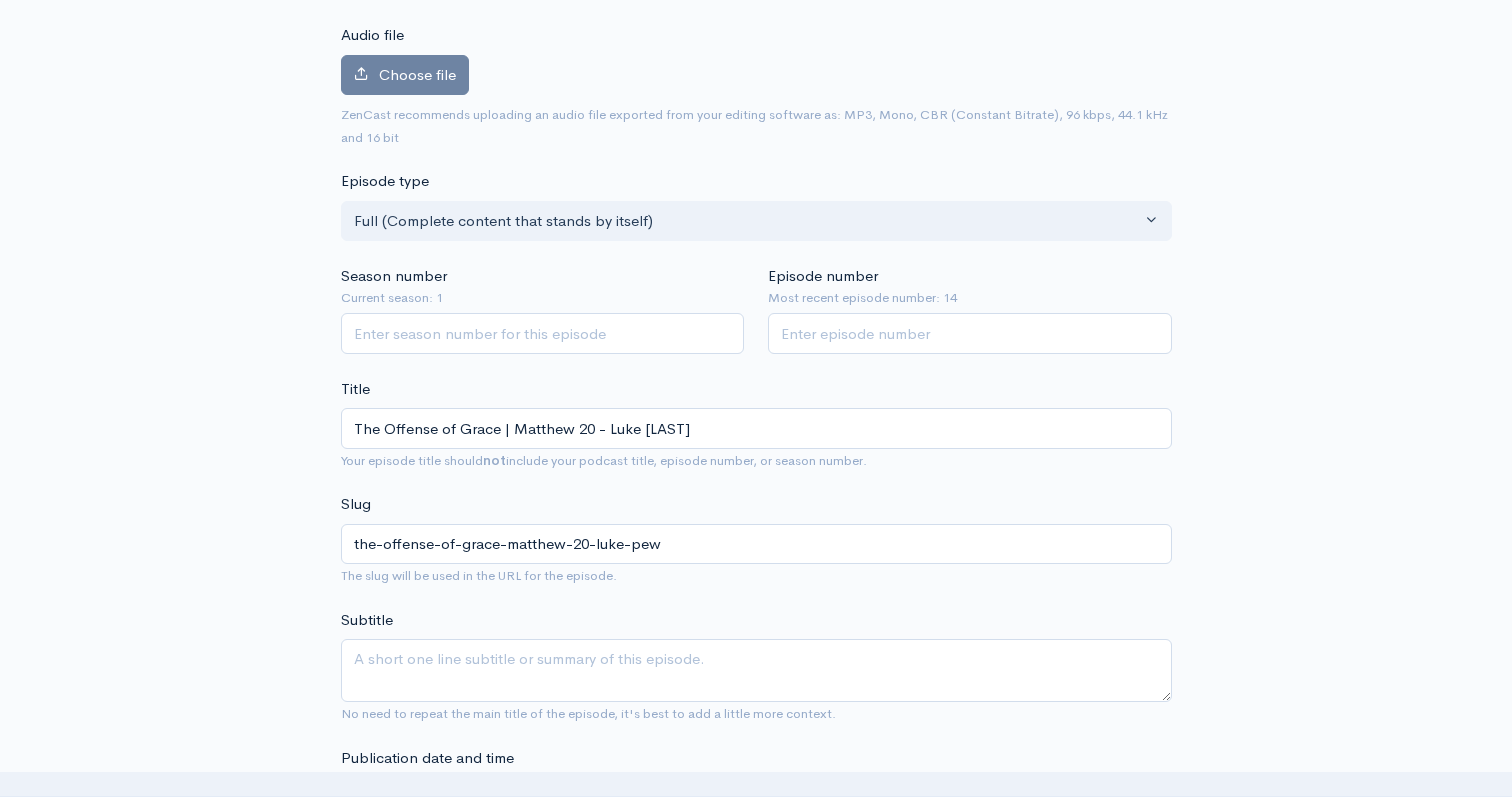 type on "The Offense of Grace | Matthew 20 - Luke [LAST]" 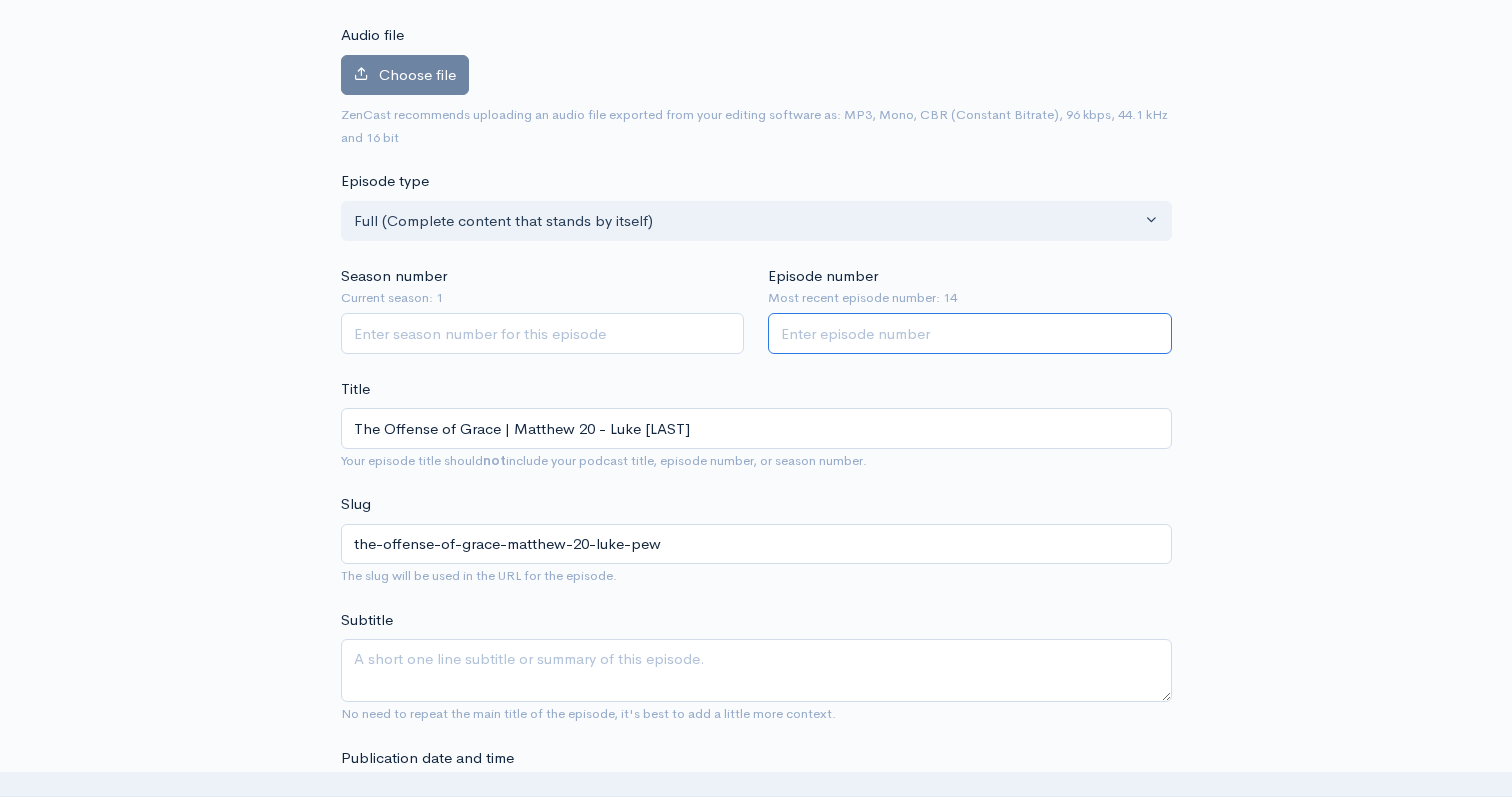 click on "Episode number" at bounding box center (970, 333) 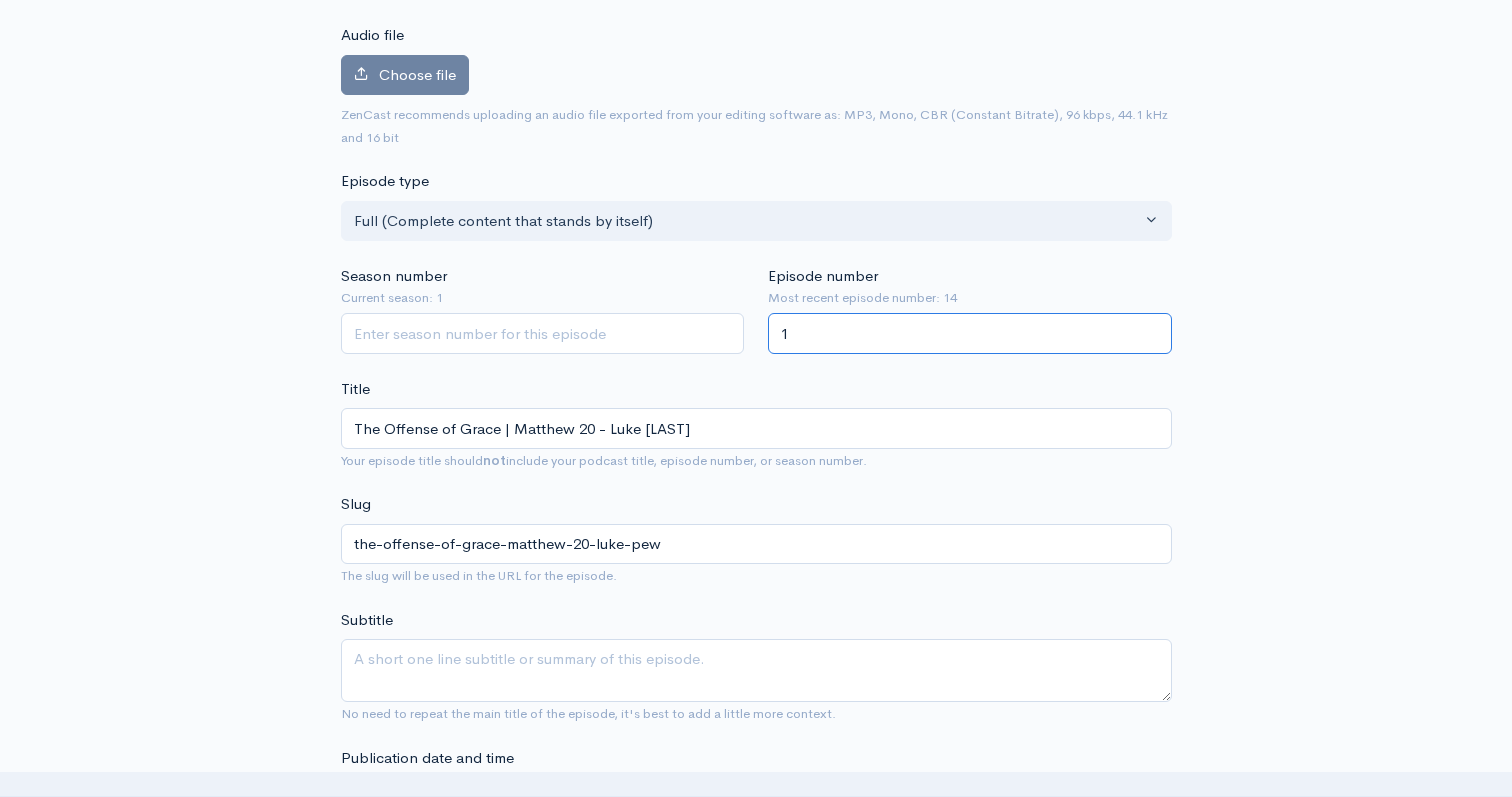click on "1" at bounding box center (970, 333) 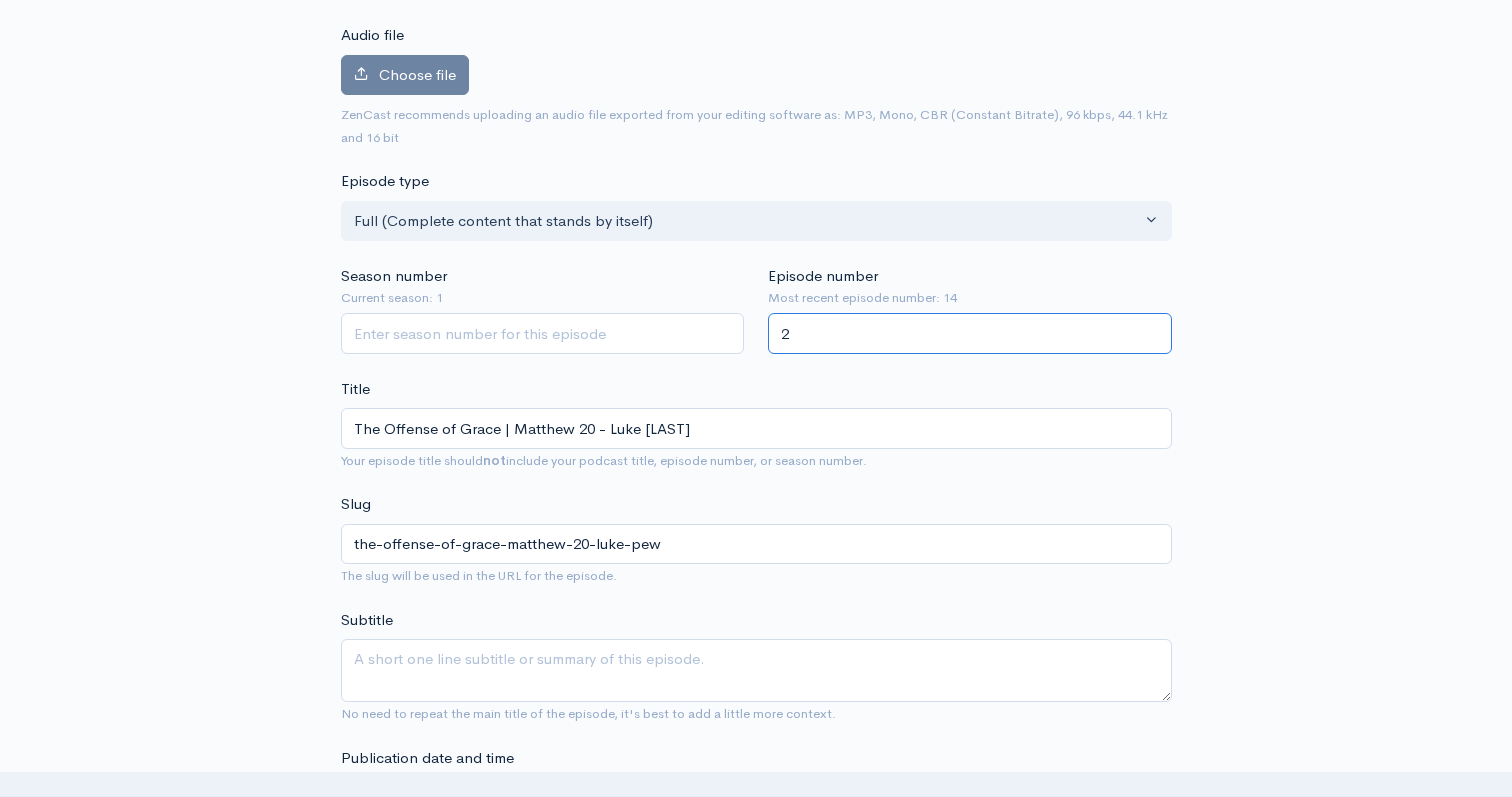 click on "2" at bounding box center [970, 333] 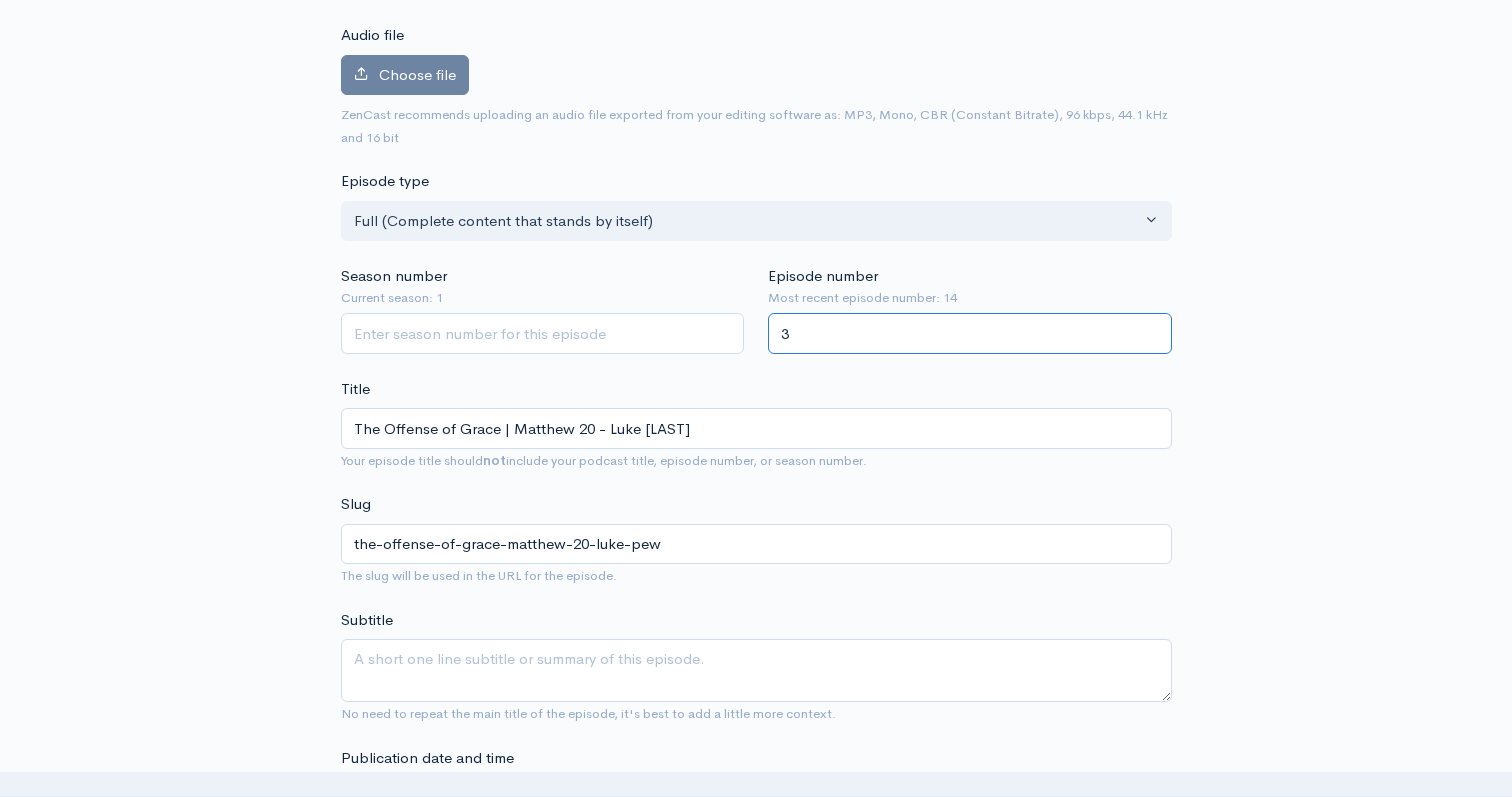 click on "3" at bounding box center (970, 333) 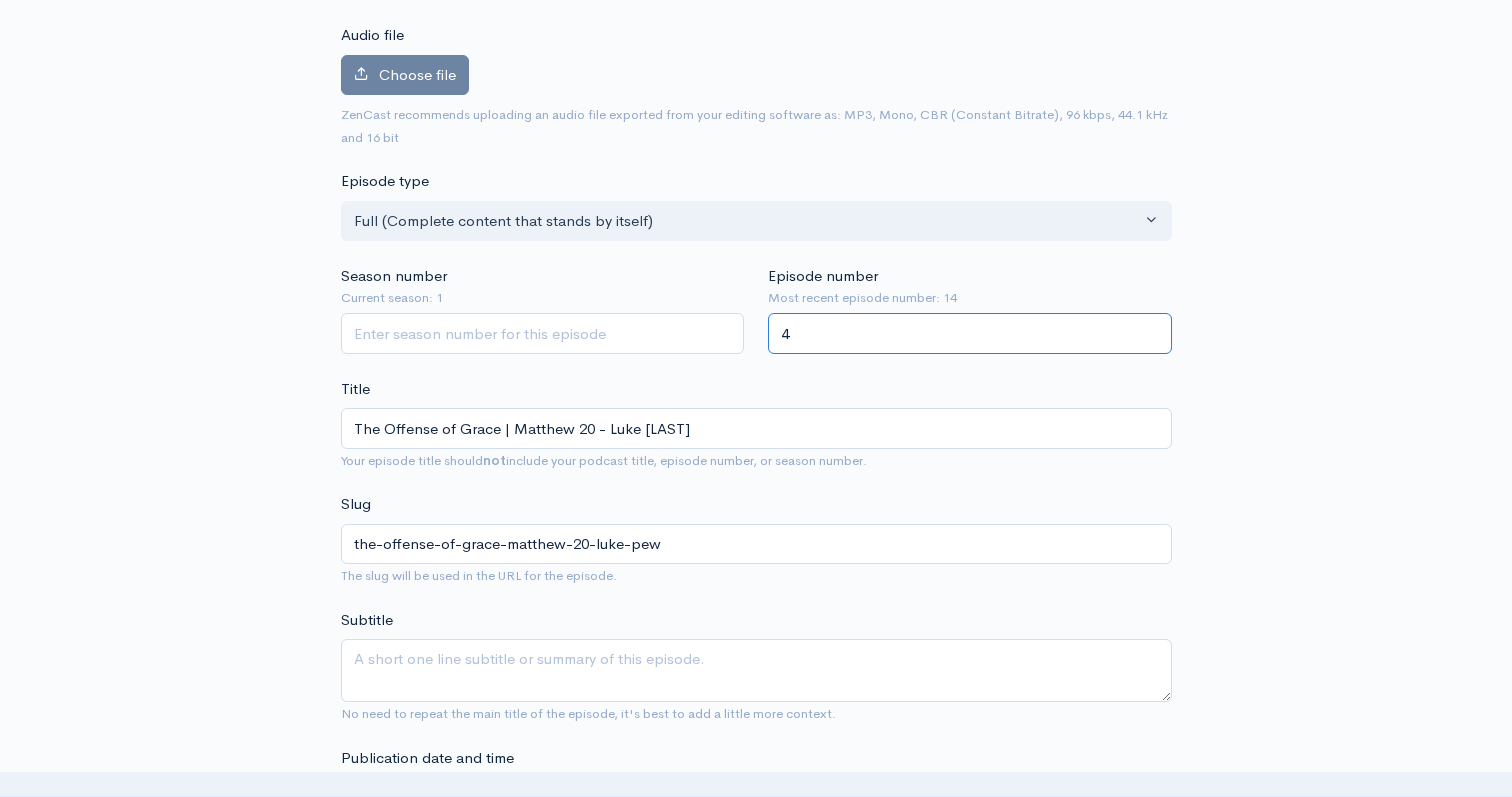 click on "4" at bounding box center [970, 333] 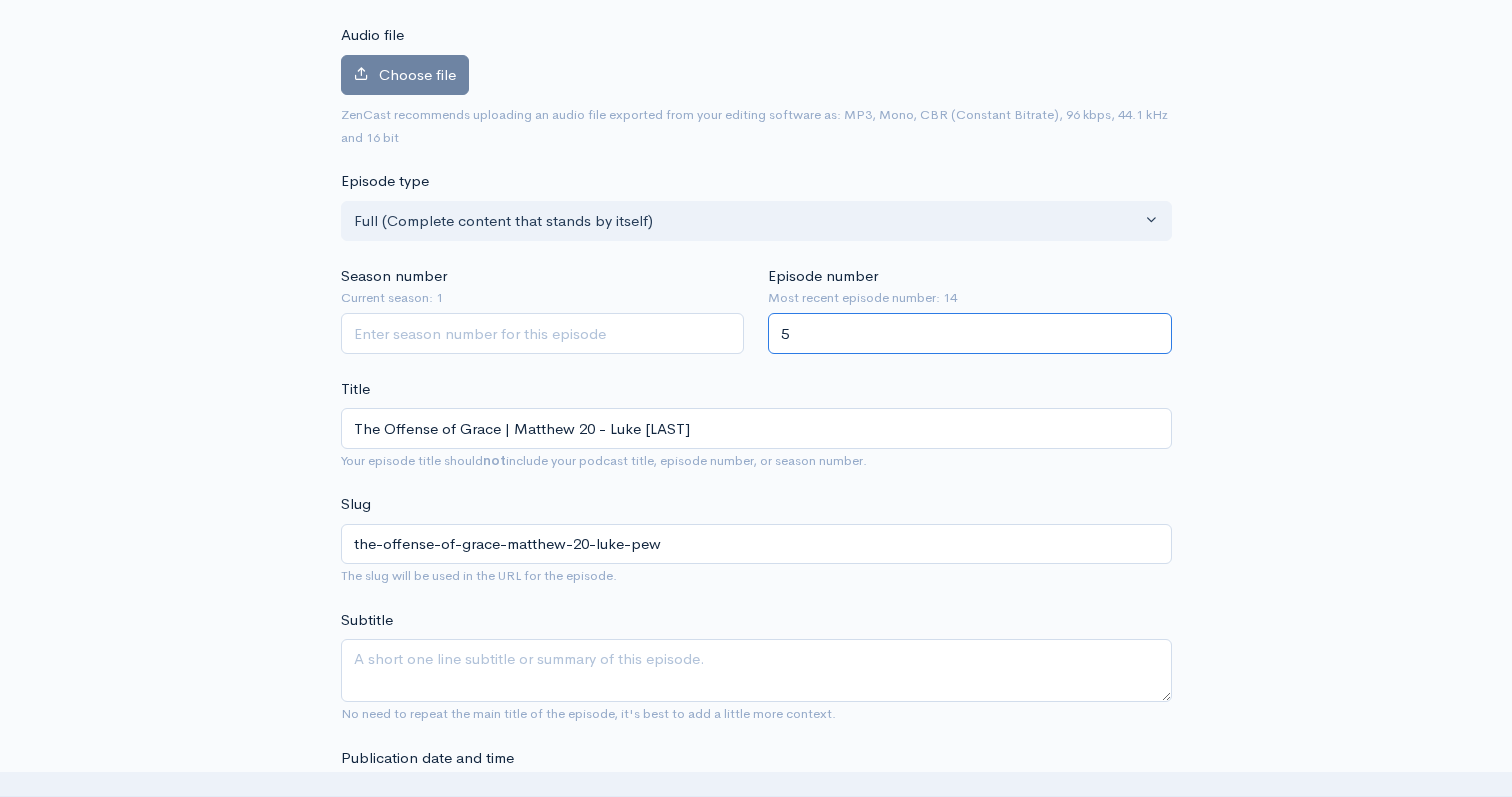 click on "5" at bounding box center (970, 333) 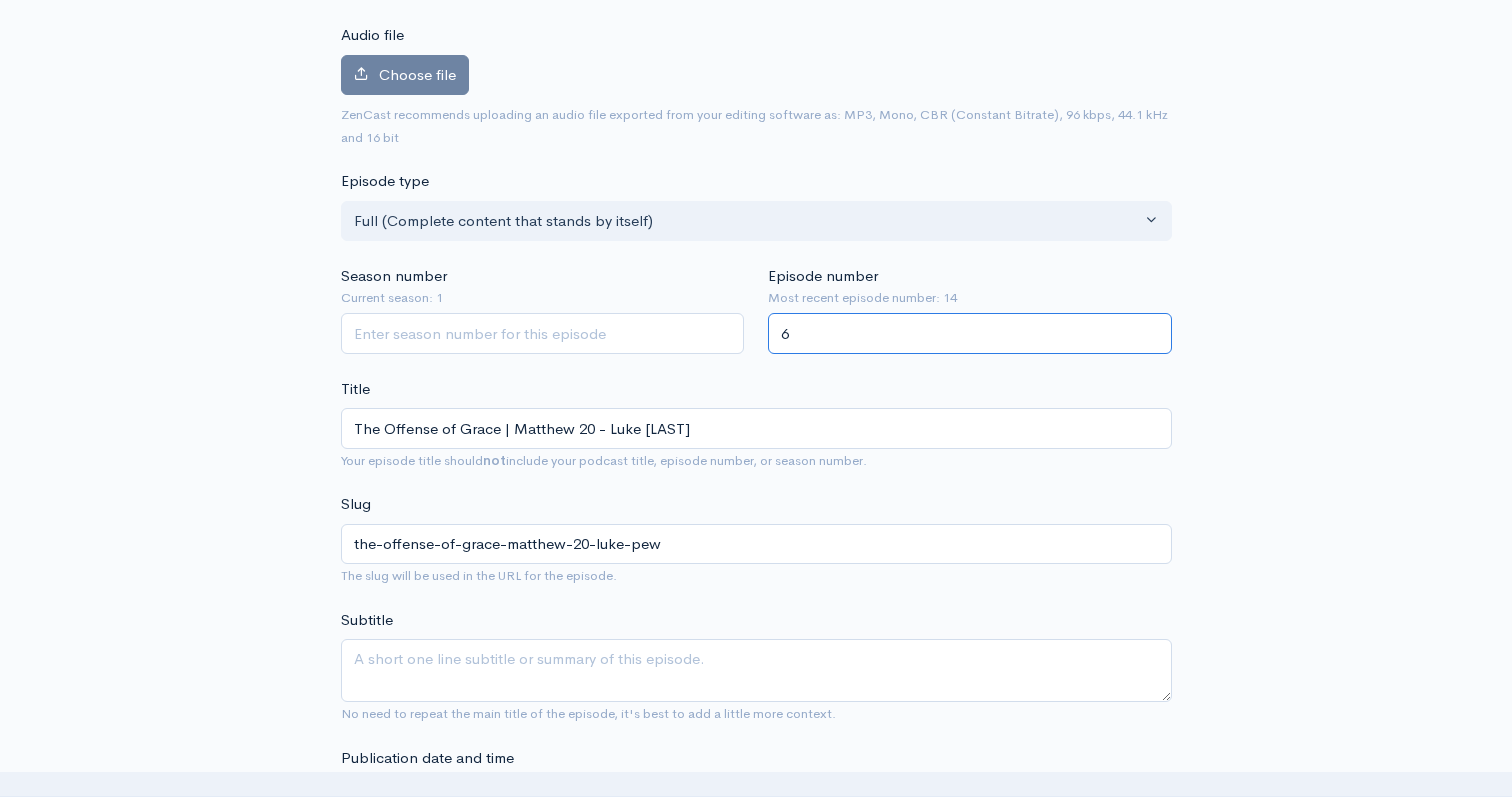 click on "6" at bounding box center [970, 333] 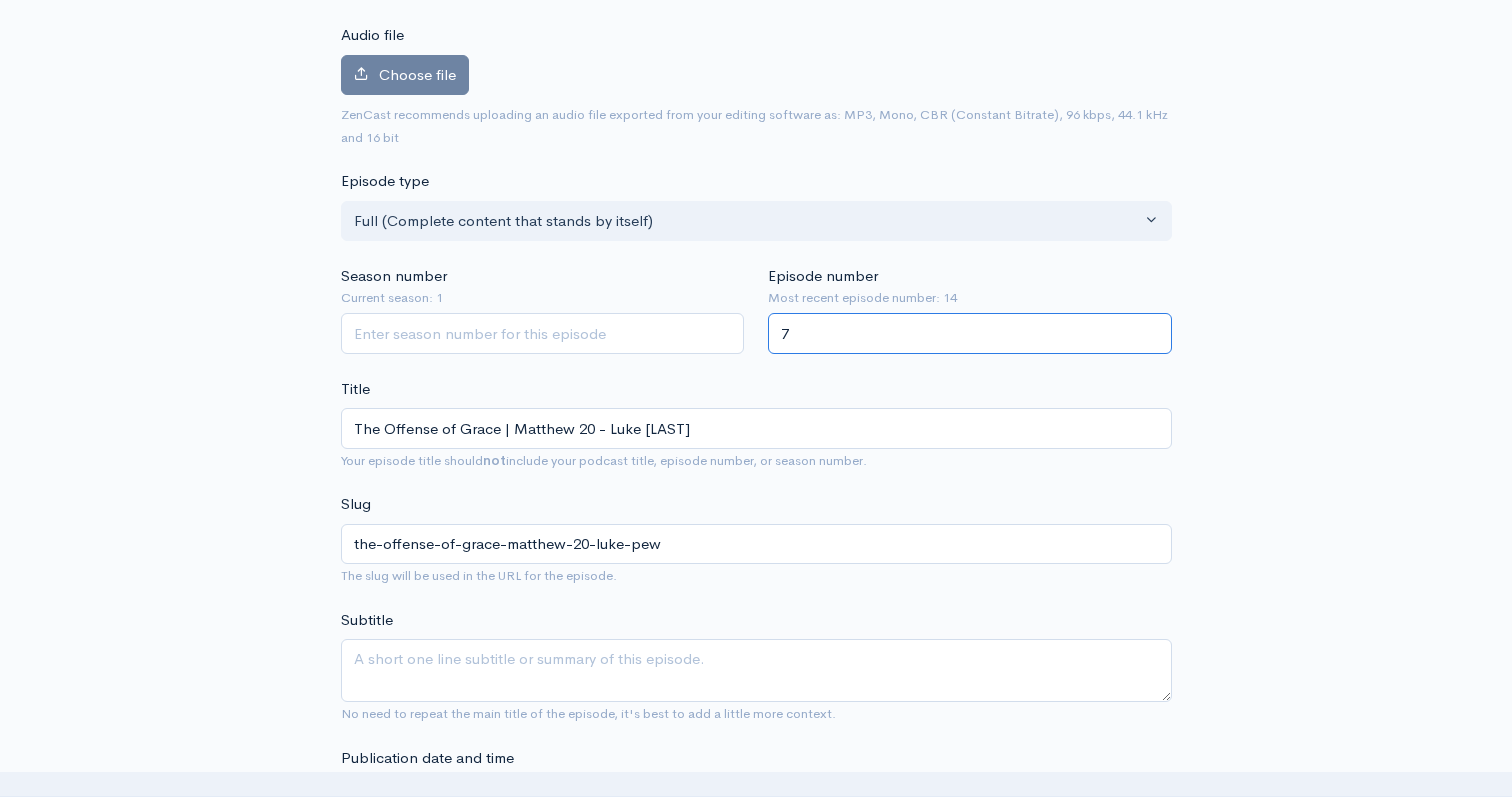 click on "7" at bounding box center [970, 333] 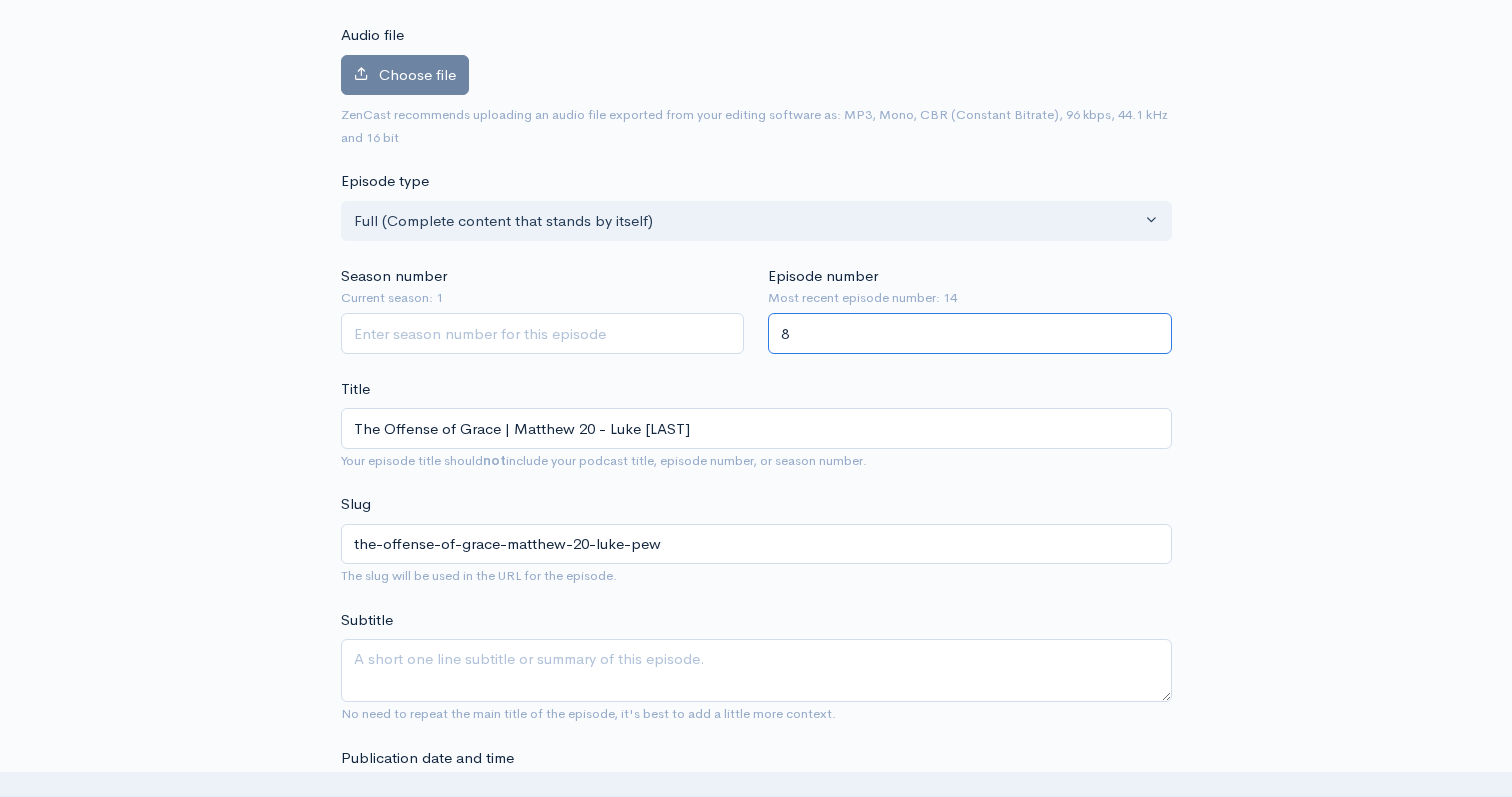 click on "8" at bounding box center [970, 333] 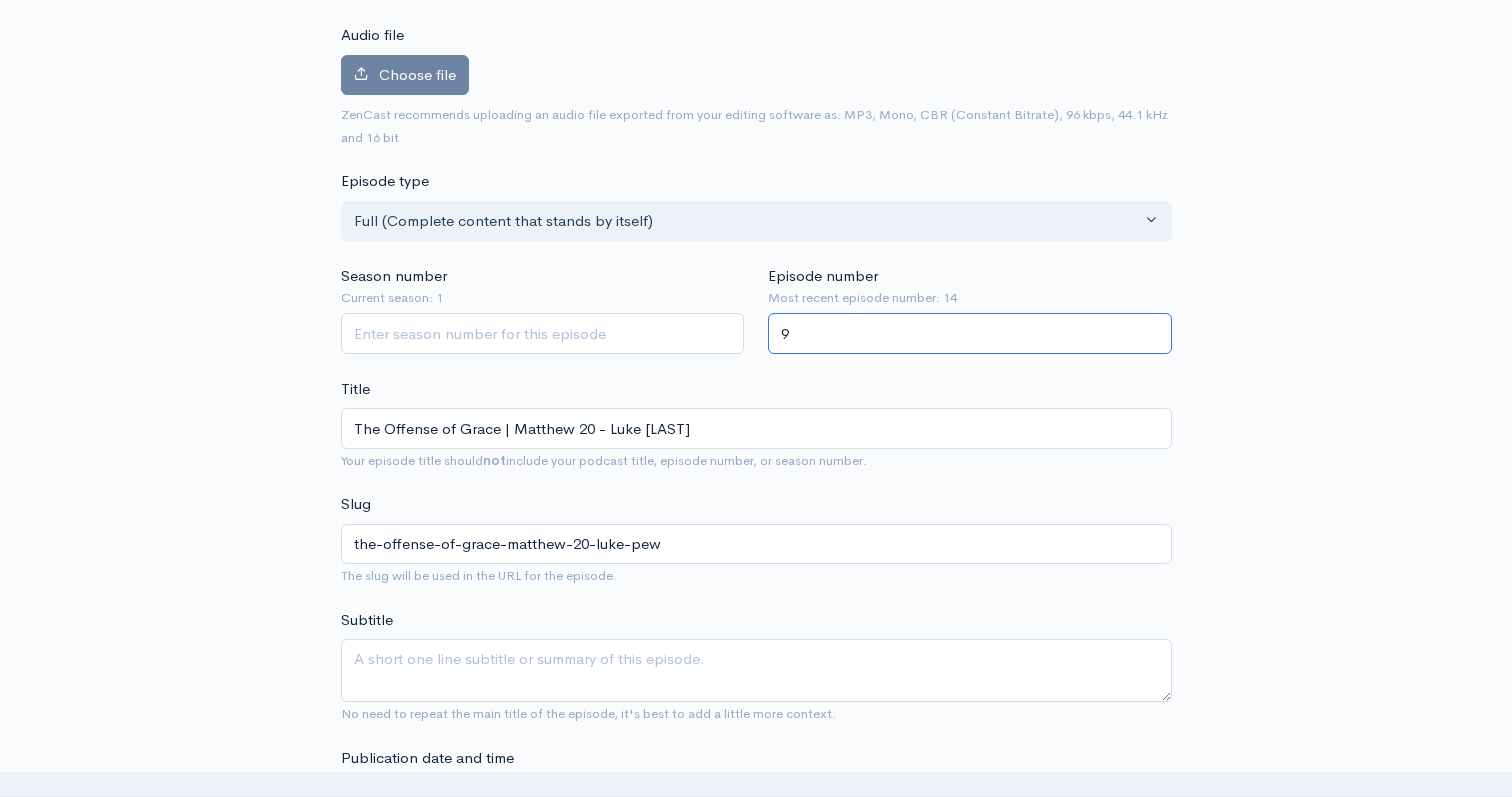 click on "9" at bounding box center [970, 333] 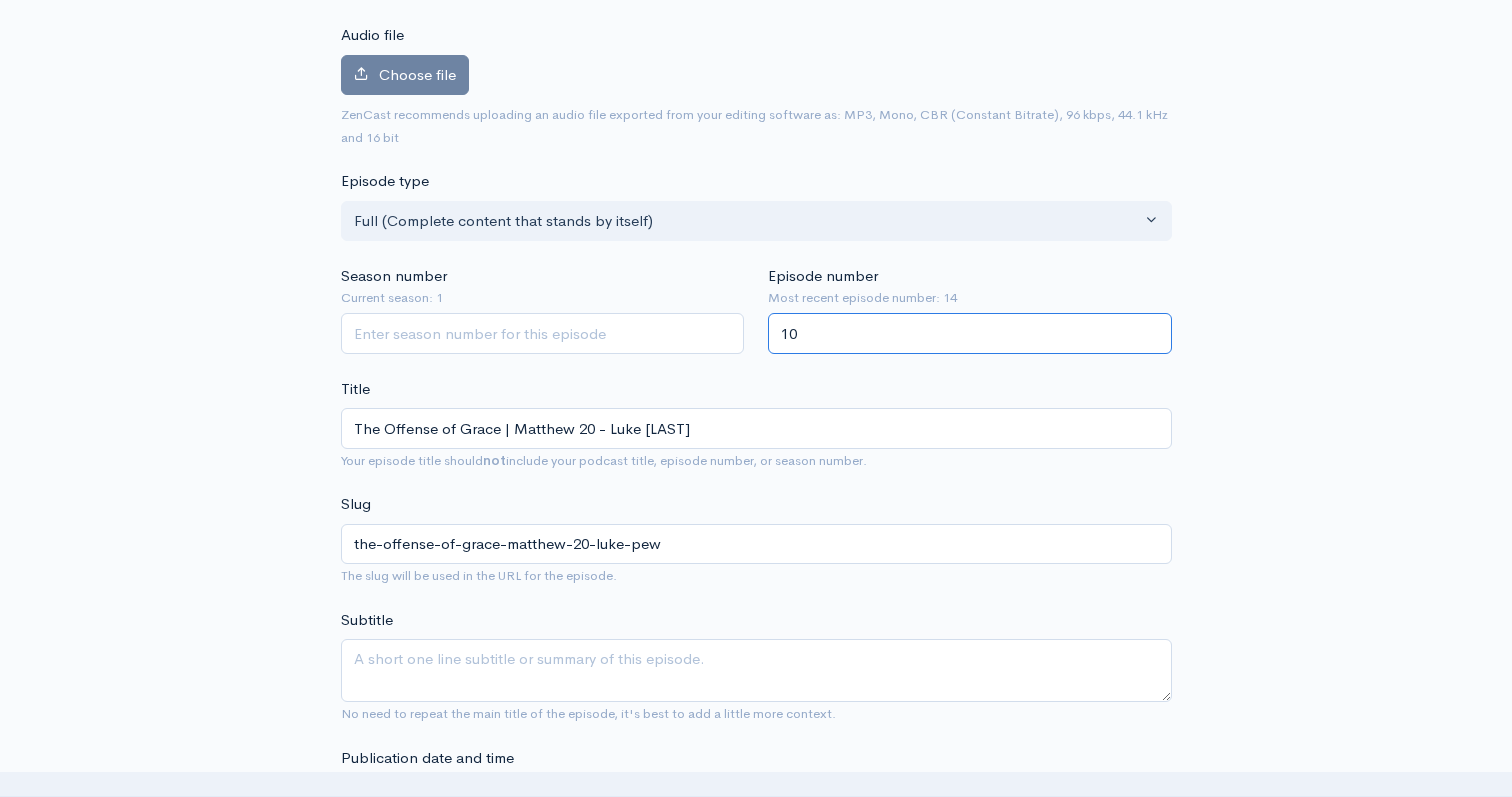 click on "10" at bounding box center (970, 333) 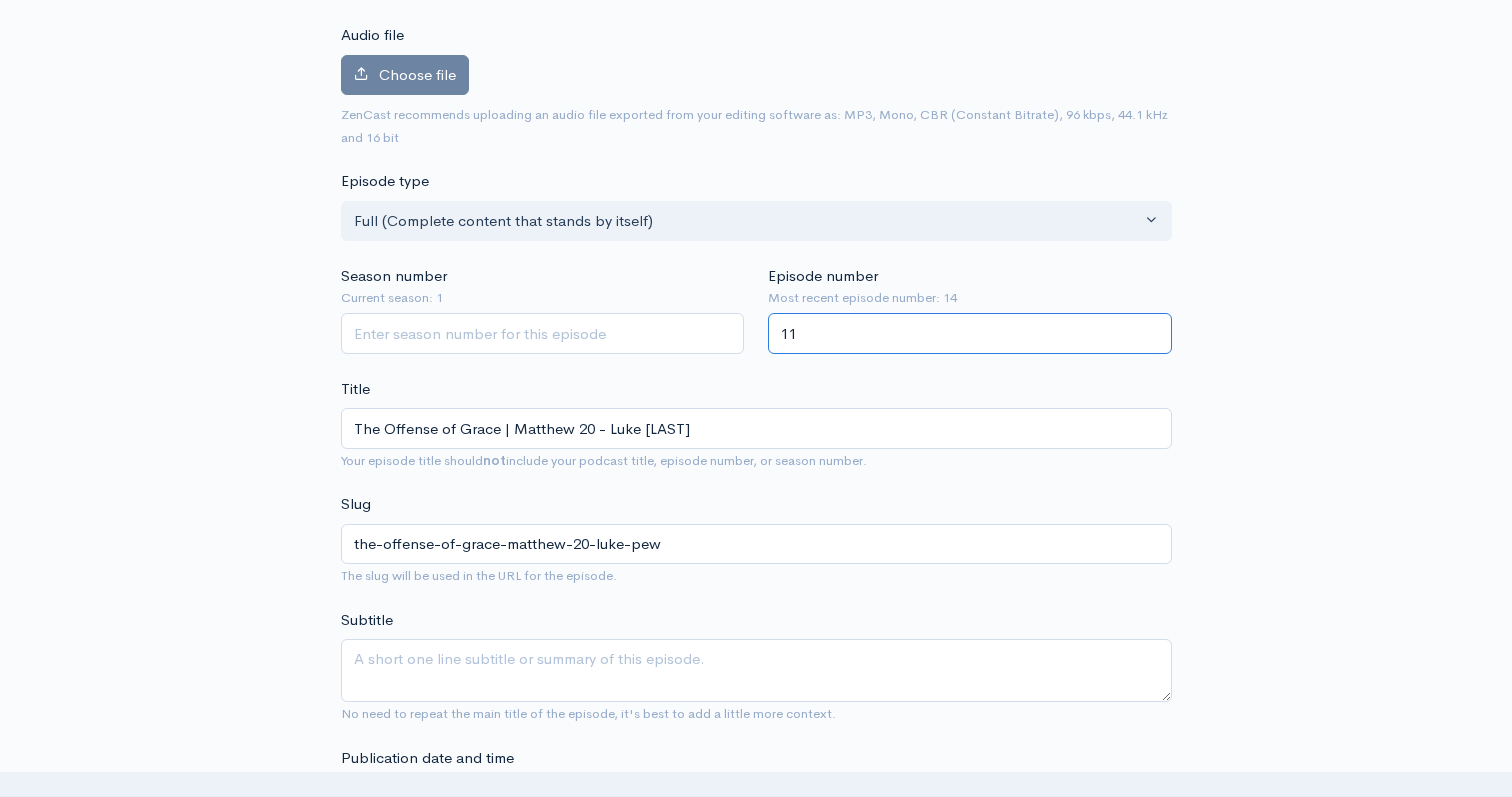 click on "11" at bounding box center (970, 333) 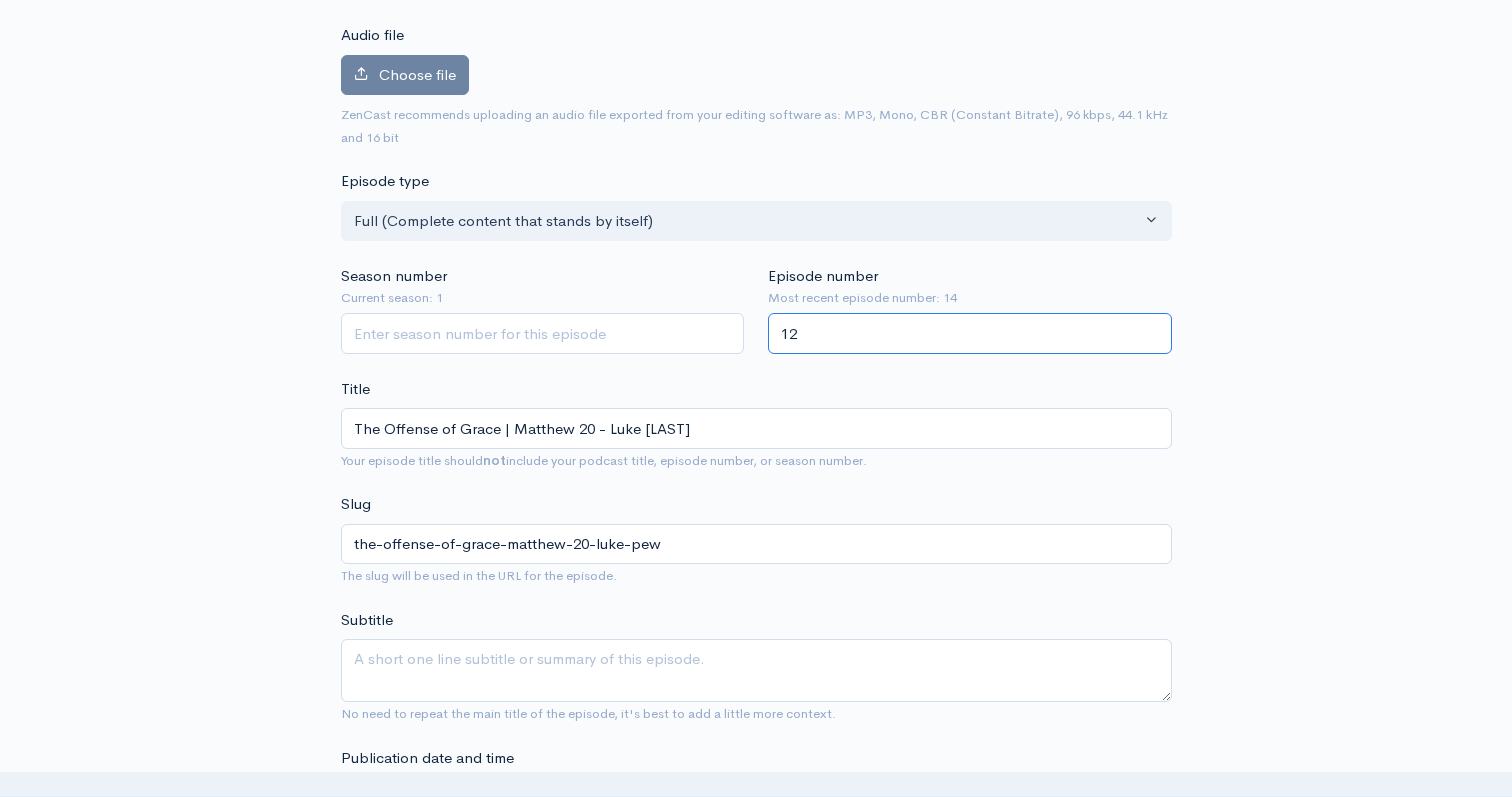 click on "12" at bounding box center [970, 333] 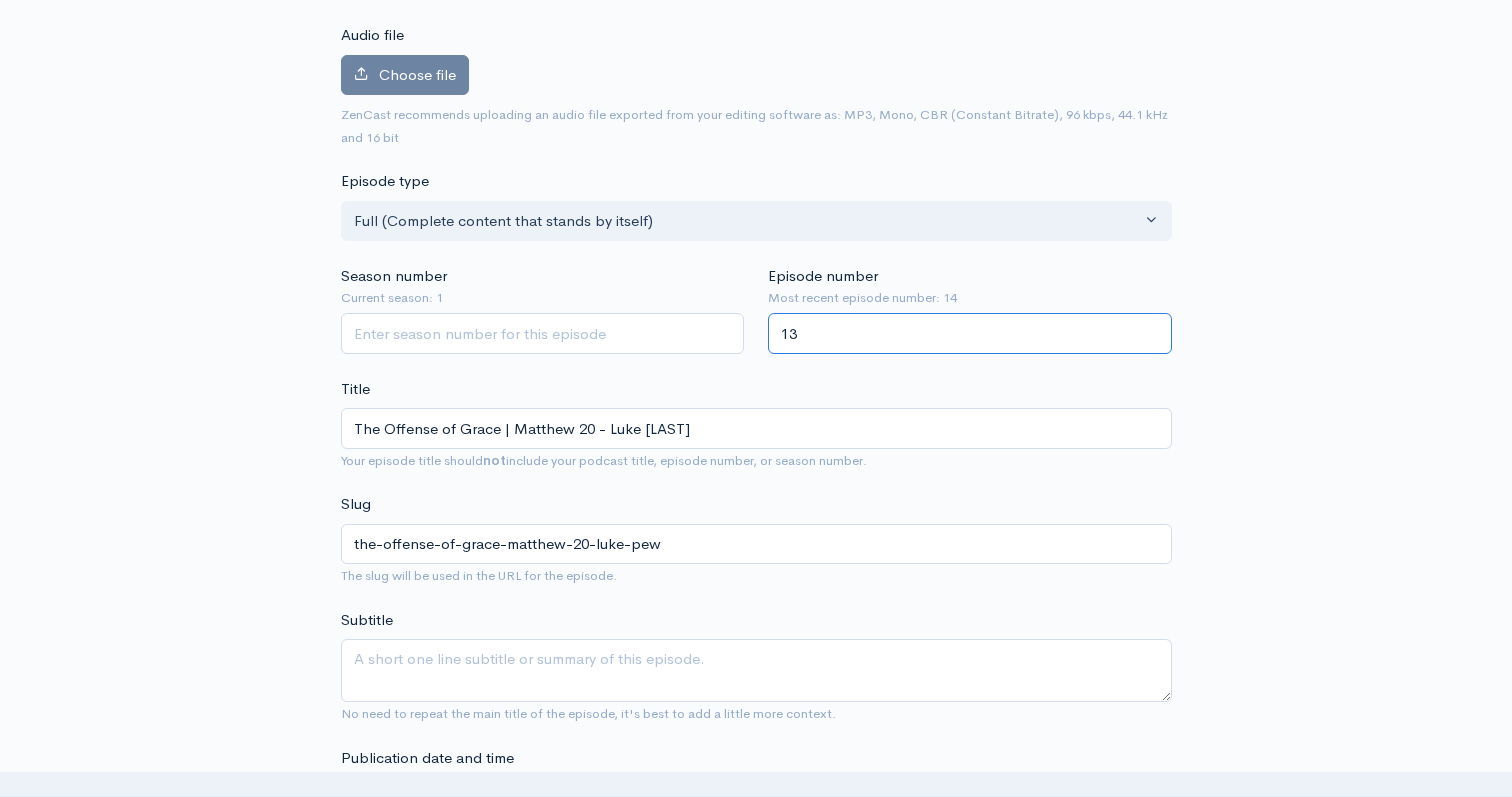 click on "13" at bounding box center (970, 333) 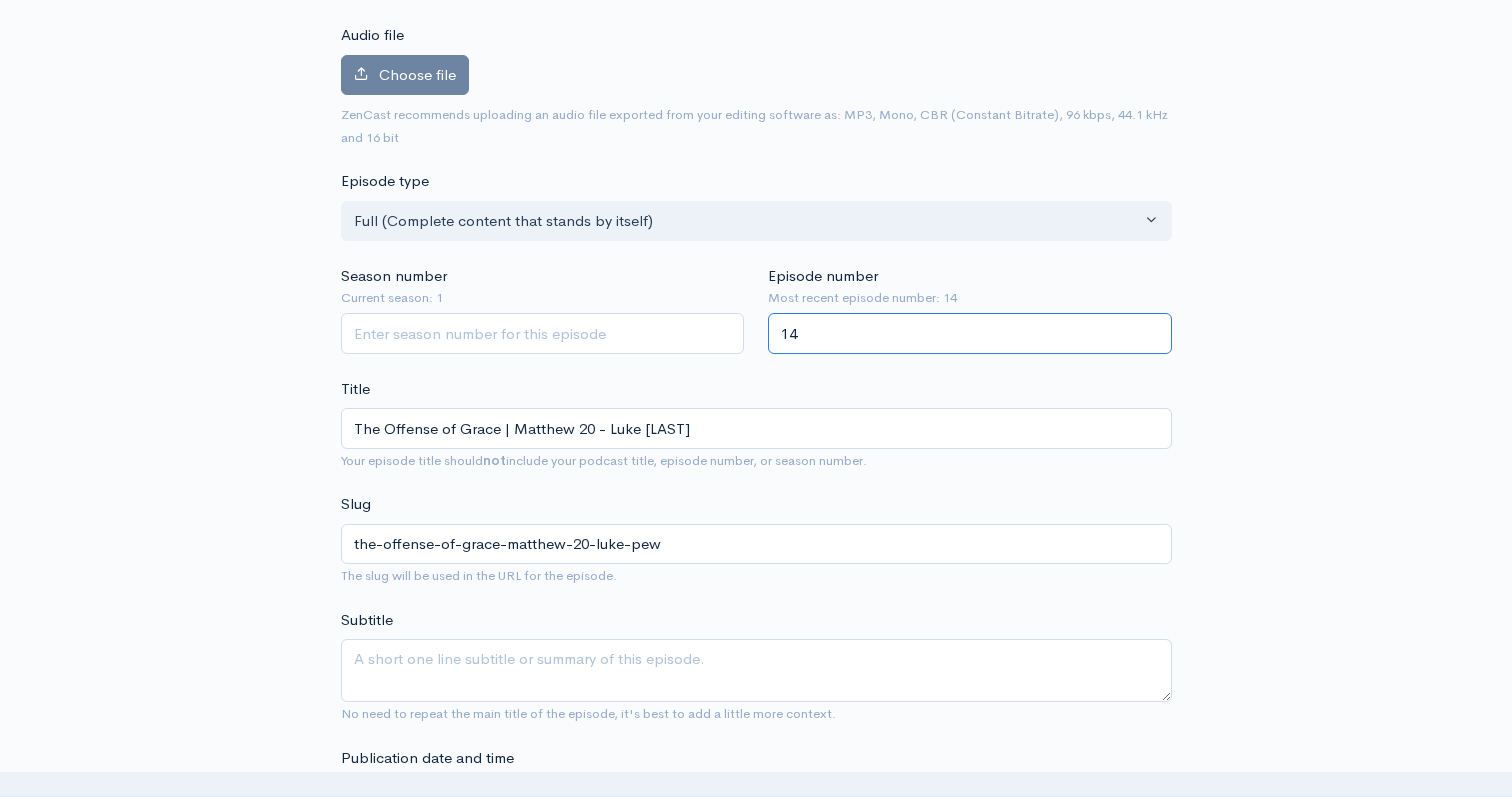 click on "14" at bounding box center (970, 333) 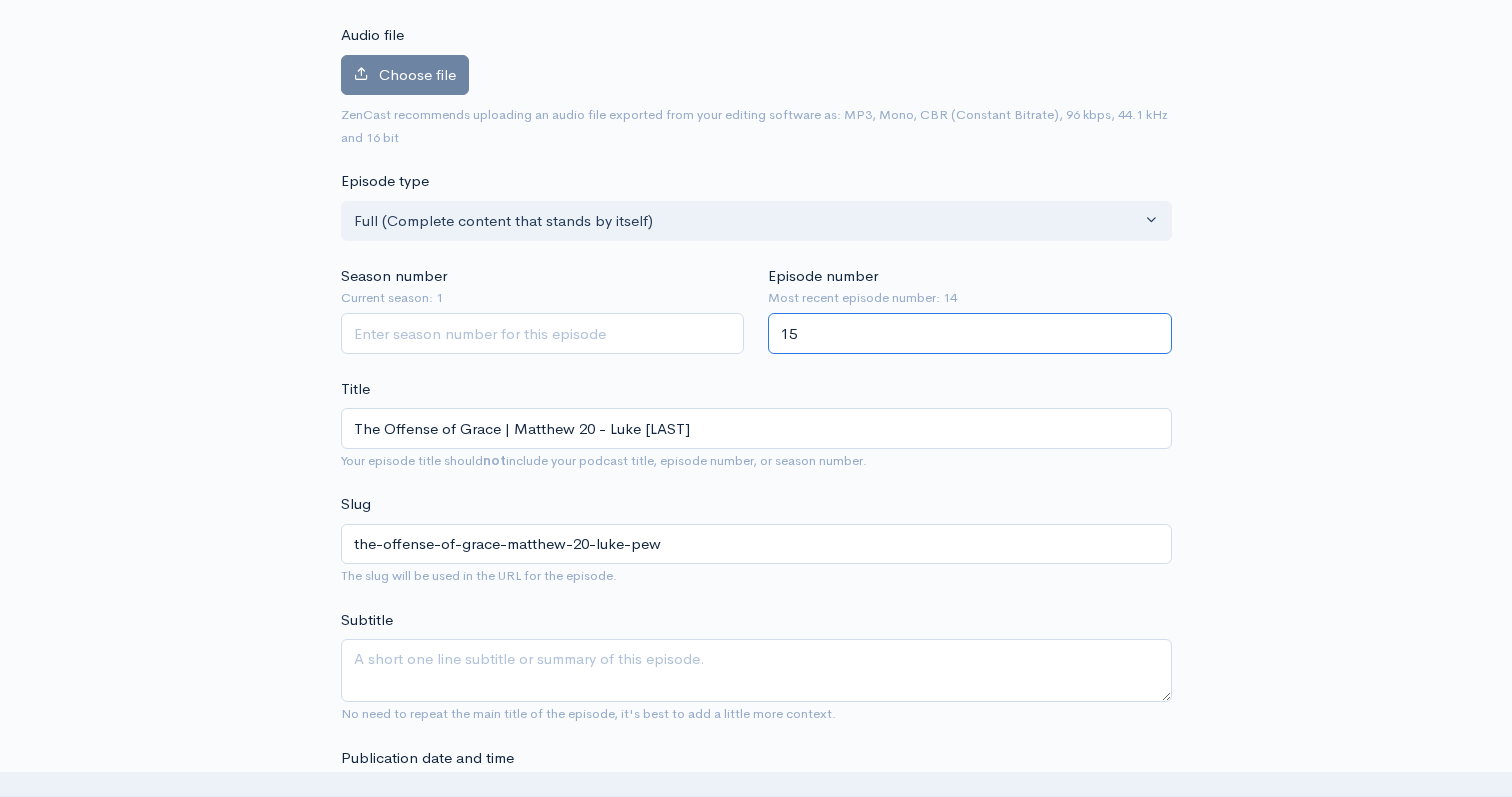 type on "15" 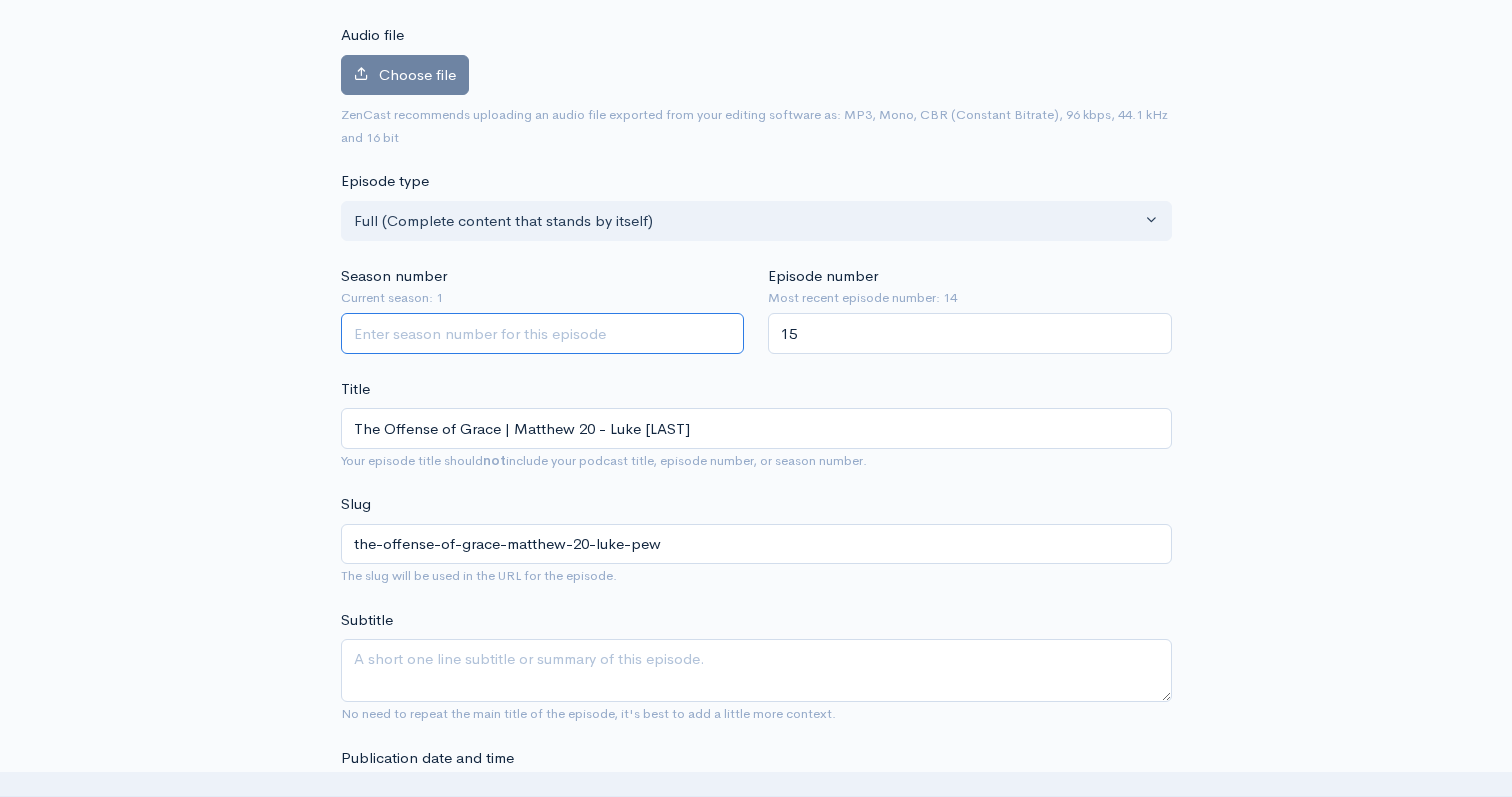 click on "Season number" at bounding box center (543, 333) 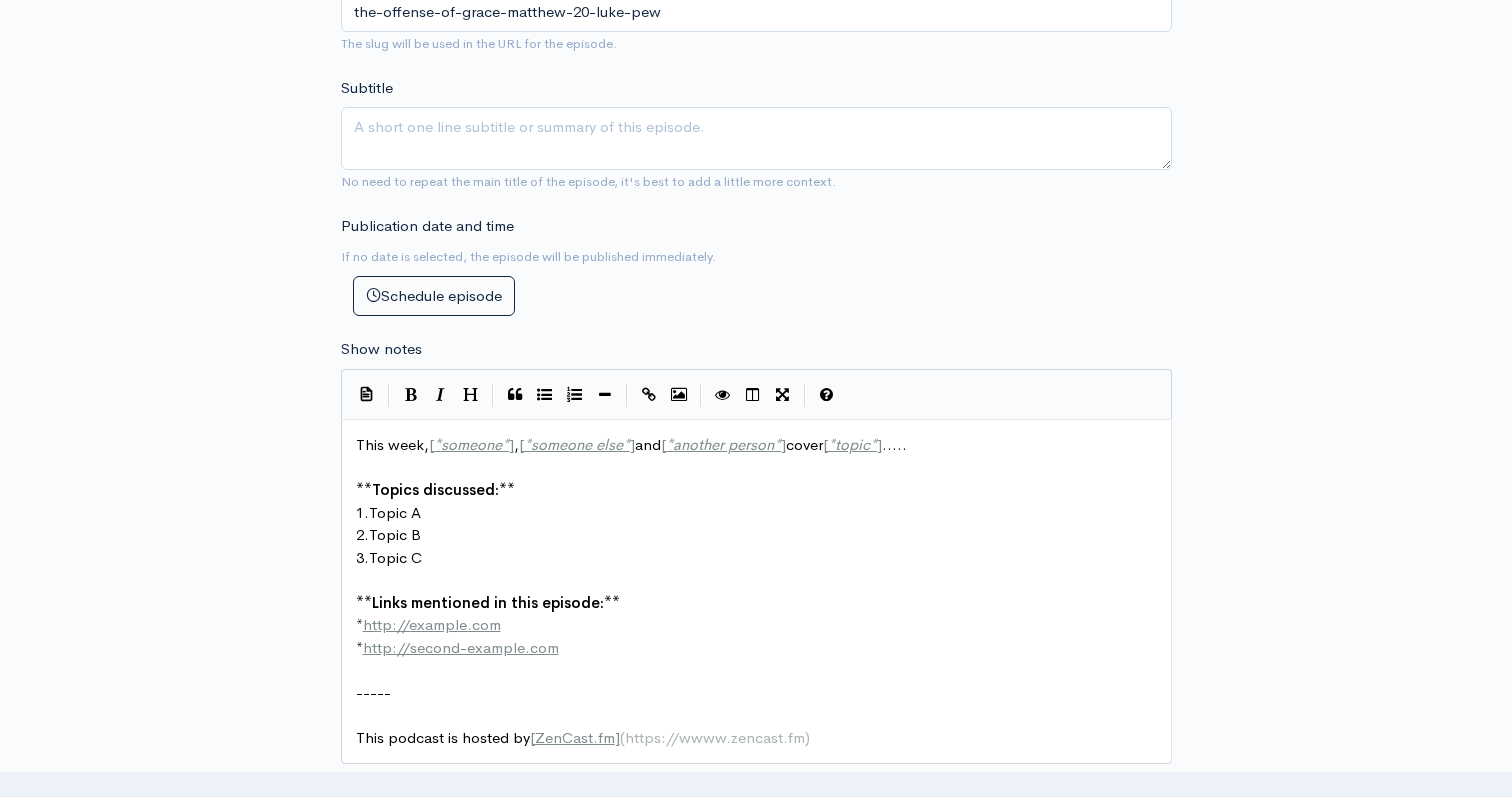 scroll, scrollTop: 777, scrollLeft: 0, axis: vertical 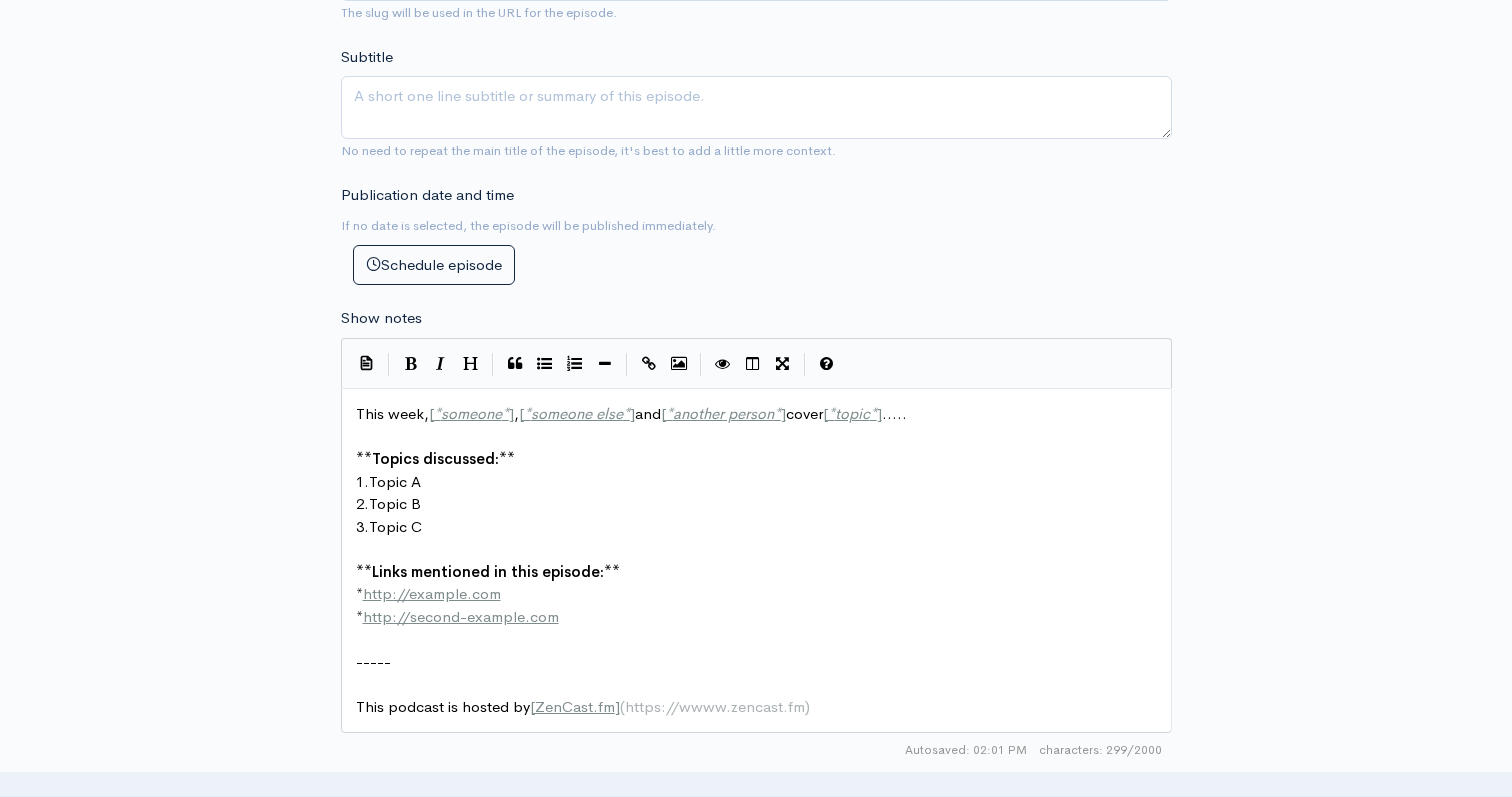 type on "1" 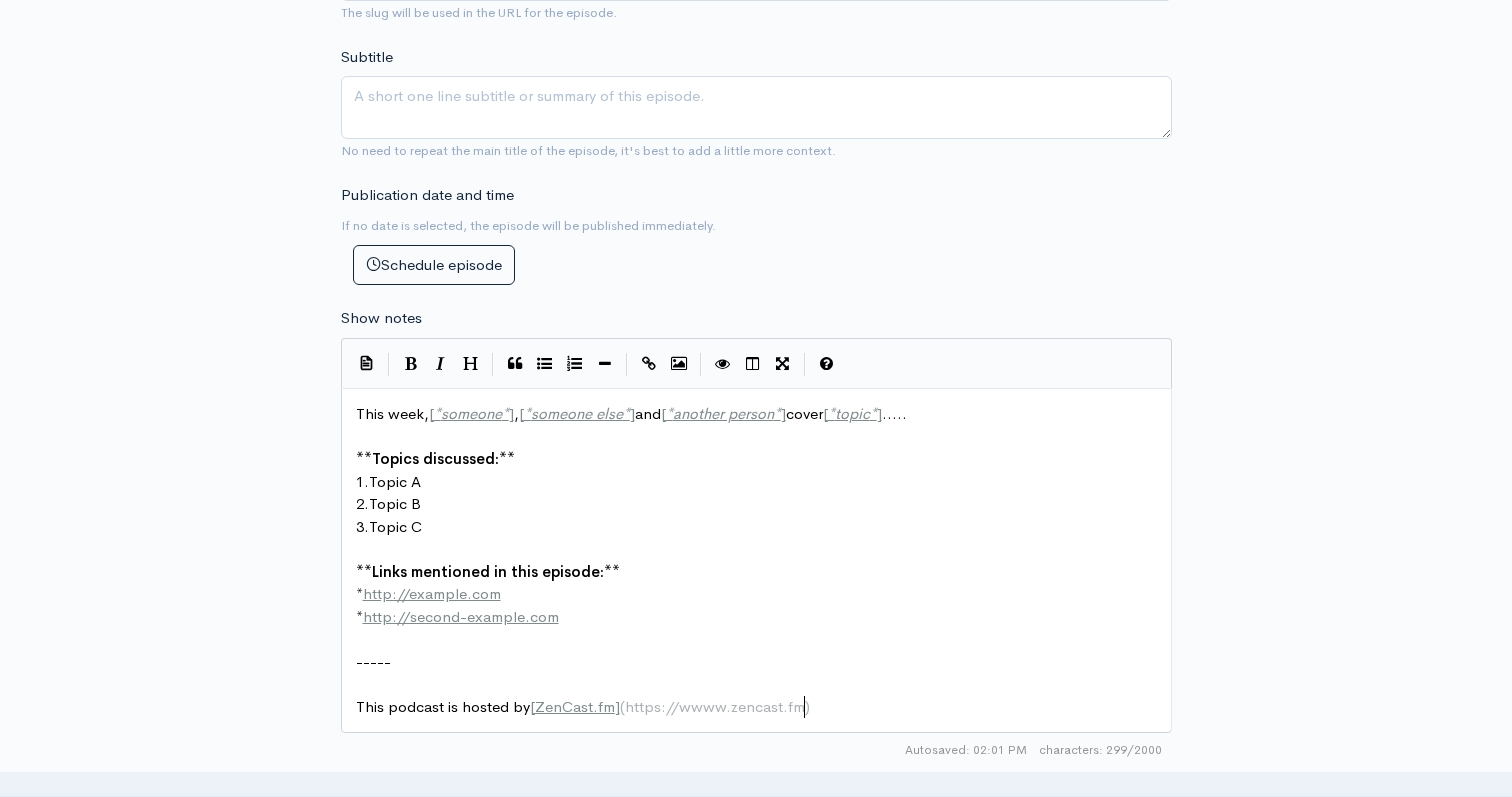 scroll, scrollTop: 1, scrollLeft: 0, axis: vertical 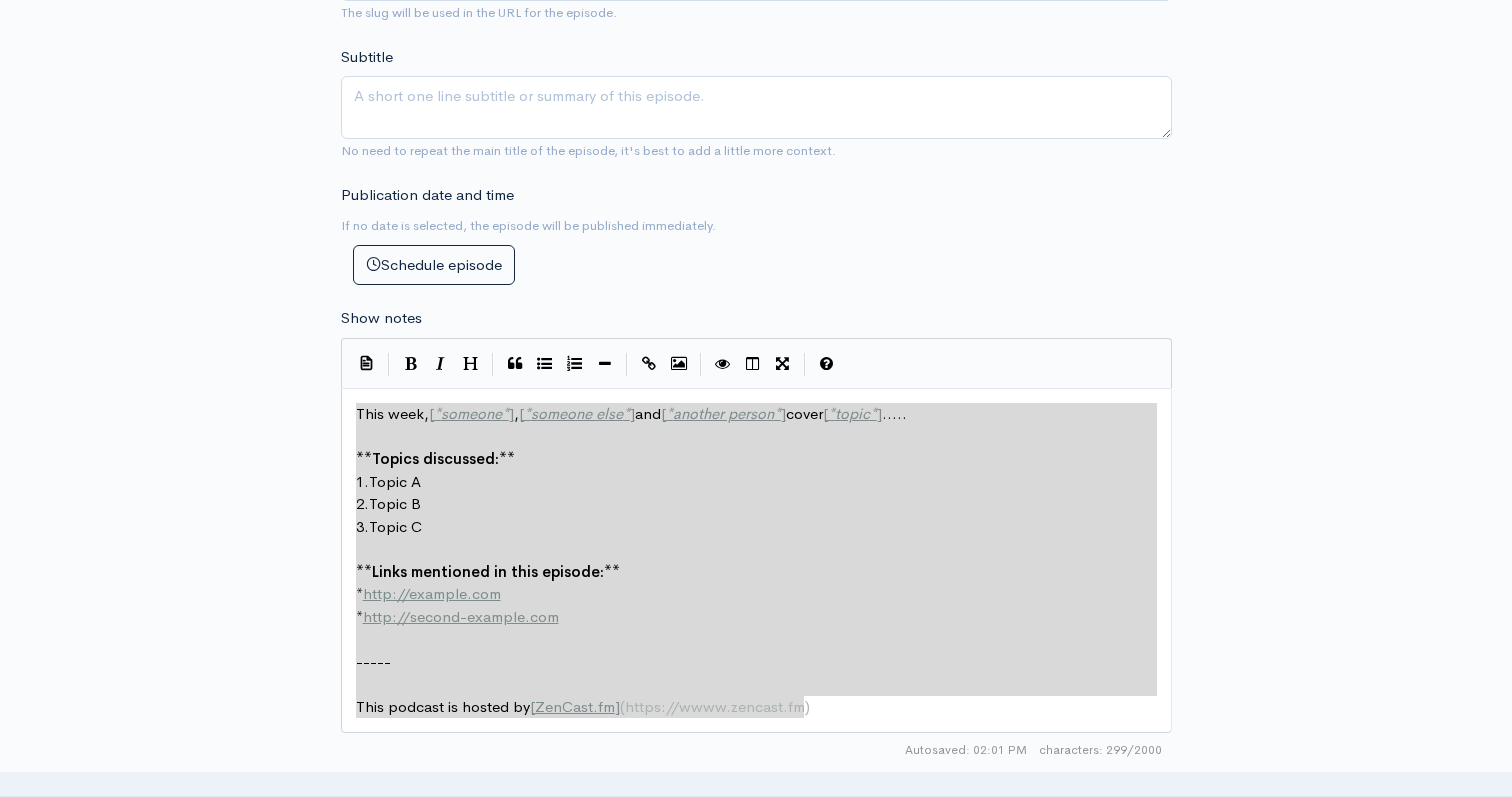 drag, startPoint x: 839, startPoint y: 723, endPoint x: 337, endPoint y: 415, distance: 588.955 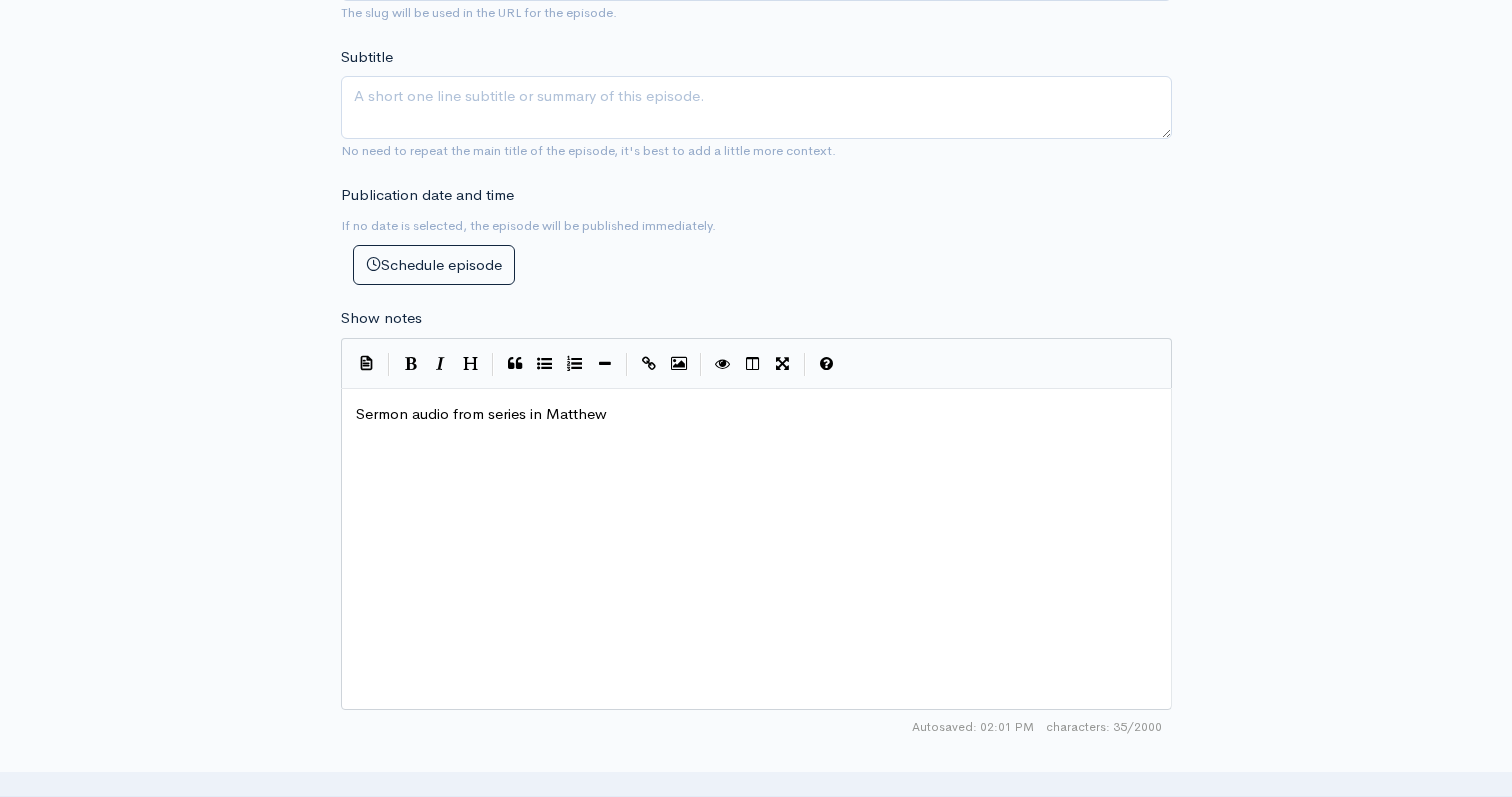 scroll, scrollTop: 7, scrollLeft: 244, axis: both 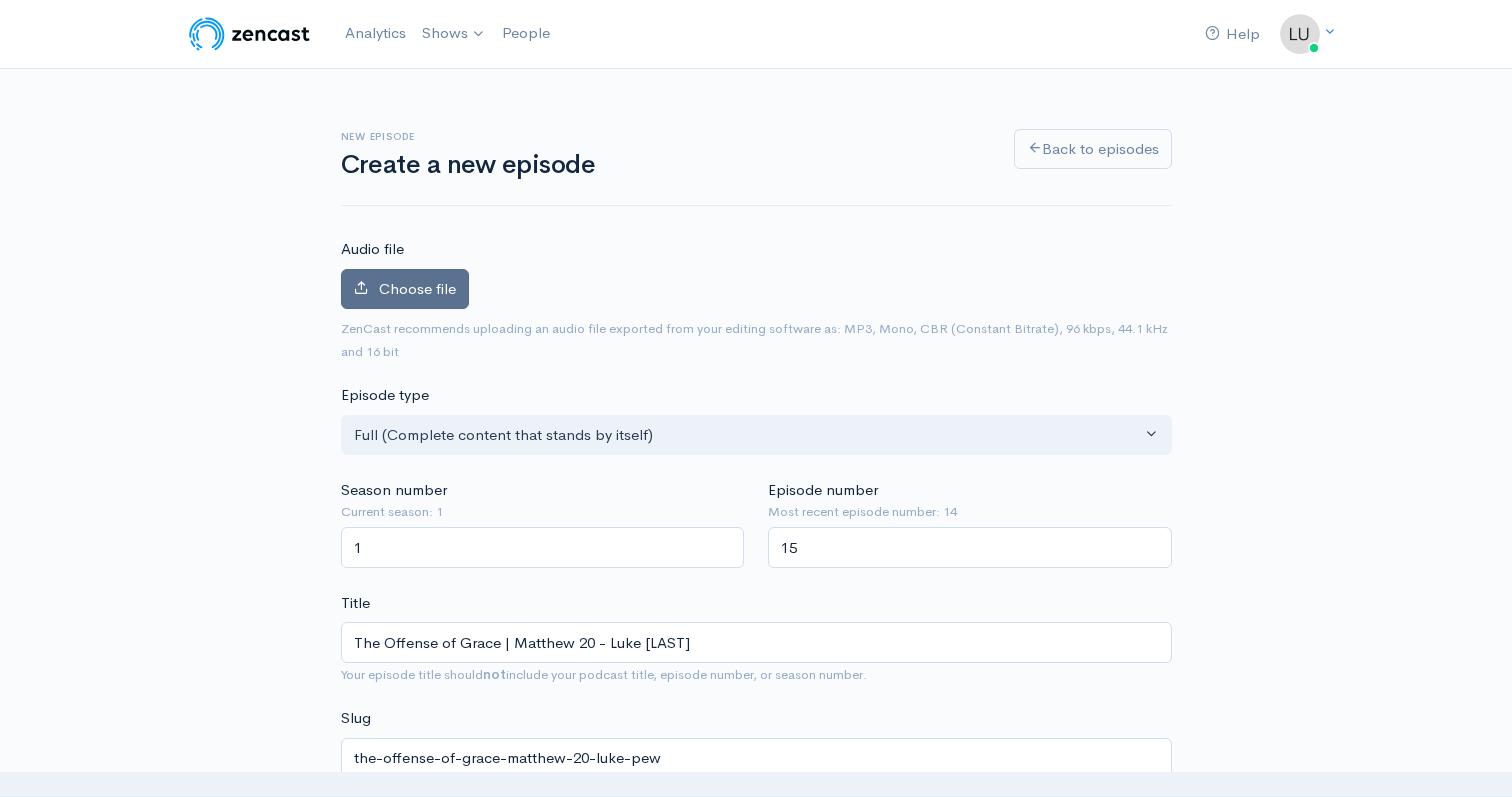 type on "ermon audio from series in Matthew." 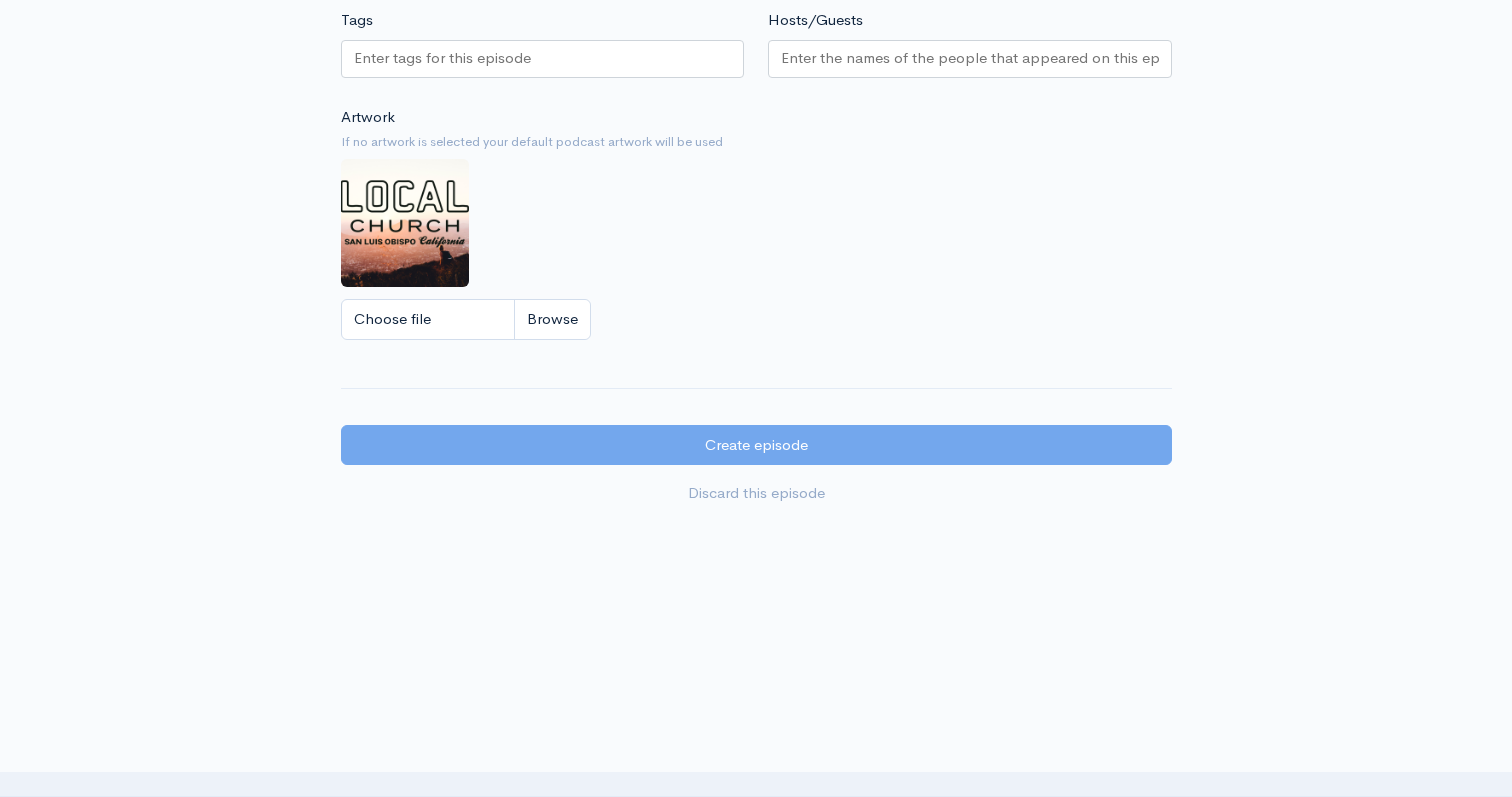 scroll, scrollTop: 1687, scrollLeft: 0, axis: vertical 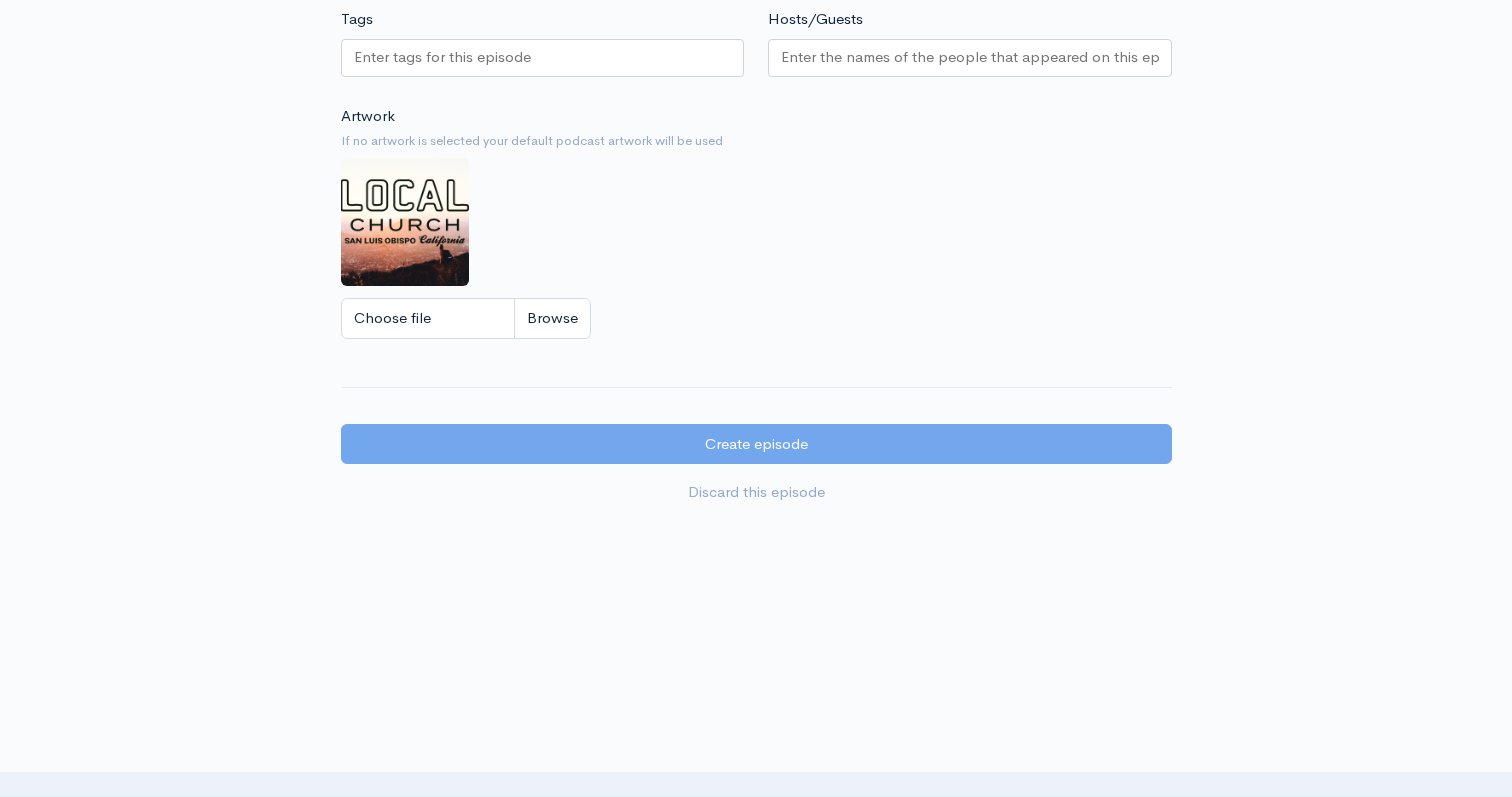 click on "Hosts/Guests" at bounding box center (970, 57) 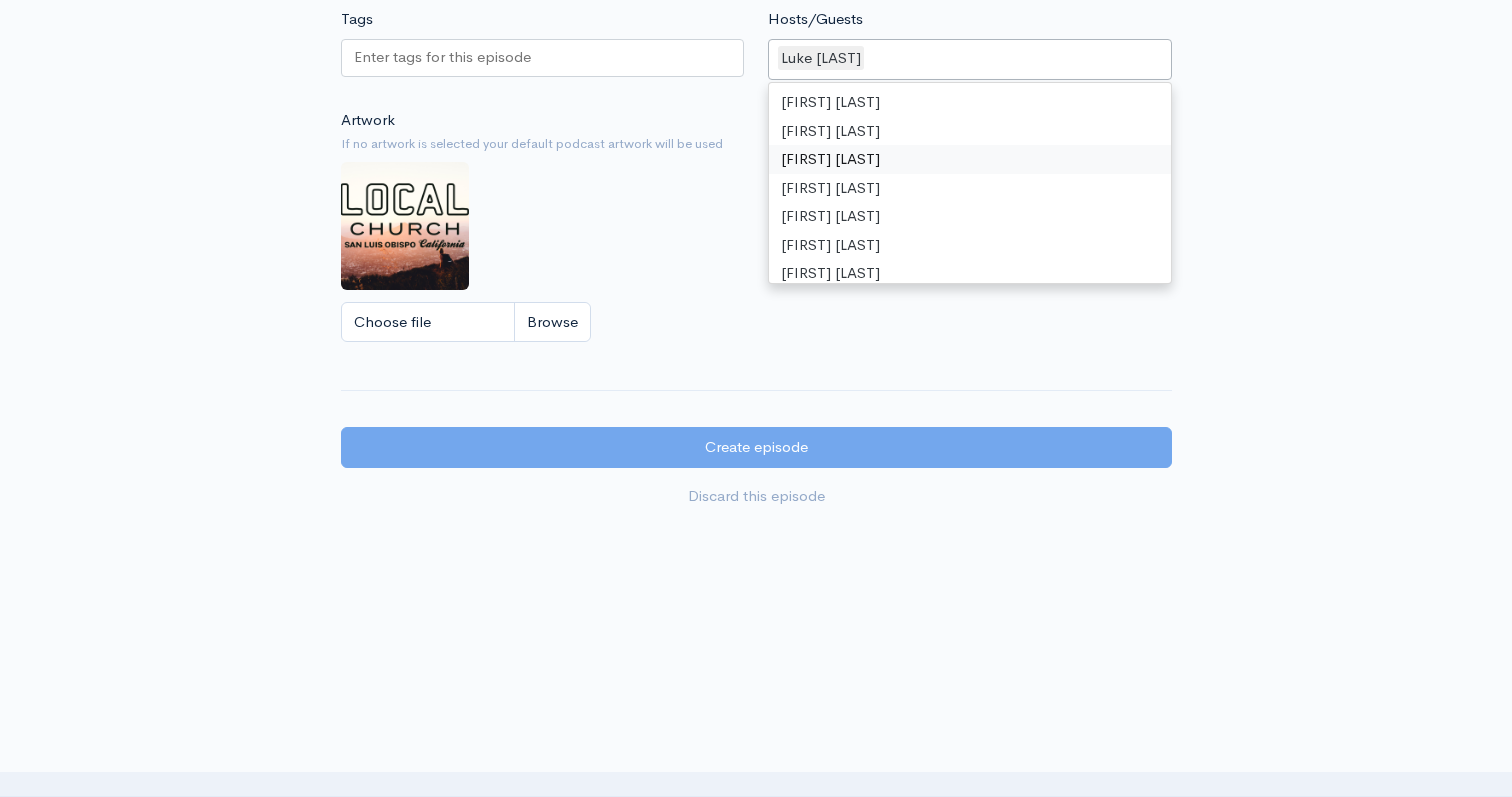click on "New episode
Create a new episode
Back to episodes
Audio file                       2   Uploading: 2% 1.1 MB of 67 MB  ·  3m 39s left   ZenCast recommends uploading an audio file exported from your editing
software as: MP3, Mono, CBR (Constant Bitrate), 96 kbps, 44.1 kHz and 16 bit   Episode type   Full (Complete content that stands by itself) Trailer (a short, promotional piece of content that represents a preview for a show) Bonus (extra content for a show (for example, behind the scenes information or interviews with the cast) Full (Complete content that stands by itself)     Season number   Current season: 1   1   Episode number   Most recent episode number: 14   15   Title   The Offense of Grace | Matthew 20 - Luke [LAST]   Your episode title should  not  include your podcast
title, episode number, or season number.   Slug   the-offense-of-grace-matthew-20-luke-pew       Subtitle             ×" at bounding box center [756, -539] 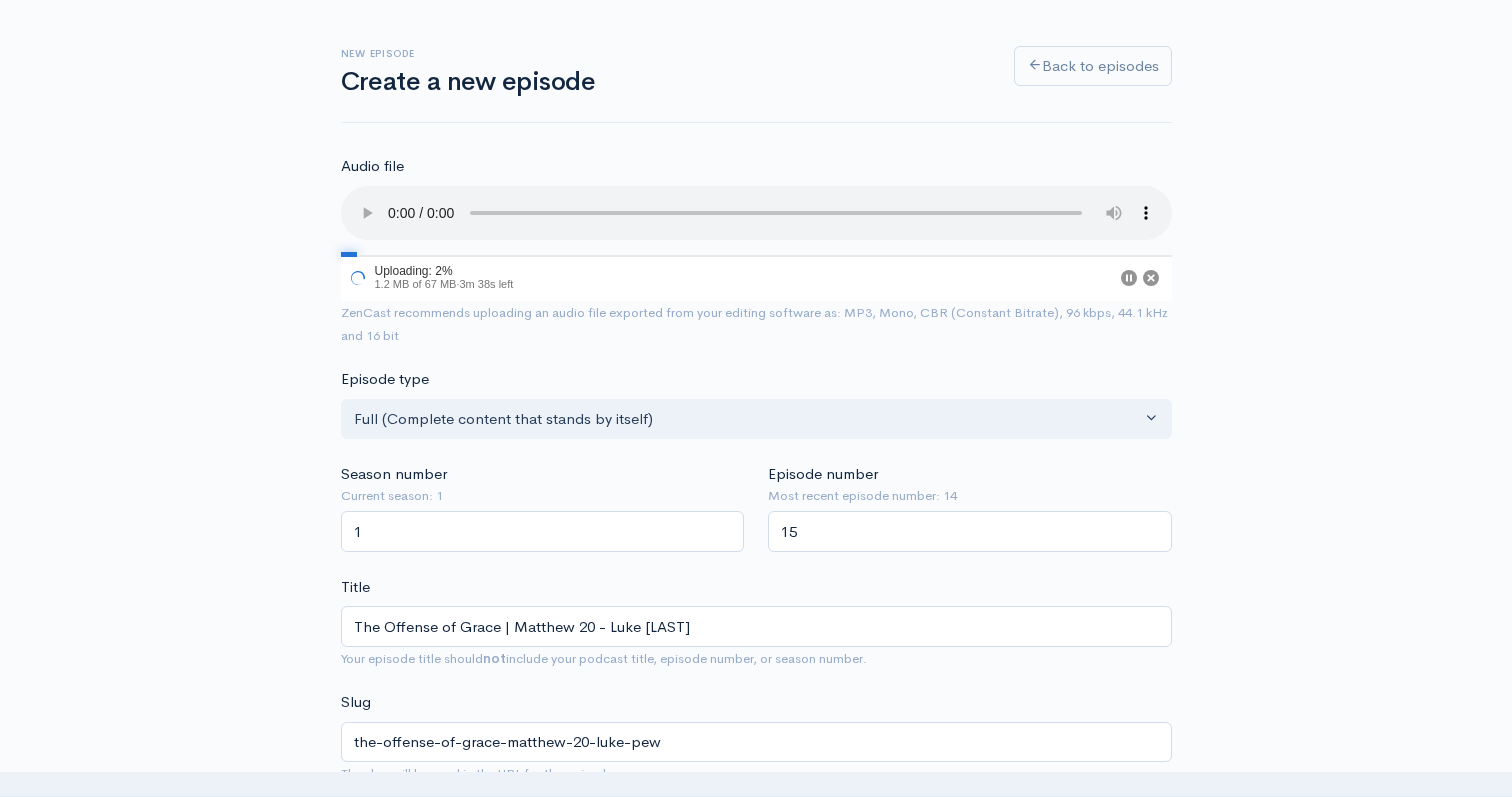 scroll, scrollTop: 0, scrollLeft: 0, axis: both 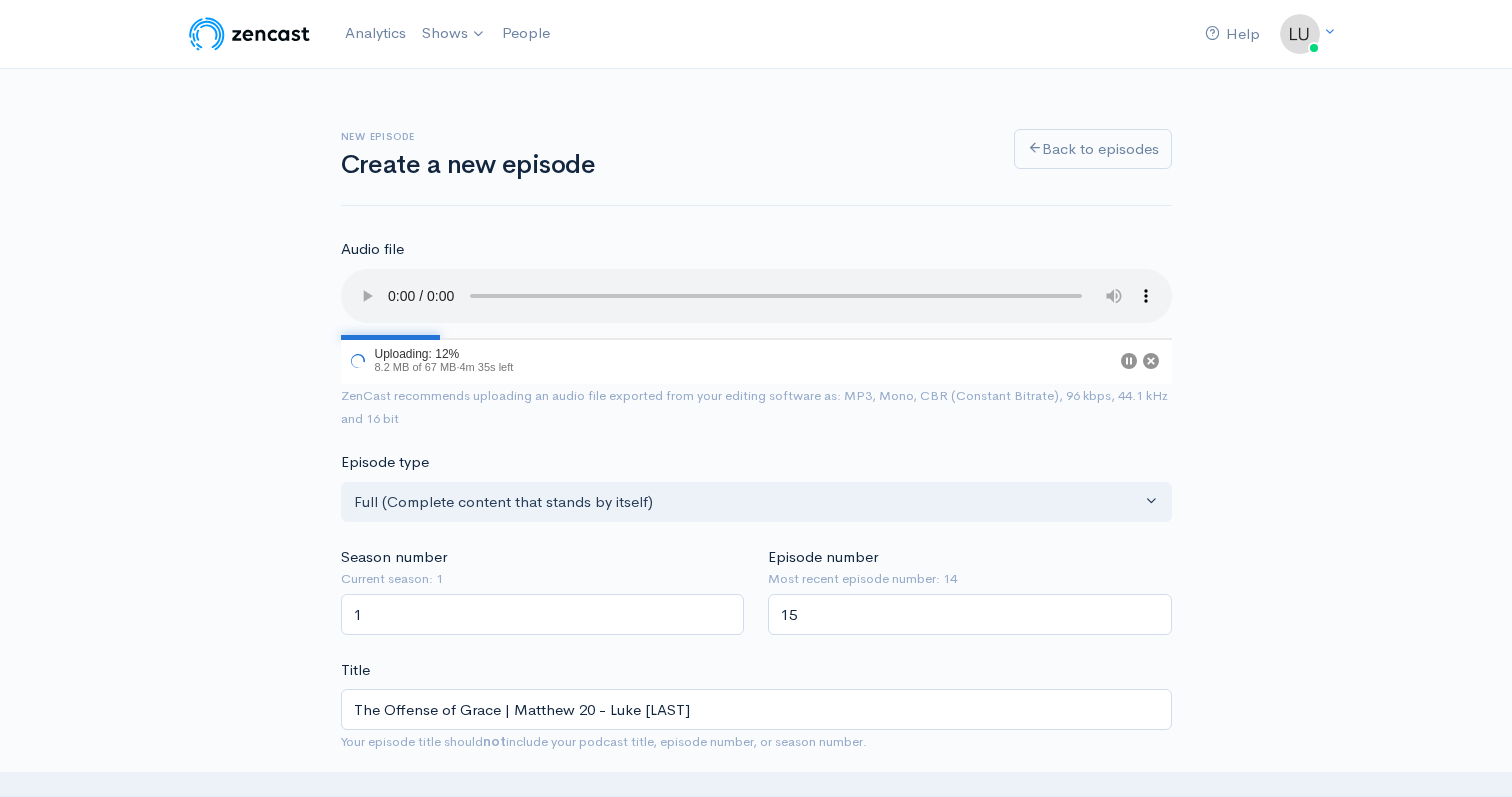 click on "New episode
Create a new episode
Back to episodes
Audio file                       12   Uploading: 12% 8.2 MB of 67 MB  ·  4m 35s left   ZenCast recommends uploading an audio file exported from your editing
software as: MP3, Mono, CBR (Constant Bitrate), 96 kbps, 44.1 kHz and 16 bit   Episode type   Full (Complete content that stands by itself) Trailer (a short, promotional piece of content that represents a preview for a show) Bonus (extra content for a show (for example, behind the scenes information or interviews with the cast) Full (Complete content that stands by itself)     Season number   Current season: 1   1   Episode number   Most recent episode number: 14   15   Title   The Offense of Grace | Matthew 20 - Luke [LAST]   Your episode title should  not  include your podcast
title, episode number, or season number.   Slug   the-offense-of-grace-matthew-20-luke-pew       Subtitle" at bounding box center [756, 1148] 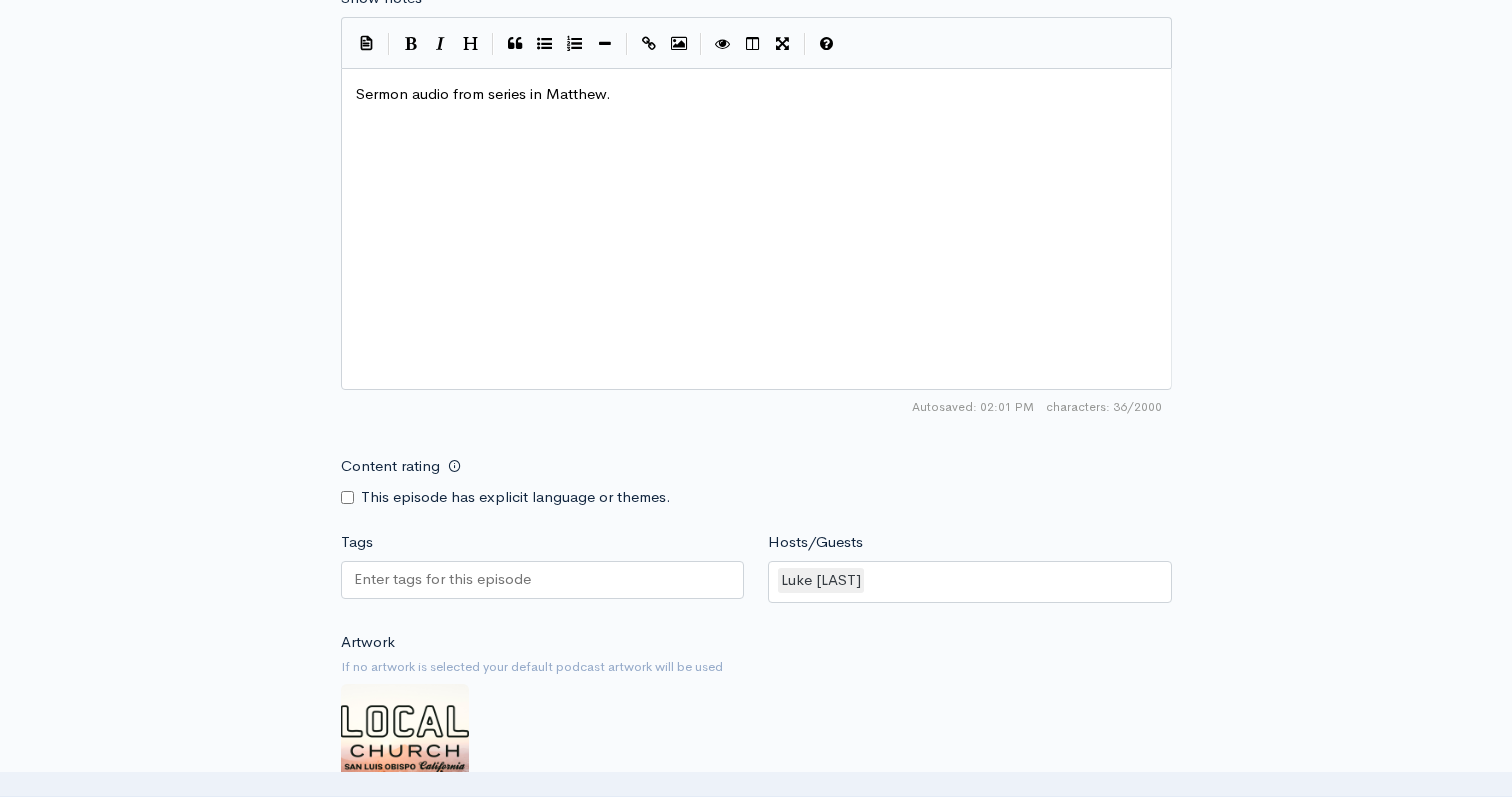 scroll, scrollTop: 1519, scrollLeft: 0, axis: vertical 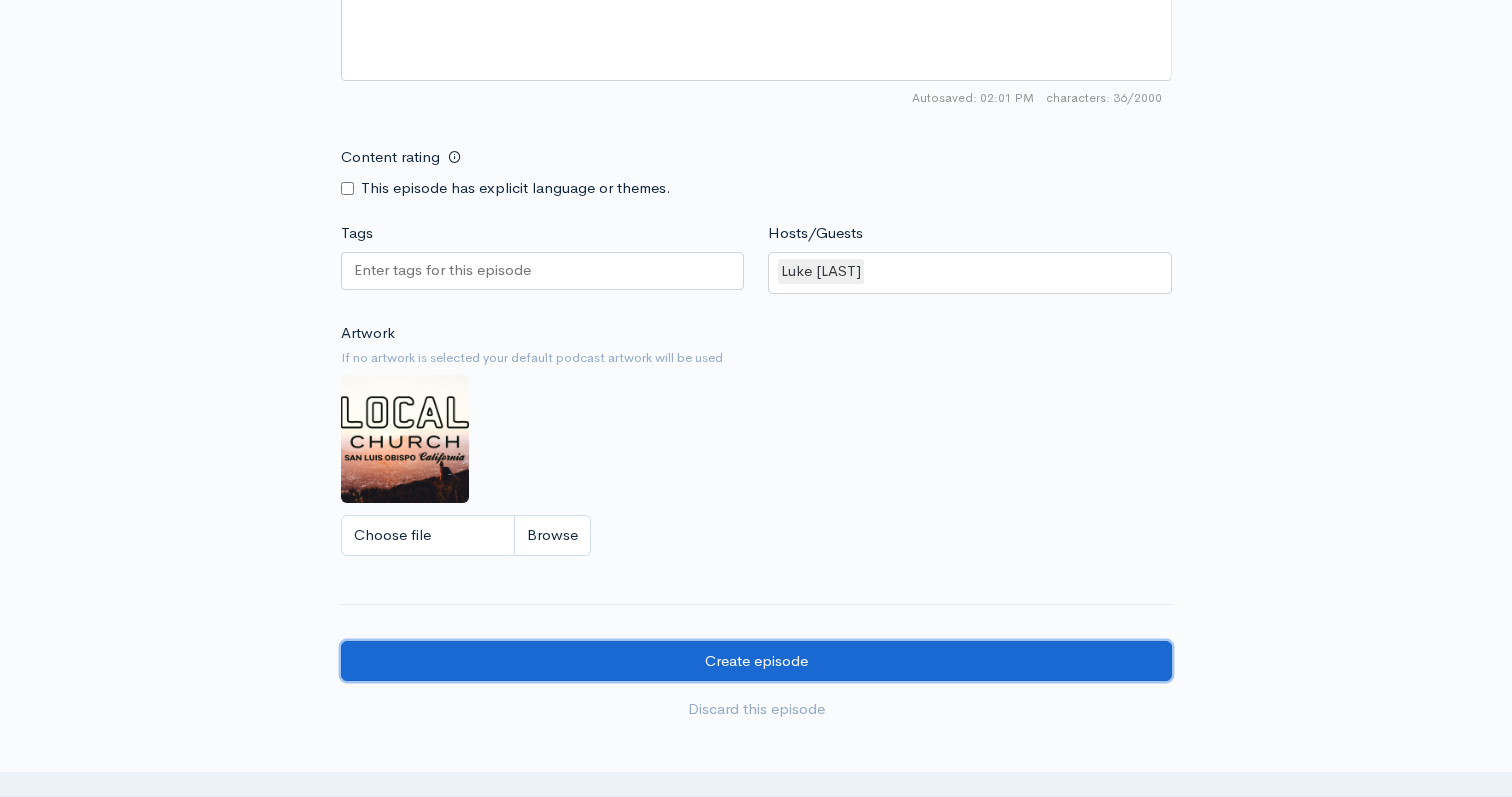 click on "Create episode" at bounding box center (756, 661) 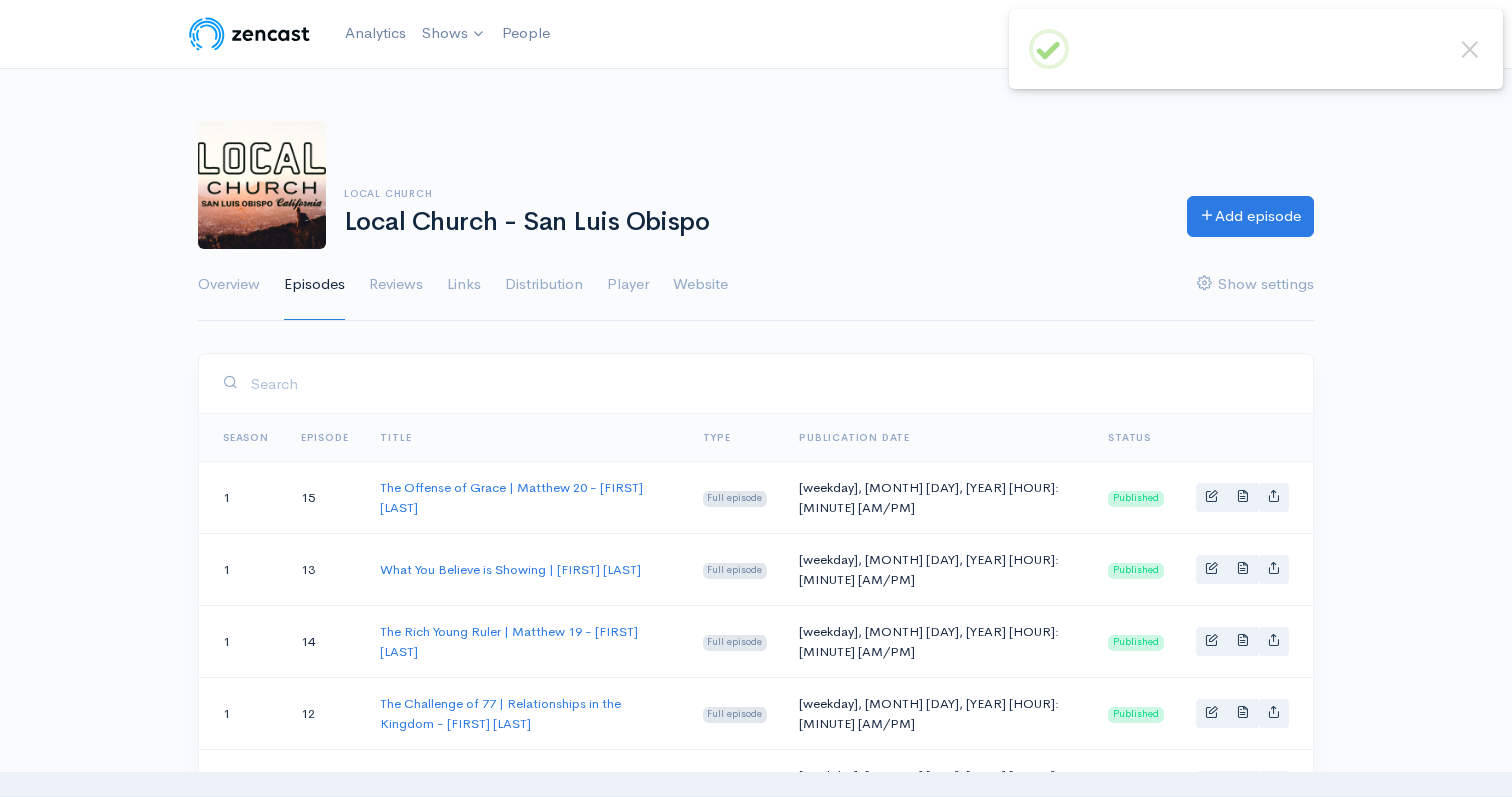 scroll, scrollTop: 0, scrollLeft: 0, axis: both 